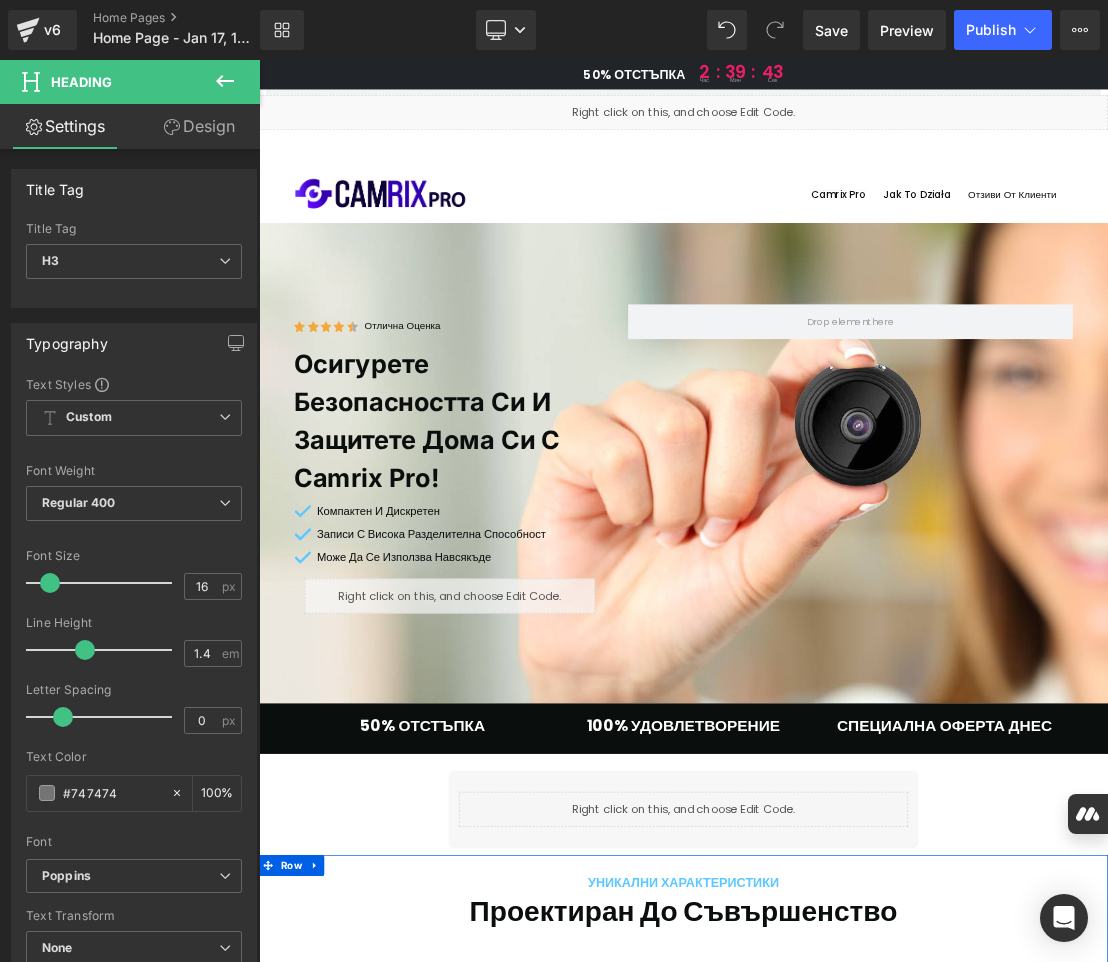scroll, scrollTop: 3700, scrollLeft: 0, axis: vertical 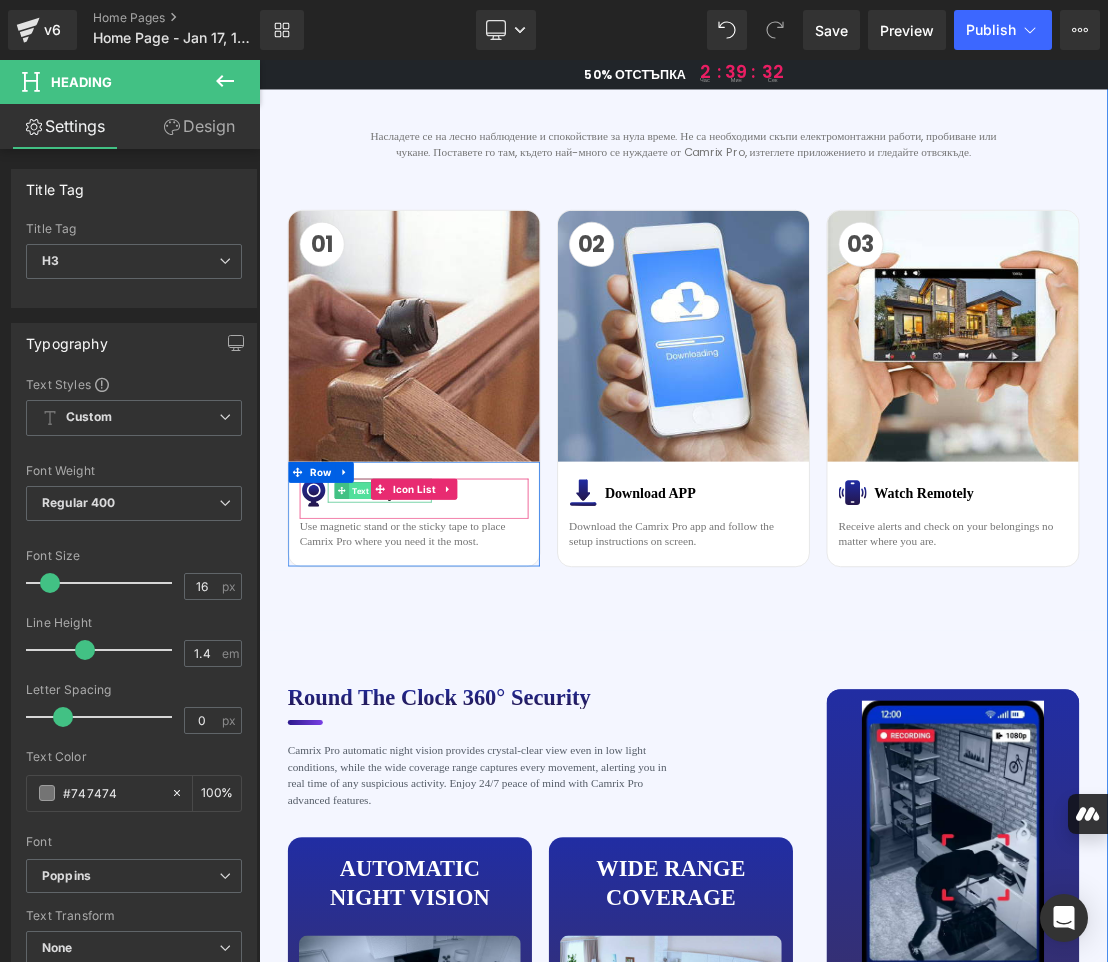 click on "Text Block" at bounding box center [420, 674] 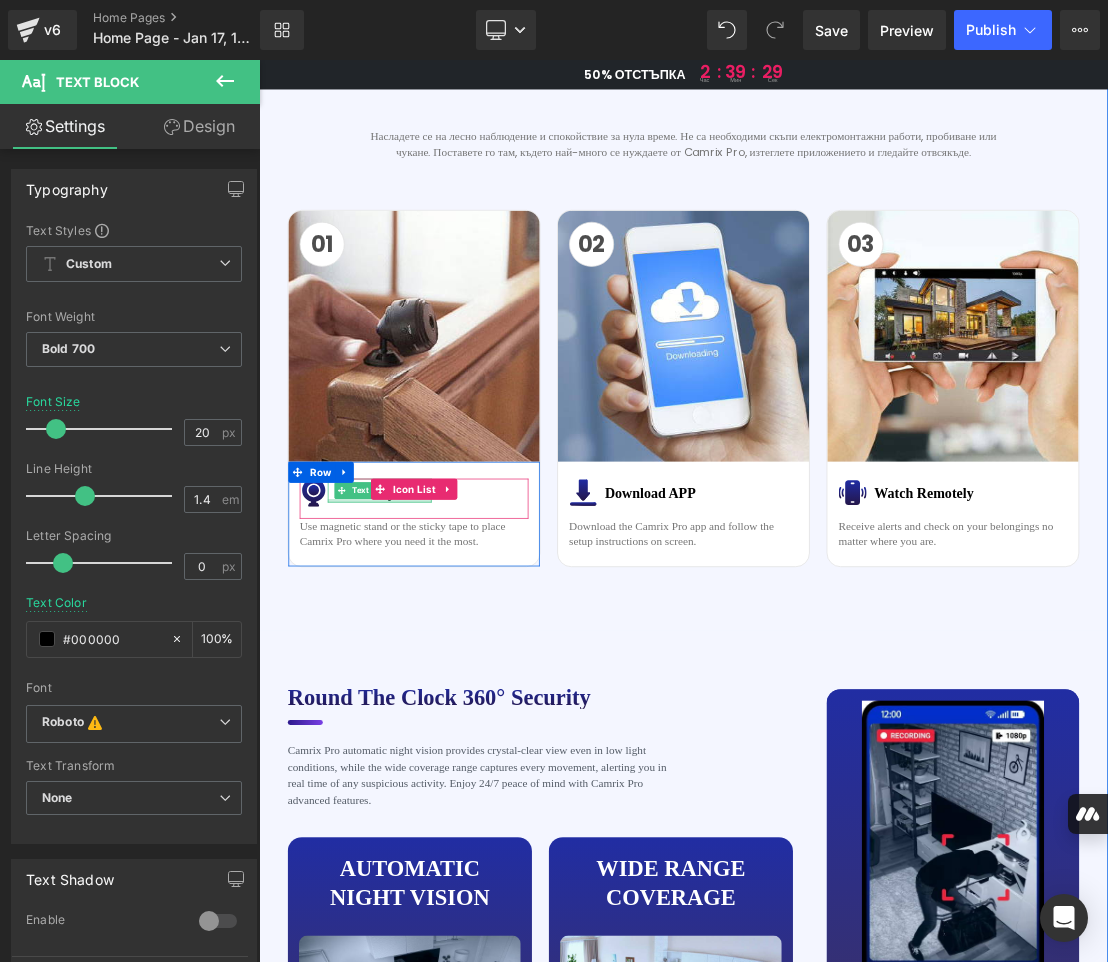 click at bounding box center (431, 688) 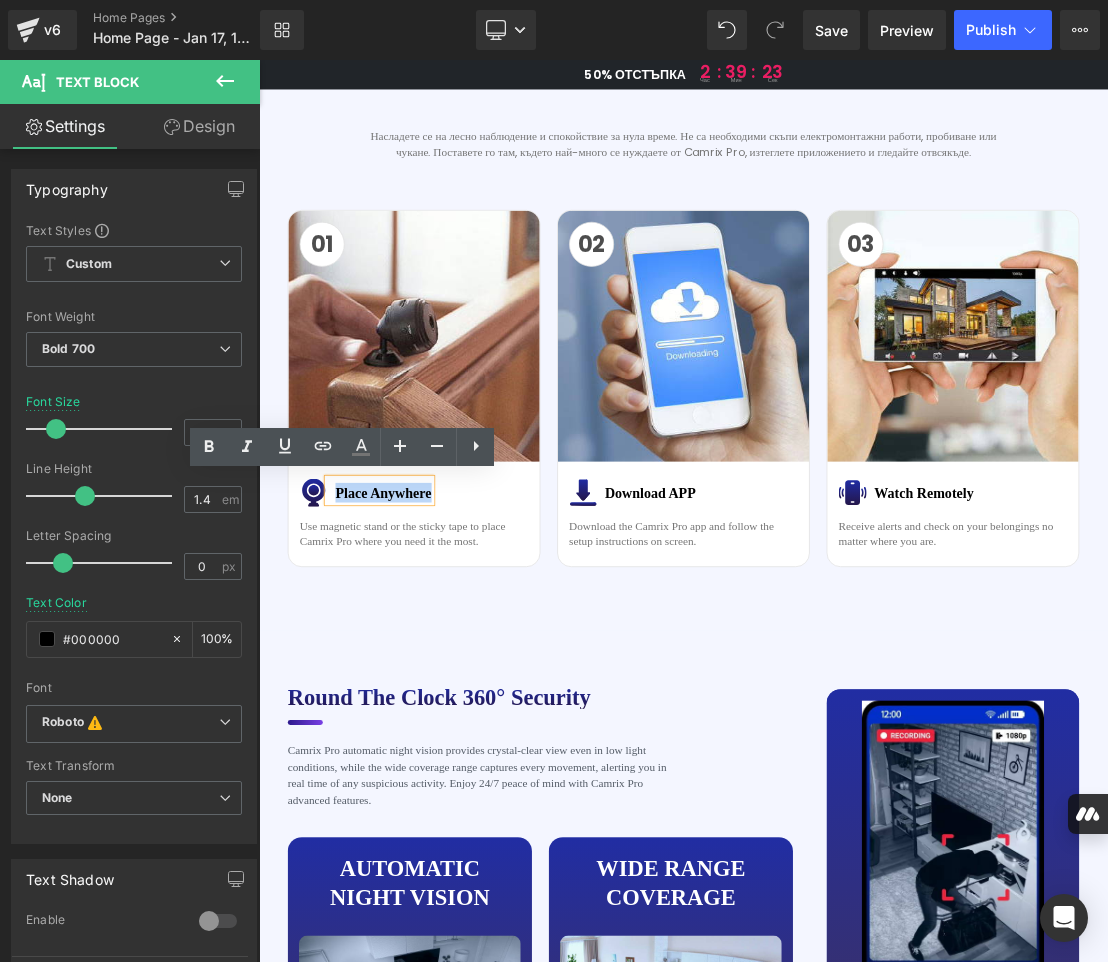 drag, startPoint x: 363, startPoint y: 674, endPoint x: 494, endPoint y: 678, distance: 131.06105 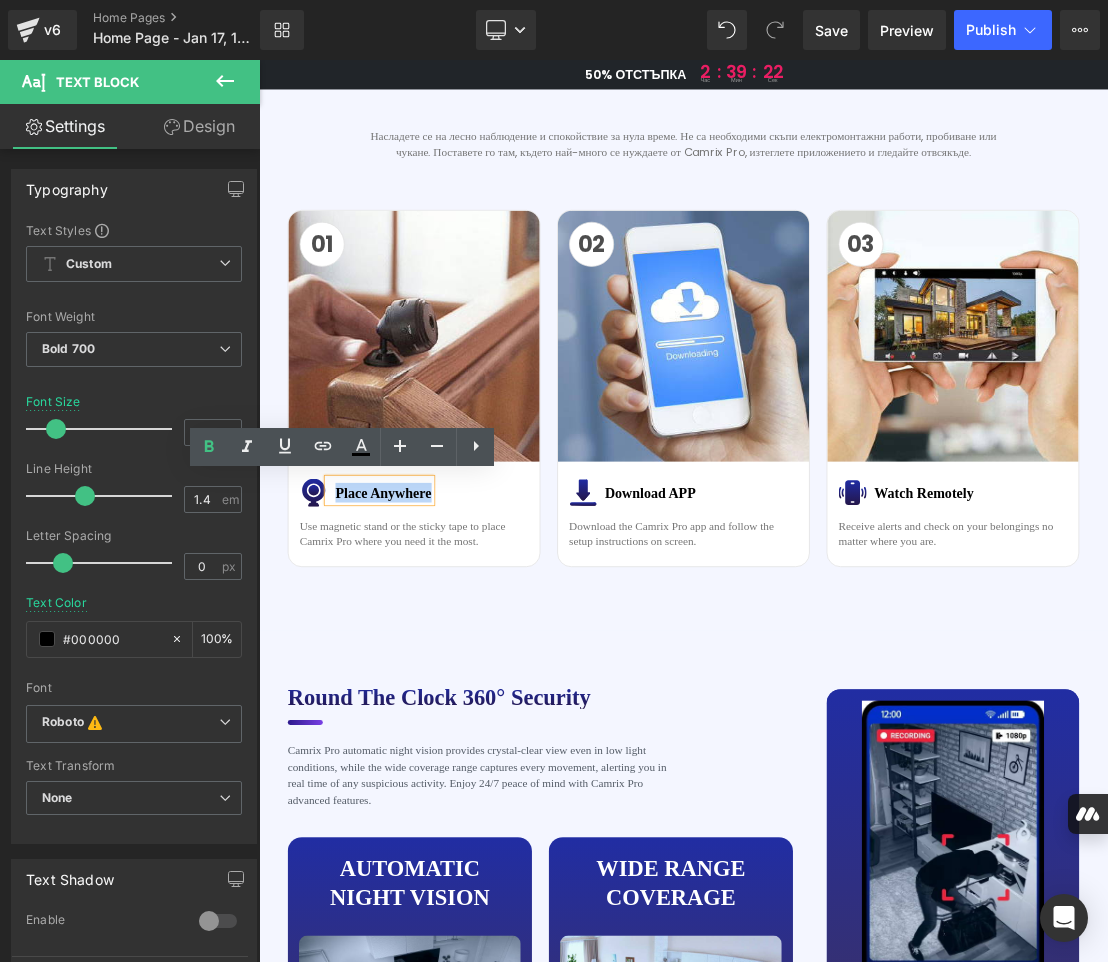 copy on "Place Anywhere" 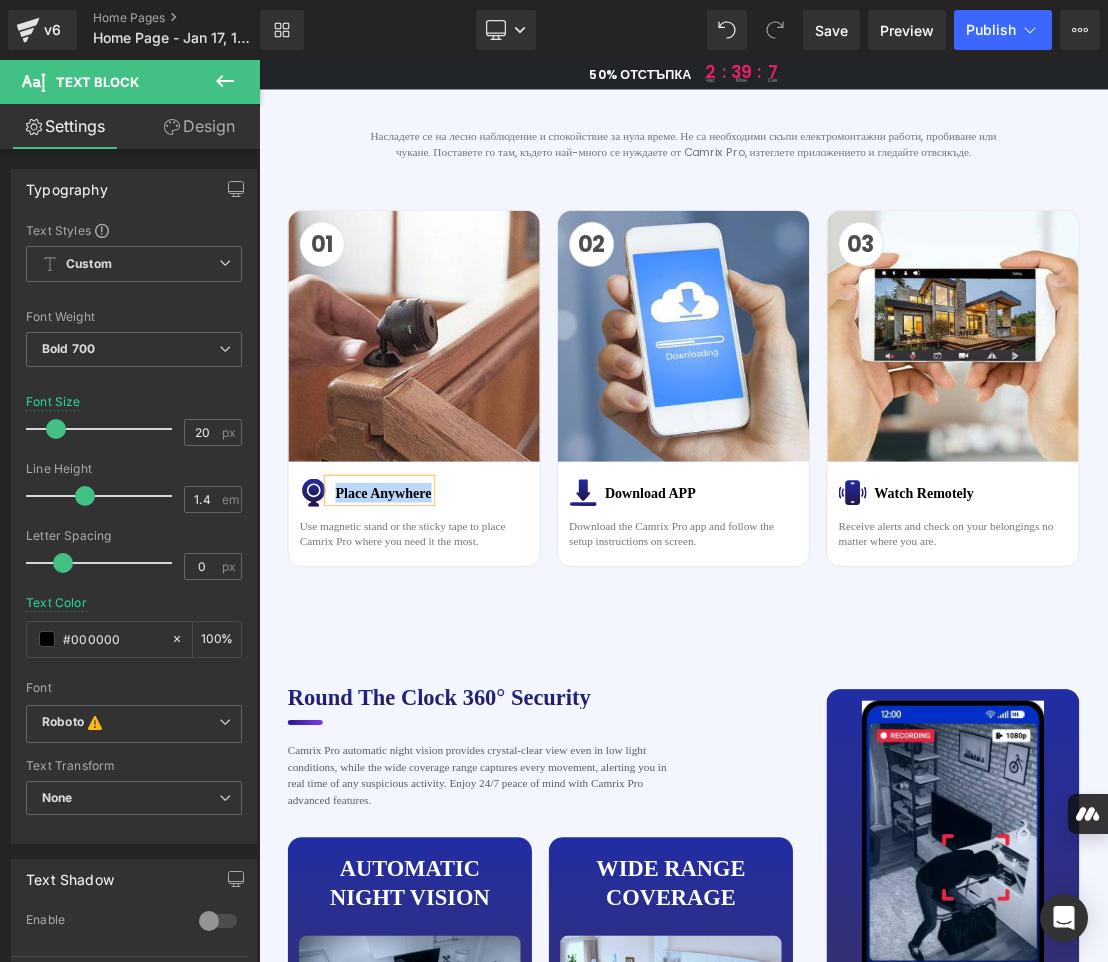 click on "Place Anywhere" at bounding box center (436, 677) 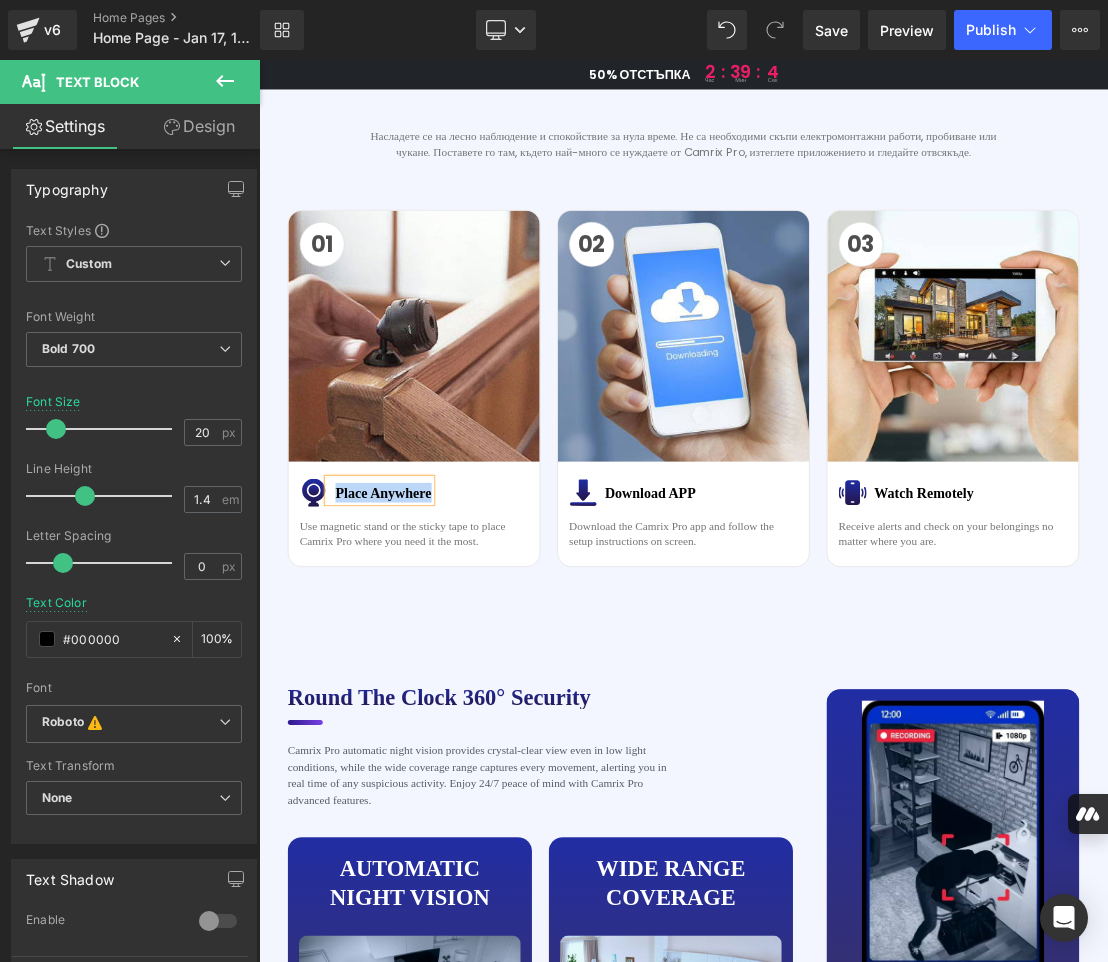 paste 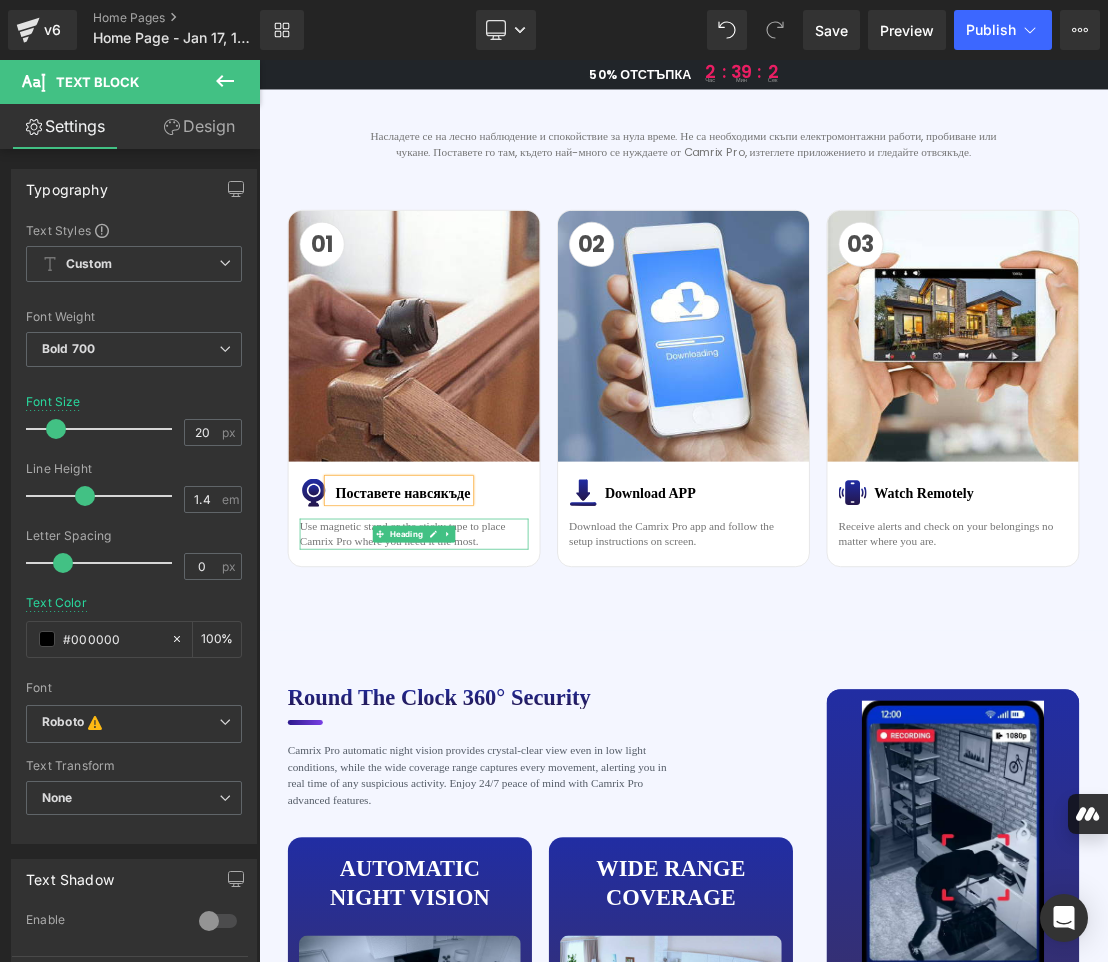click on "Use magnetic stand or the sticky tape to place Camrix Pro where you need it the most." at bounding box center (480, 736) 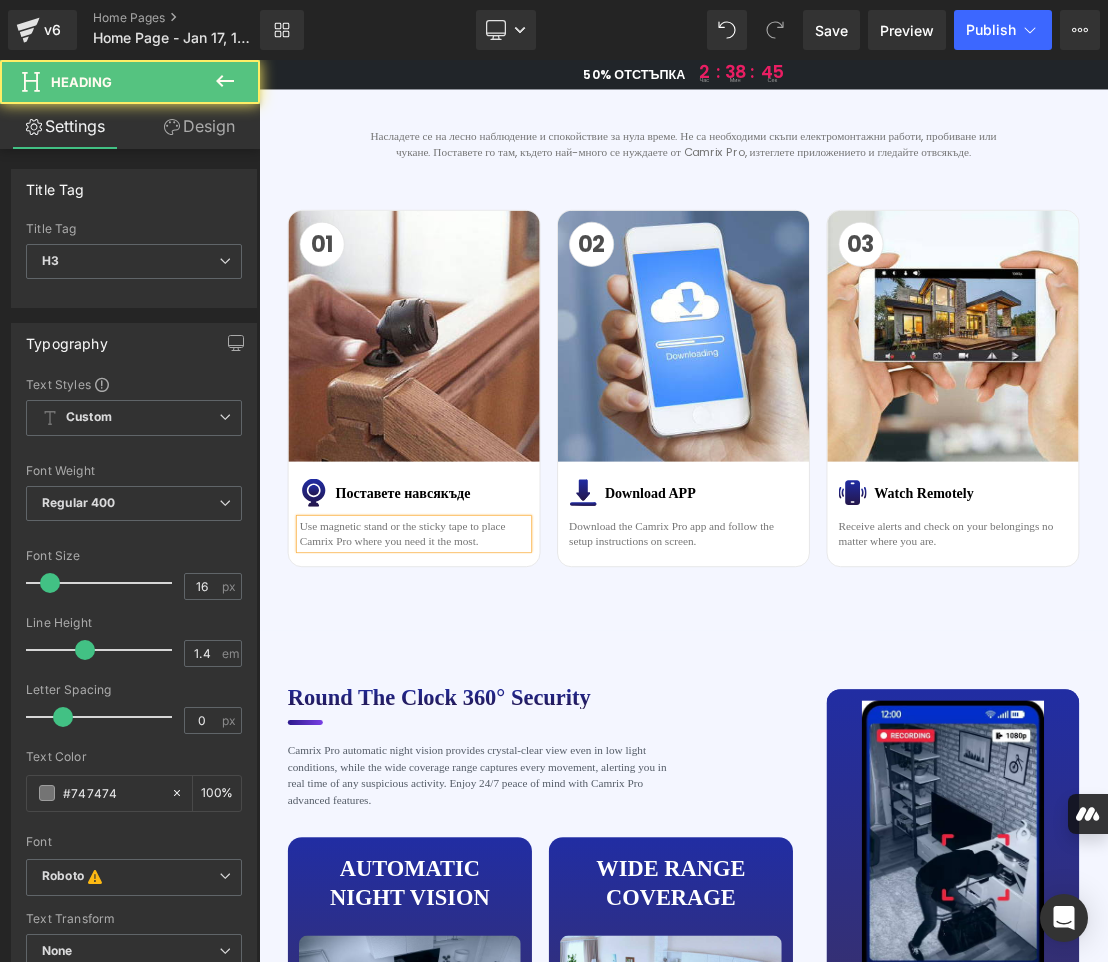 click on "Use magnetic stand or the sticky tape to place Camrix Pro where you need it the most." at bounding box center (480, 736) 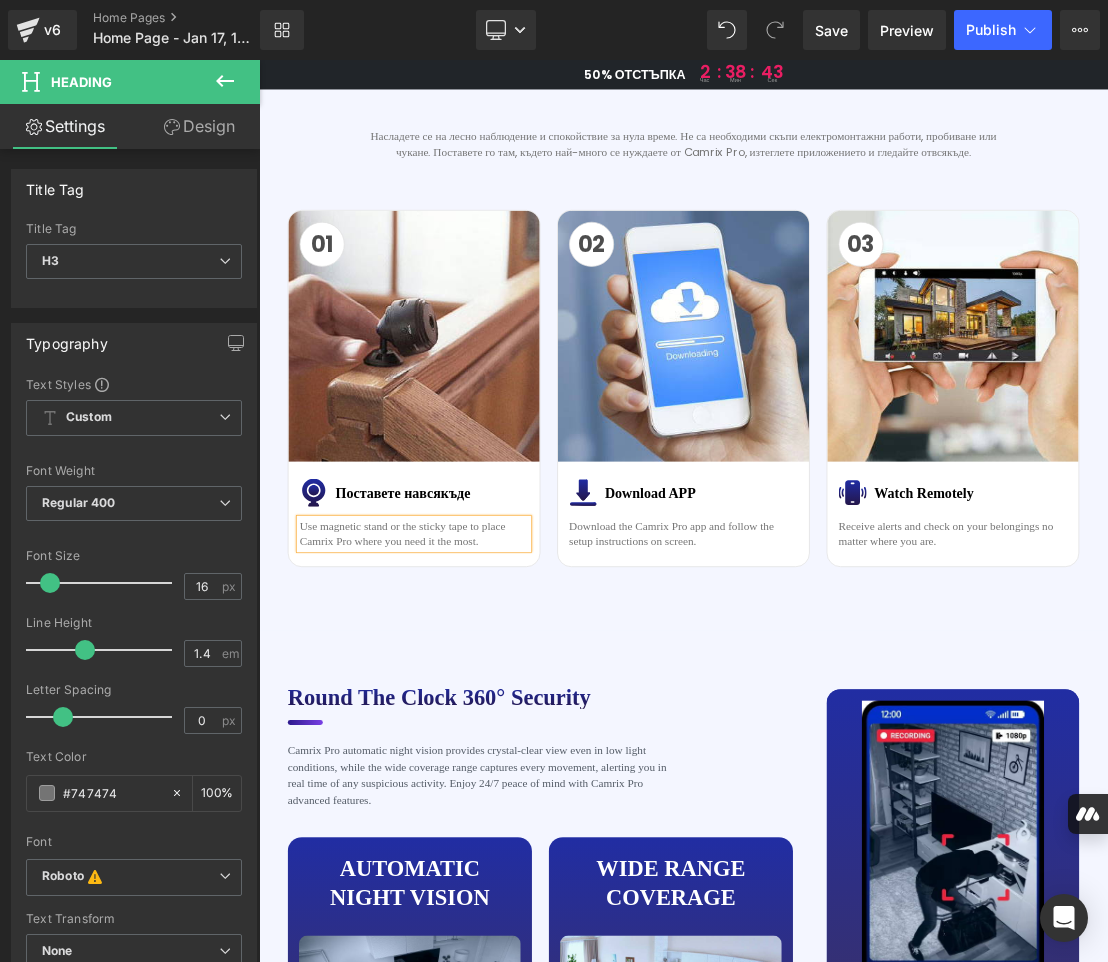 paste 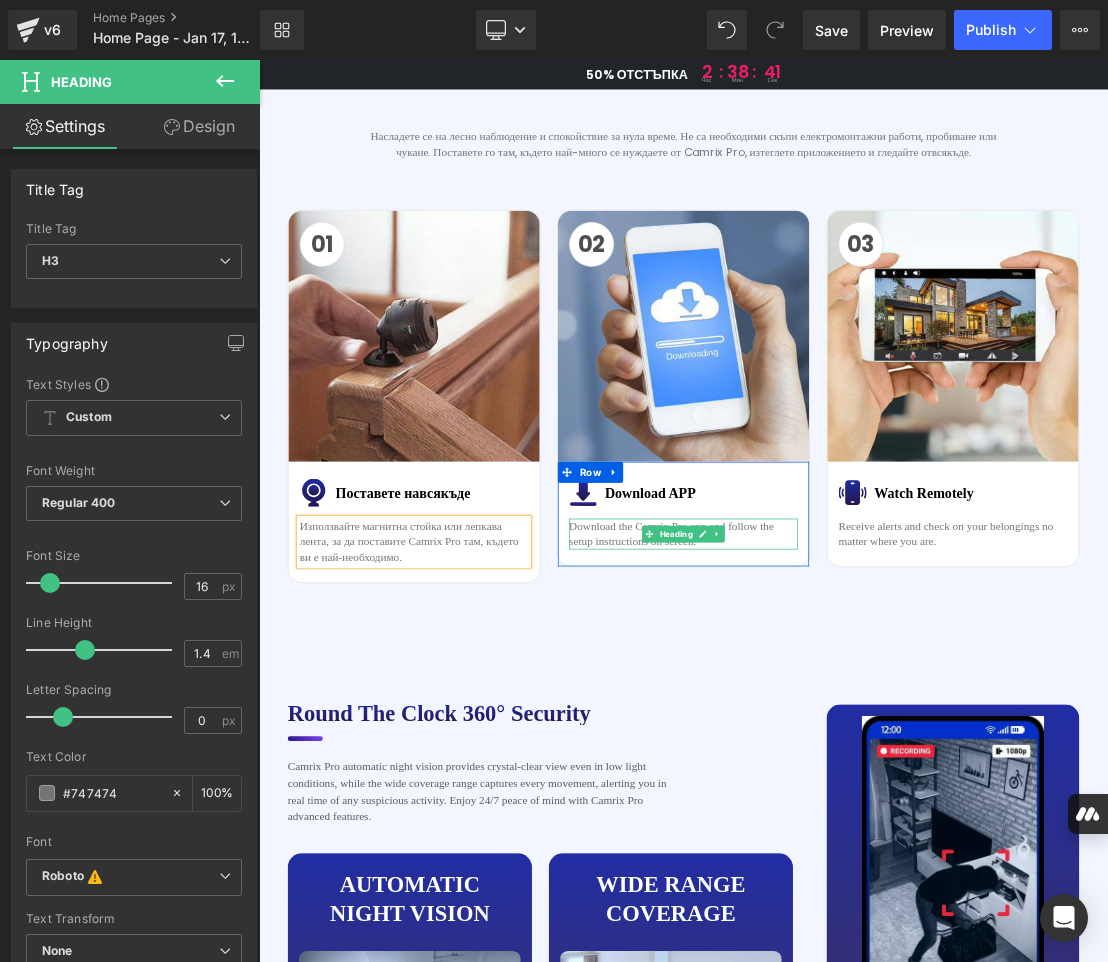 click on "Download the Camrix Pro app and follow the setup instructions on screen." at bounding box center [864, 736] 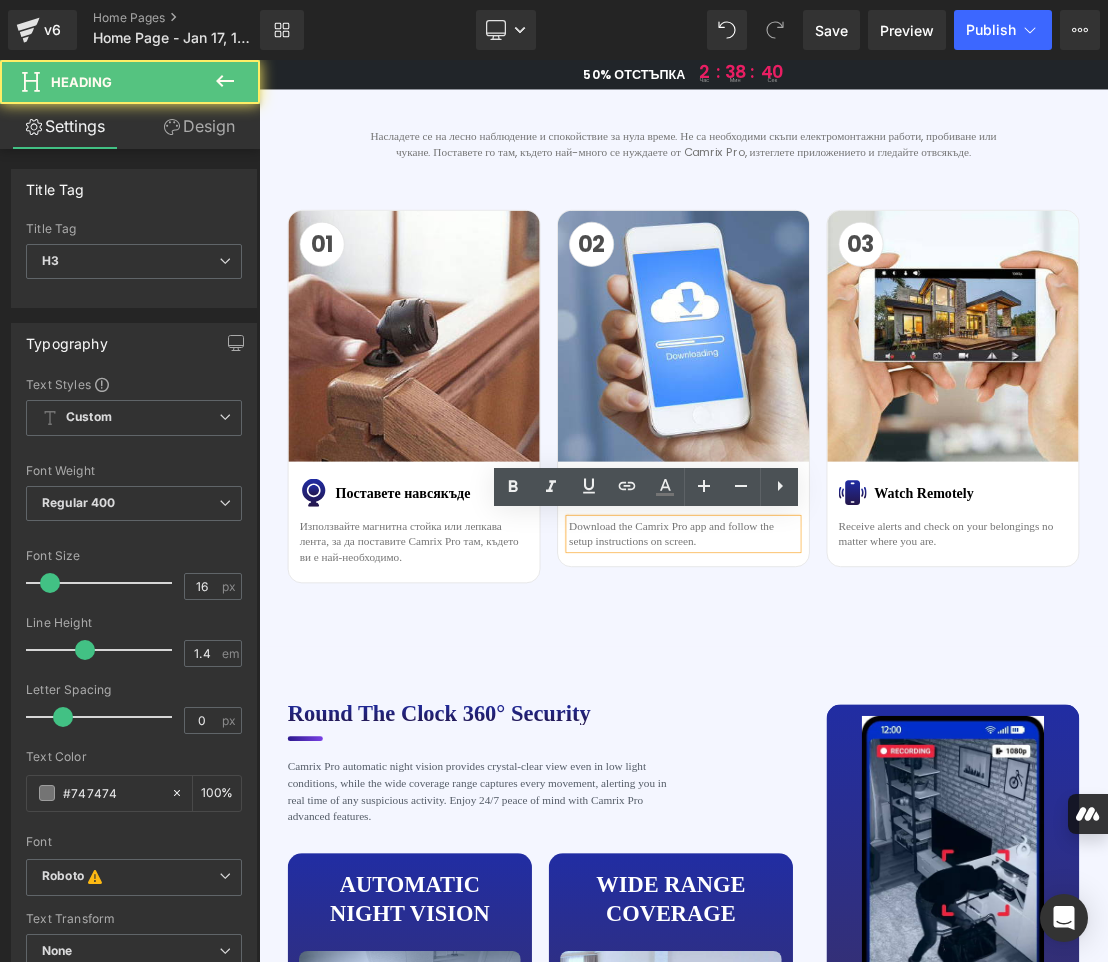 click on "Download the Camrix Pro app and follow the setup instructions on screen." at bounding box center (864, 736) 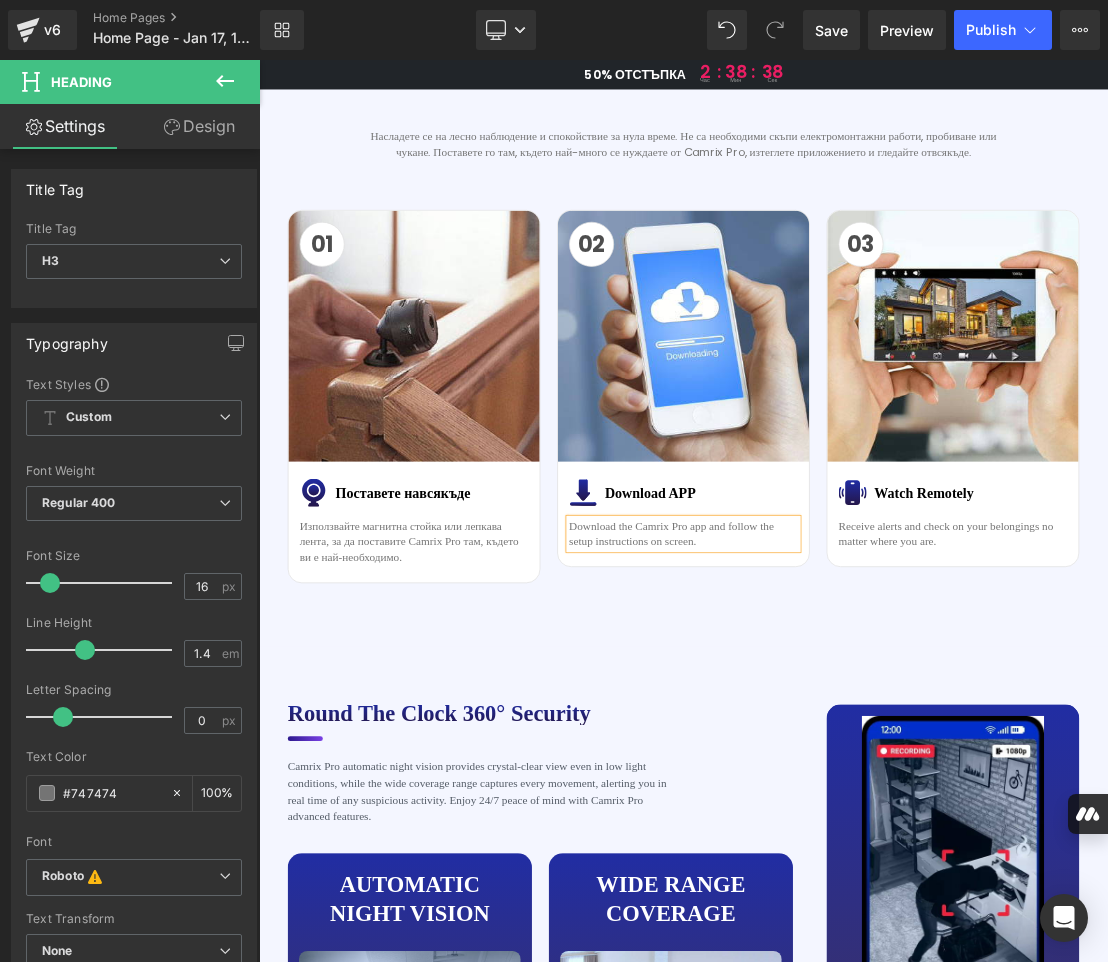 copy on "Download the Camrix Pro app and follow the setup instructions on screen." 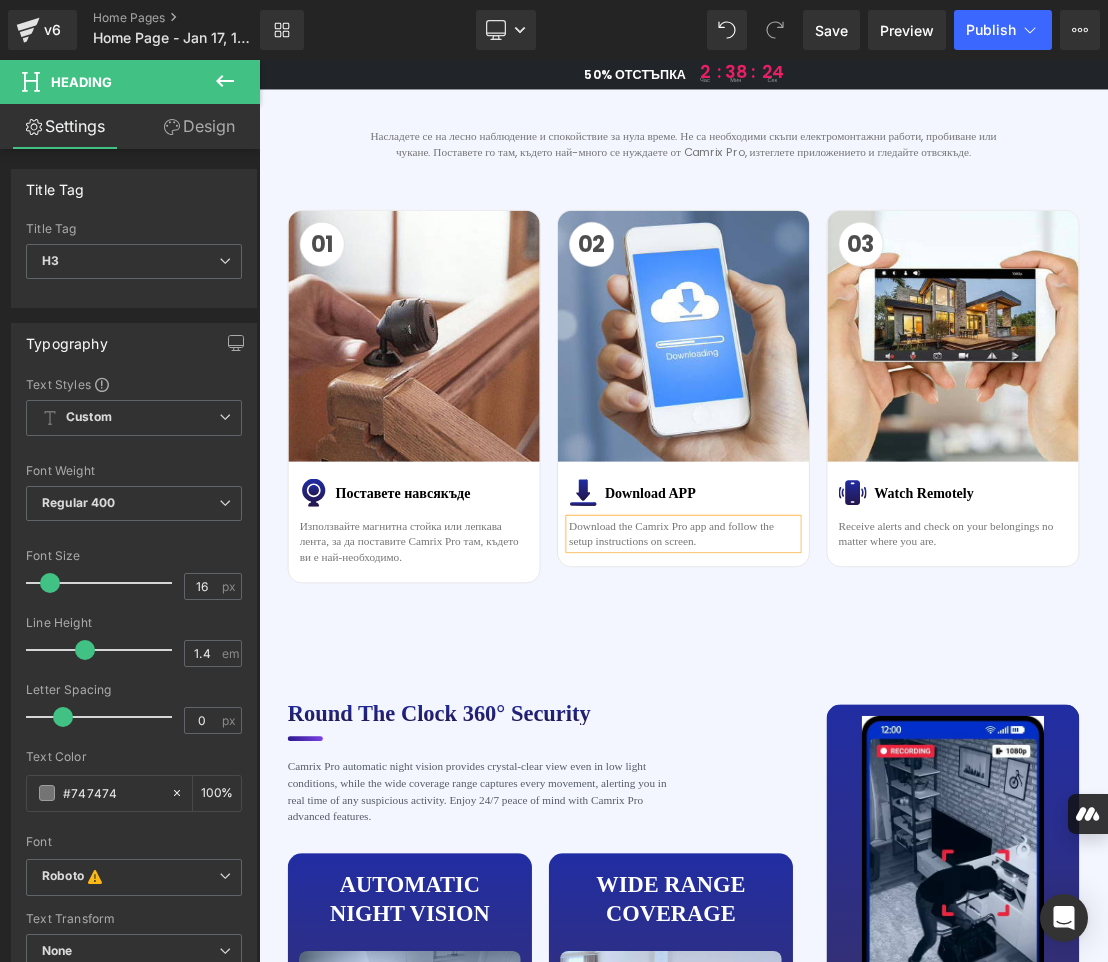 click on "Download the Camrix Pro app and follow the setup instructions on screen." at bounding box center [864, 736] 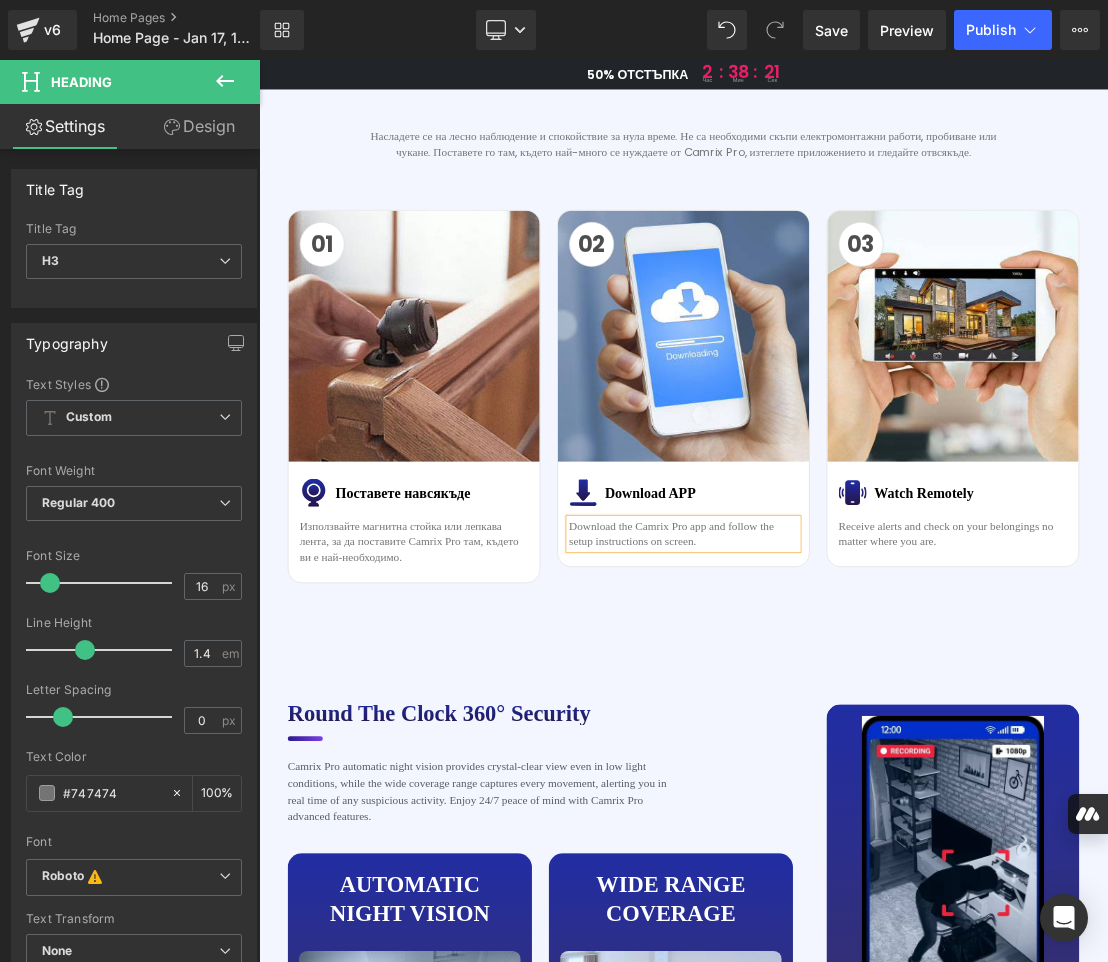 paste 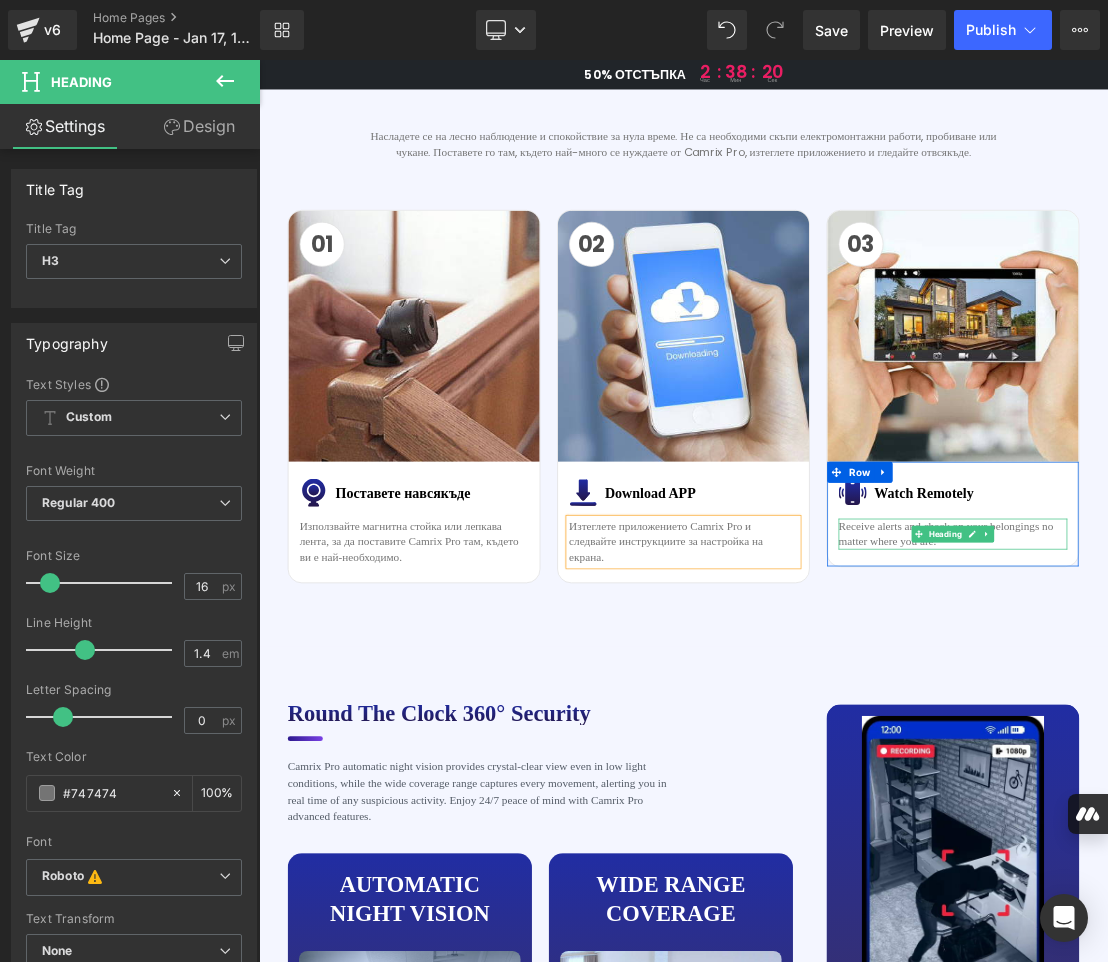 click on "Receive alerts and check on your belongings no matter where you are." at bounding box center [1248, 736] 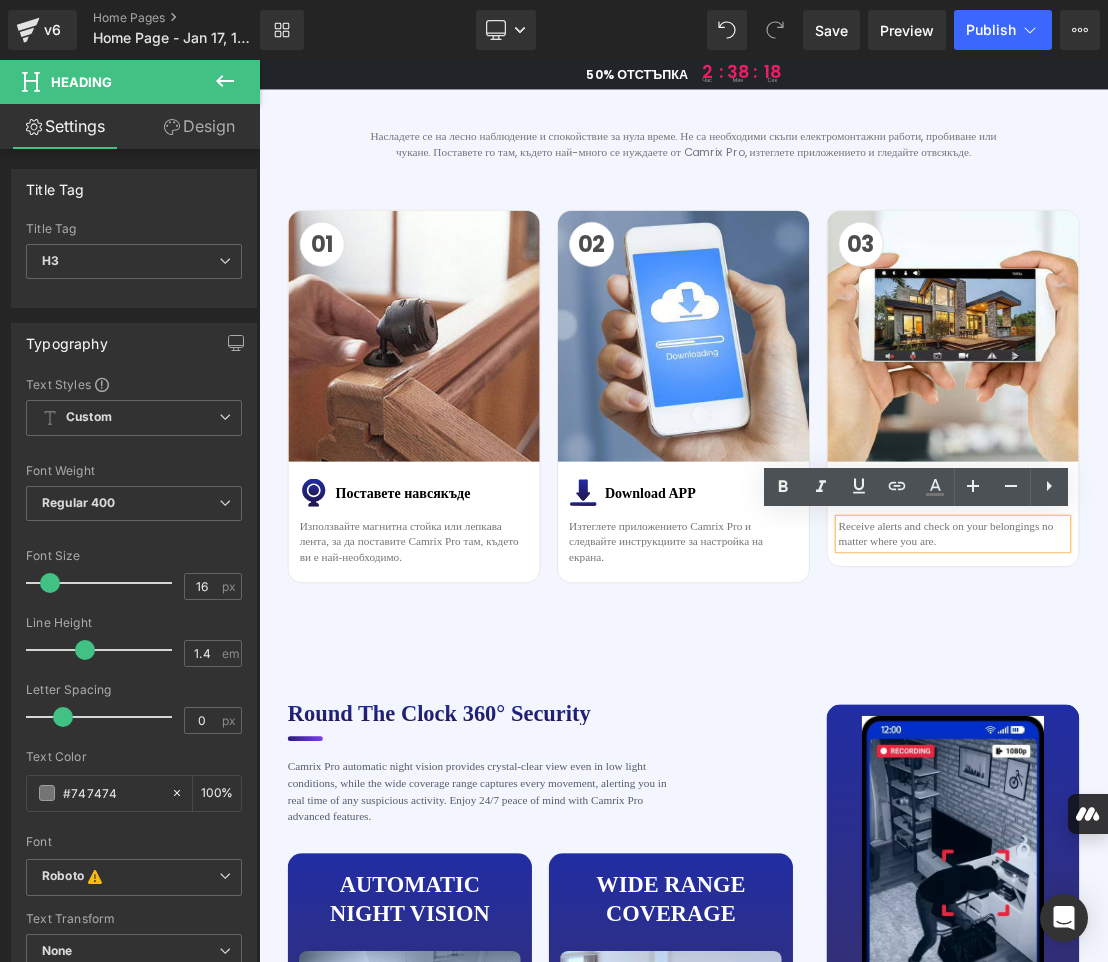 click on "Receive alerts and check on your belongings no matter where you are." at bounding box center (1248, 736) 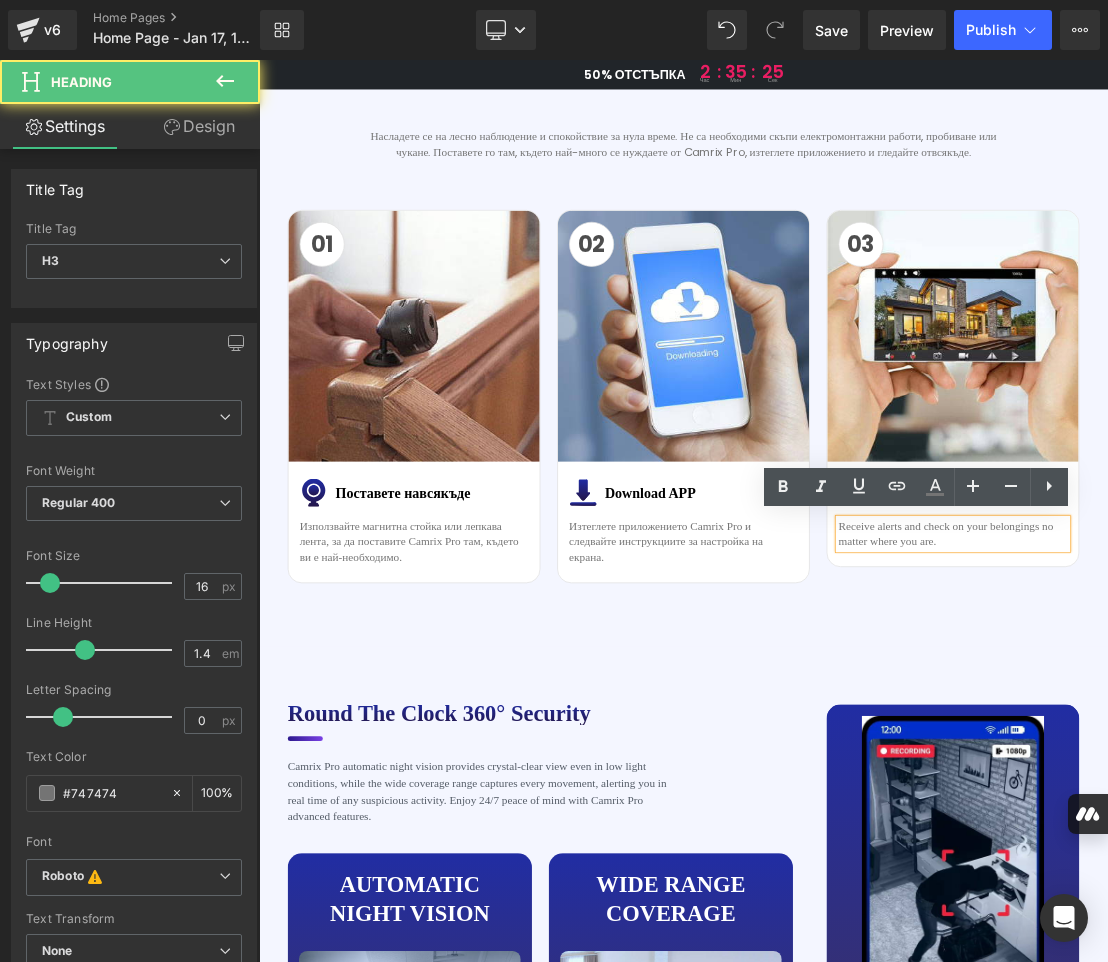 click on "Receive alerts and check on your belongings no matter where you are." at bounding box center (1248, 736) 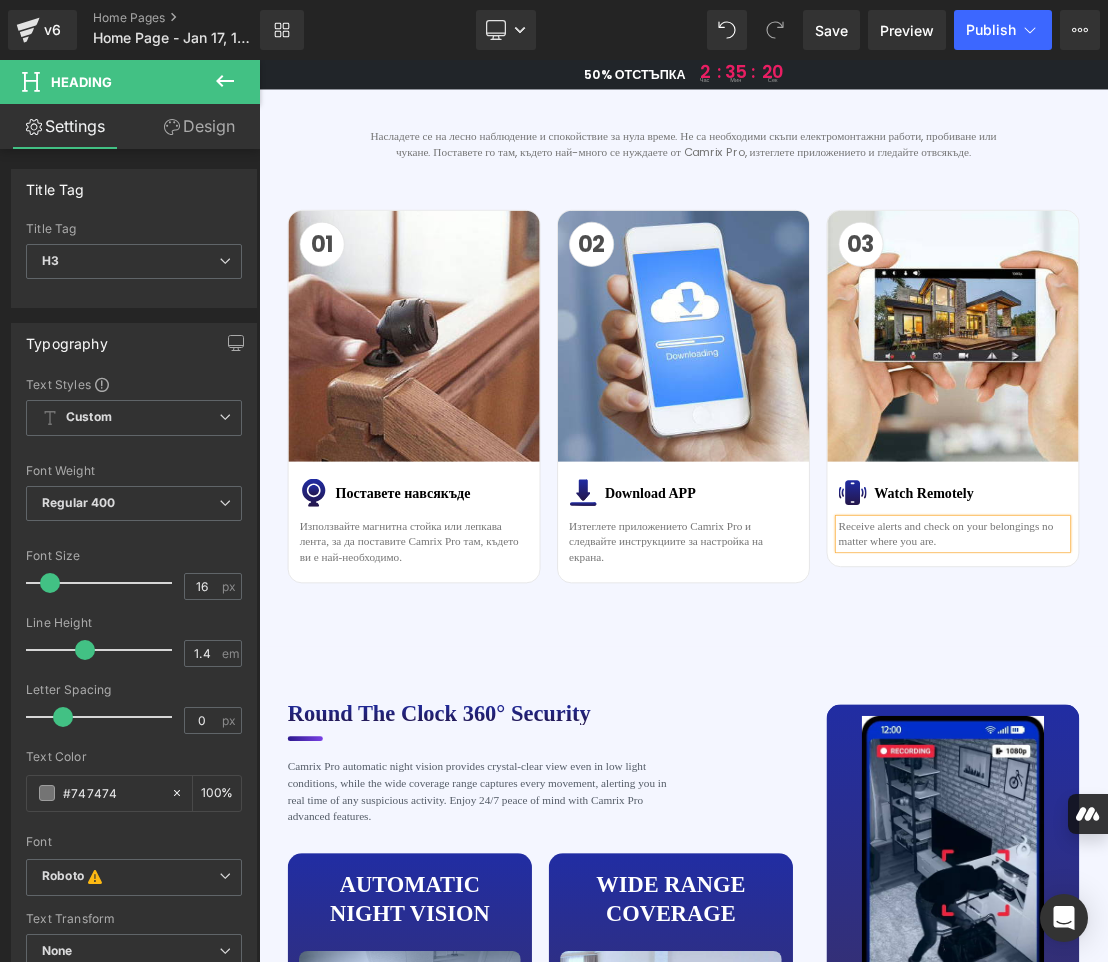 copy on "Receive alerts and check on your belongings no matter where you are." 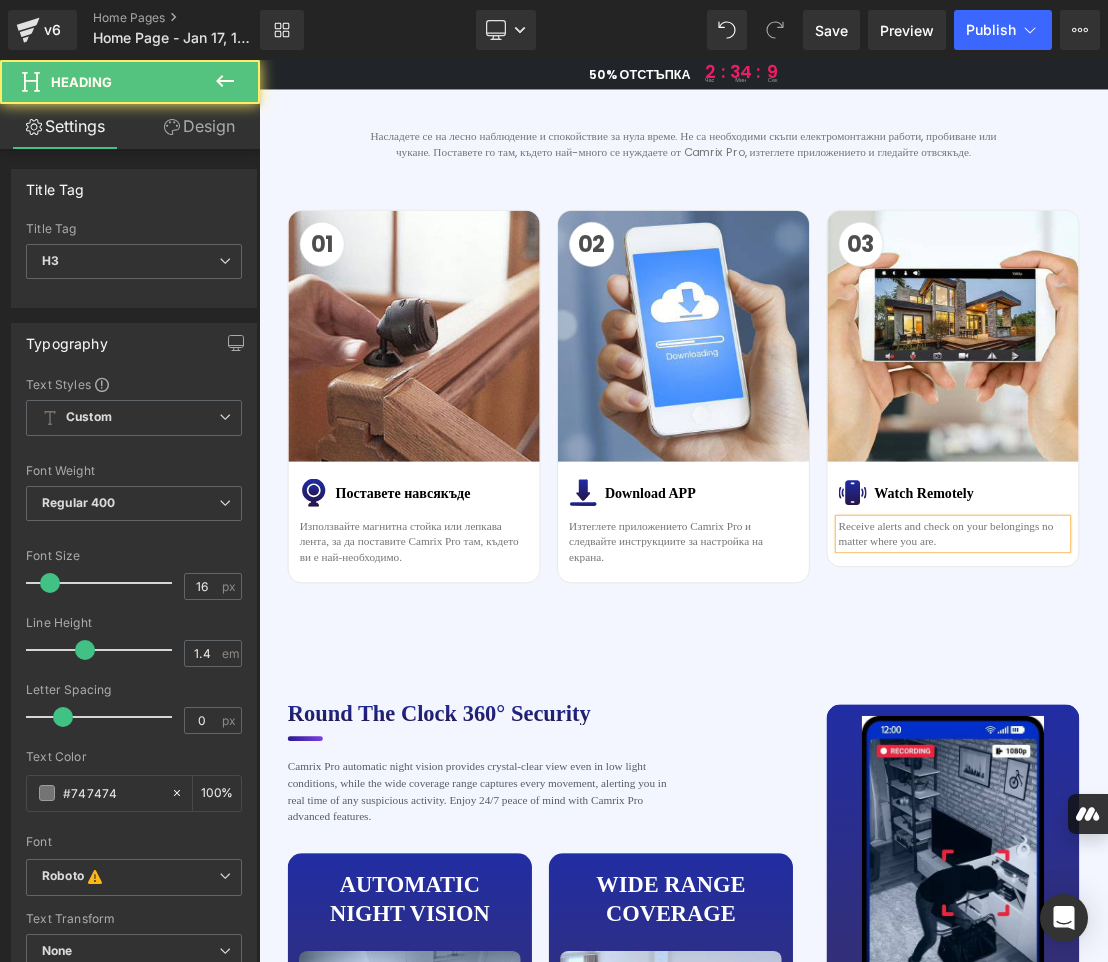click on "Receive alerts and check on your belongings no matter where you are." at bounding box center [1248, 736] 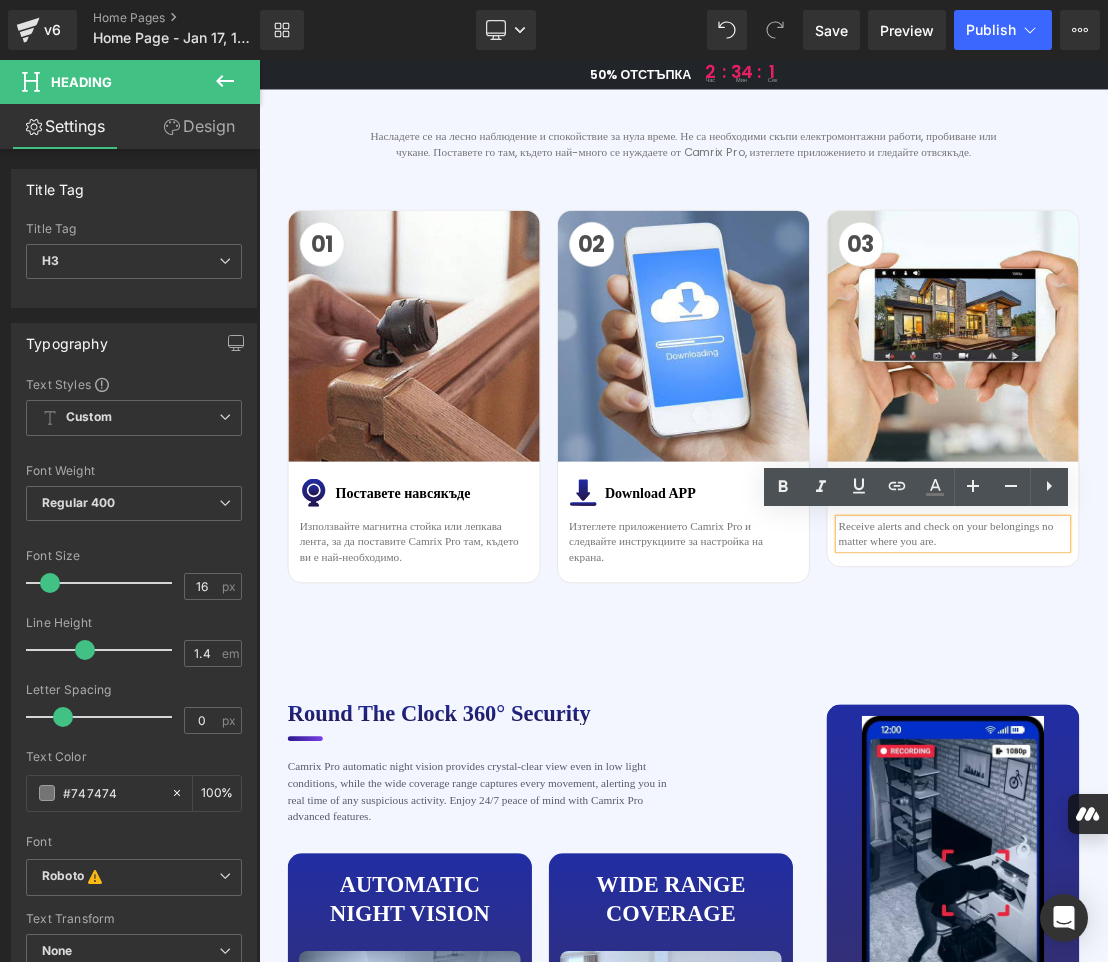 drag, startPoint x: 1228, startPoint y: 742, endPoint x: 1075, endPoint y: 725, distance: 153.94154 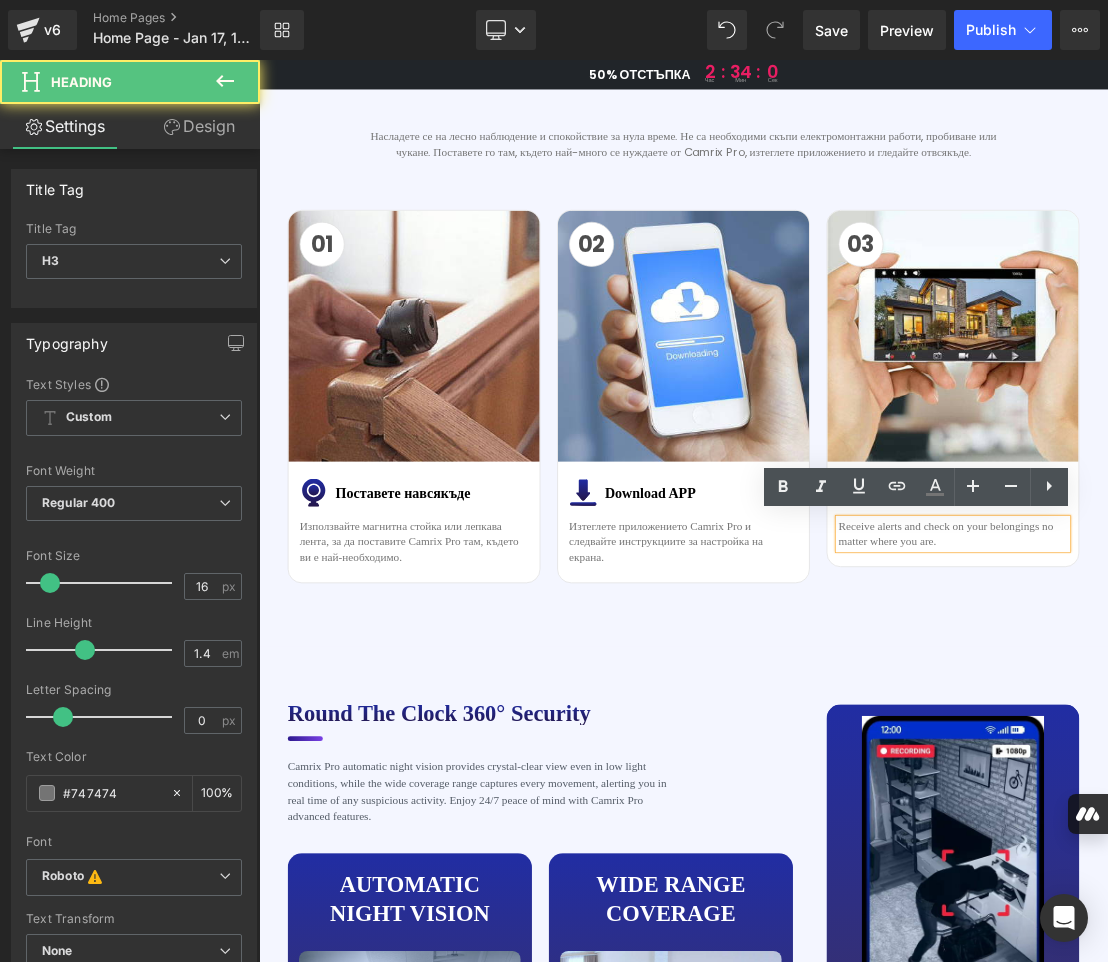 click on "Receive alerts and check on your belongings no matter where you are." at bounding box center (1248, 736) 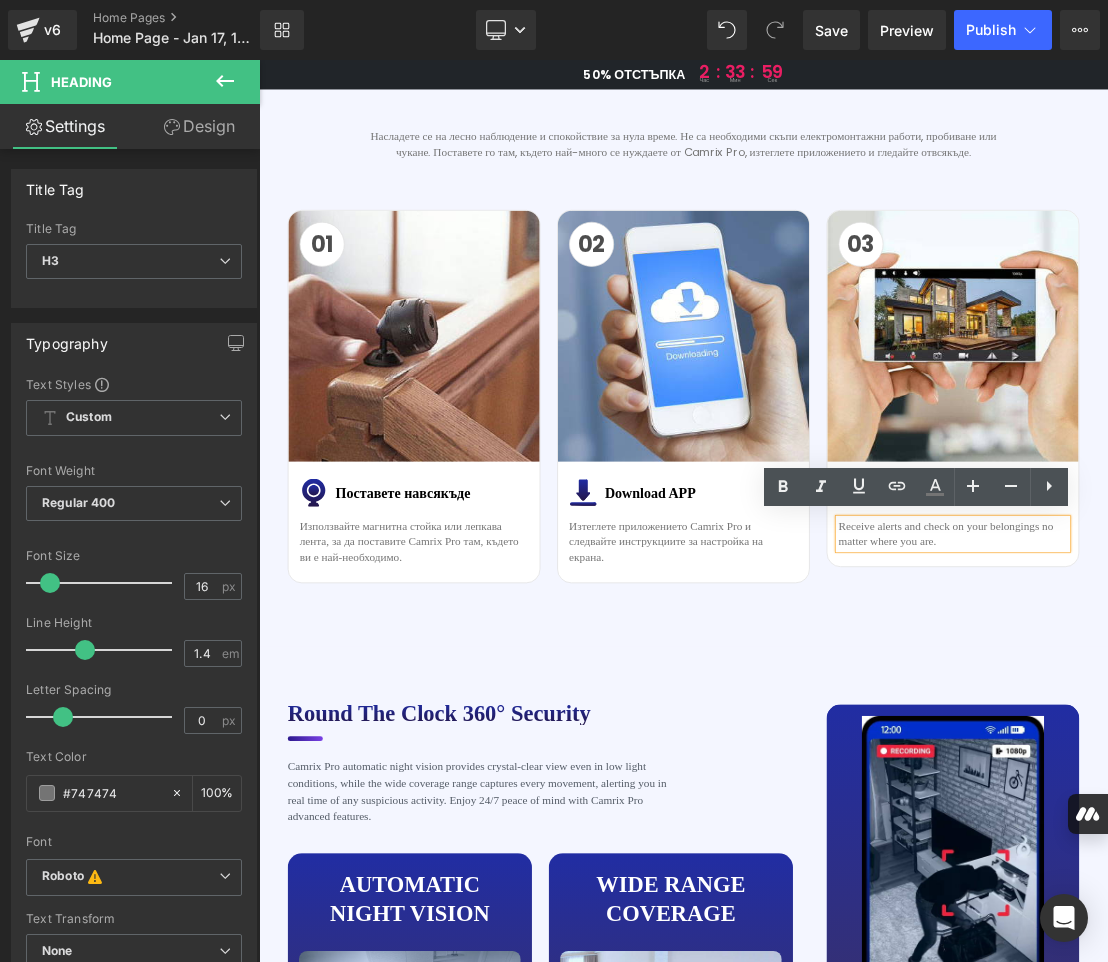 copy on "Receive alerts and check on your belongings no matter where you are." 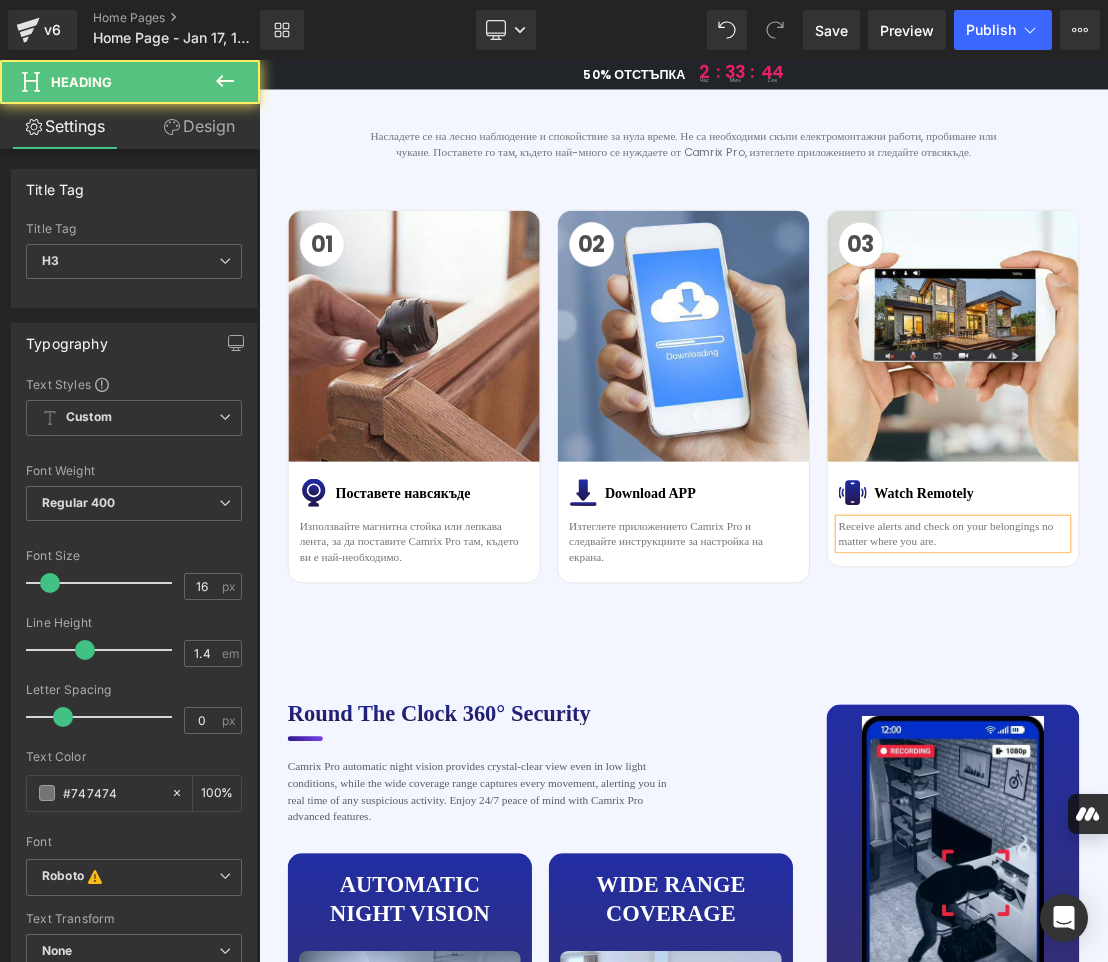 click on "Receive alerts and check on your belongings no matter where you are." at bounding box center [1248, 736] 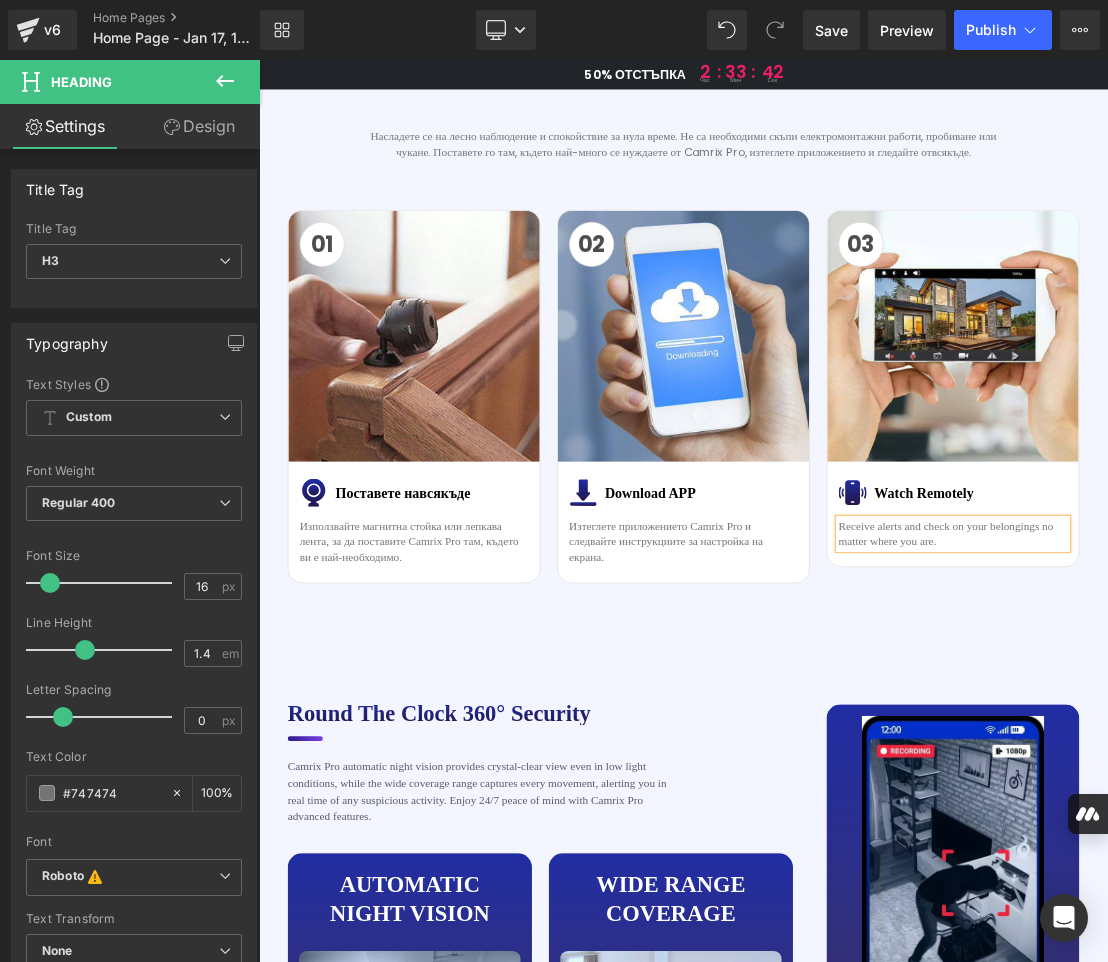 paste 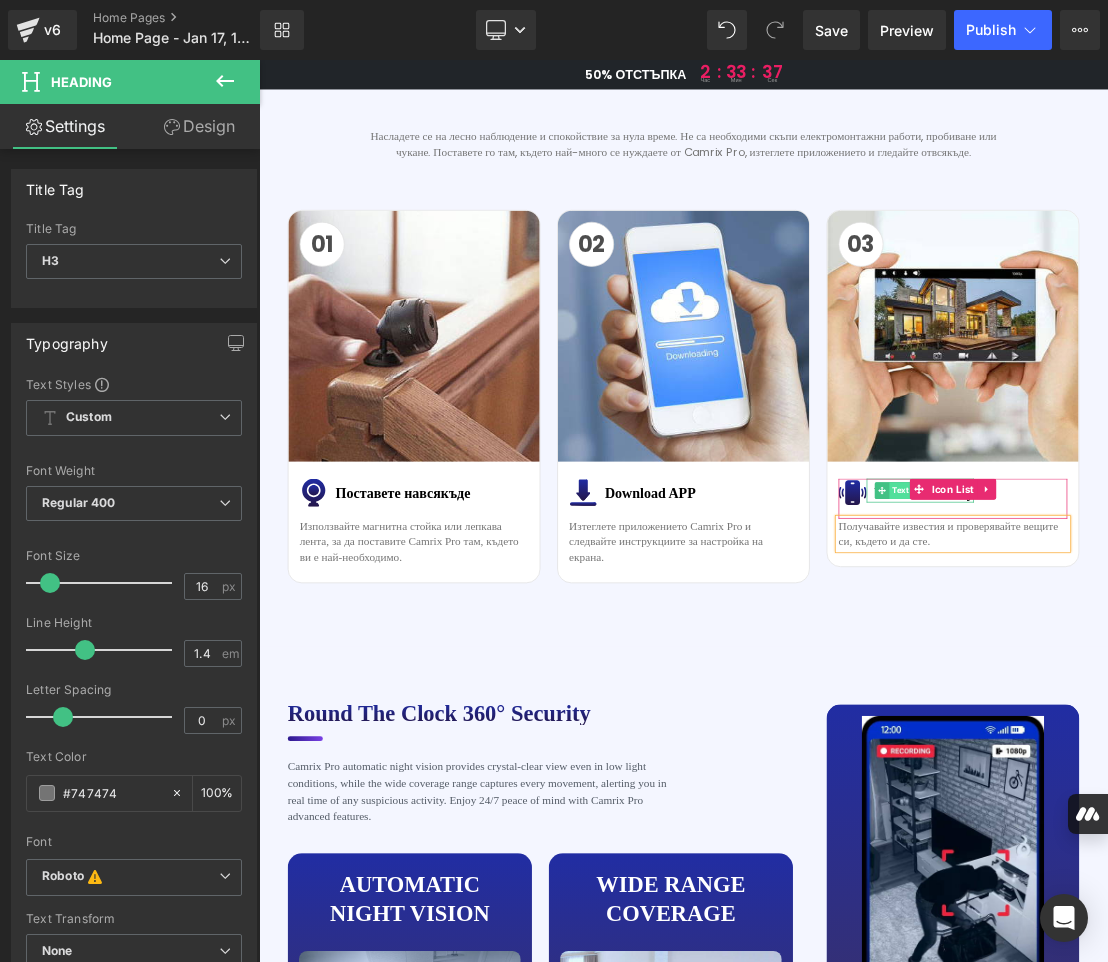 click on "Text Block" at bounding box center (1191, 674) 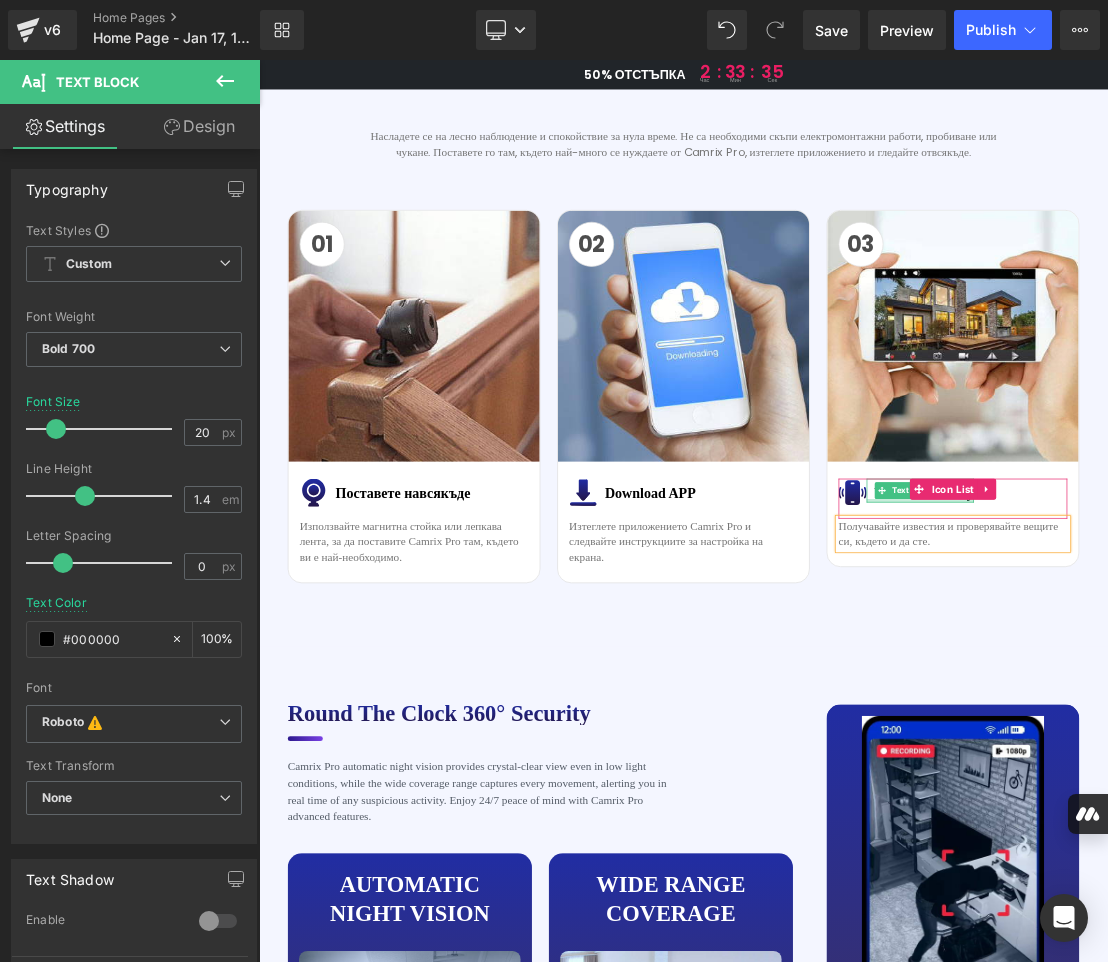click at bounding box center (1201, 688) 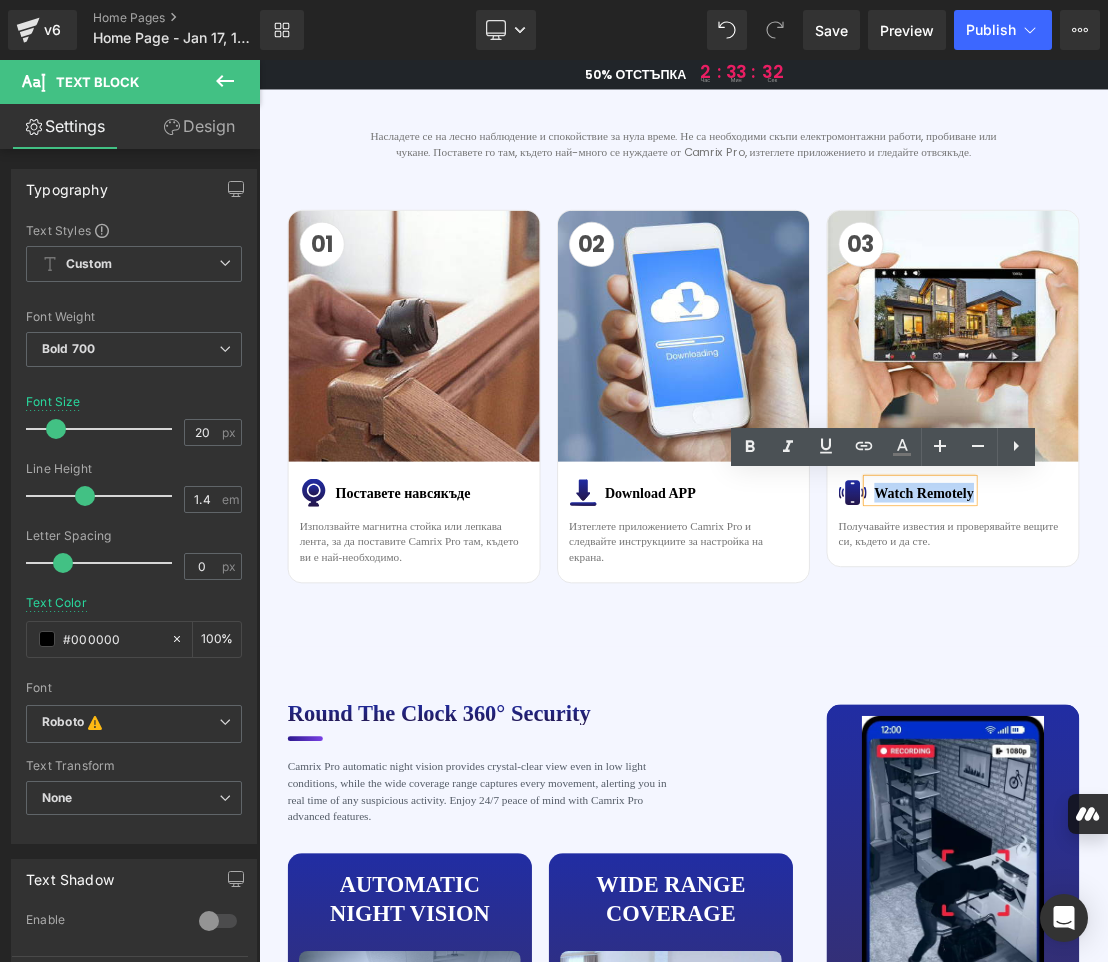 drag, startPoint x: 1128, startPoint y: 672, endPoint x: 1266, endPoint y: 679, distance: 138.17743 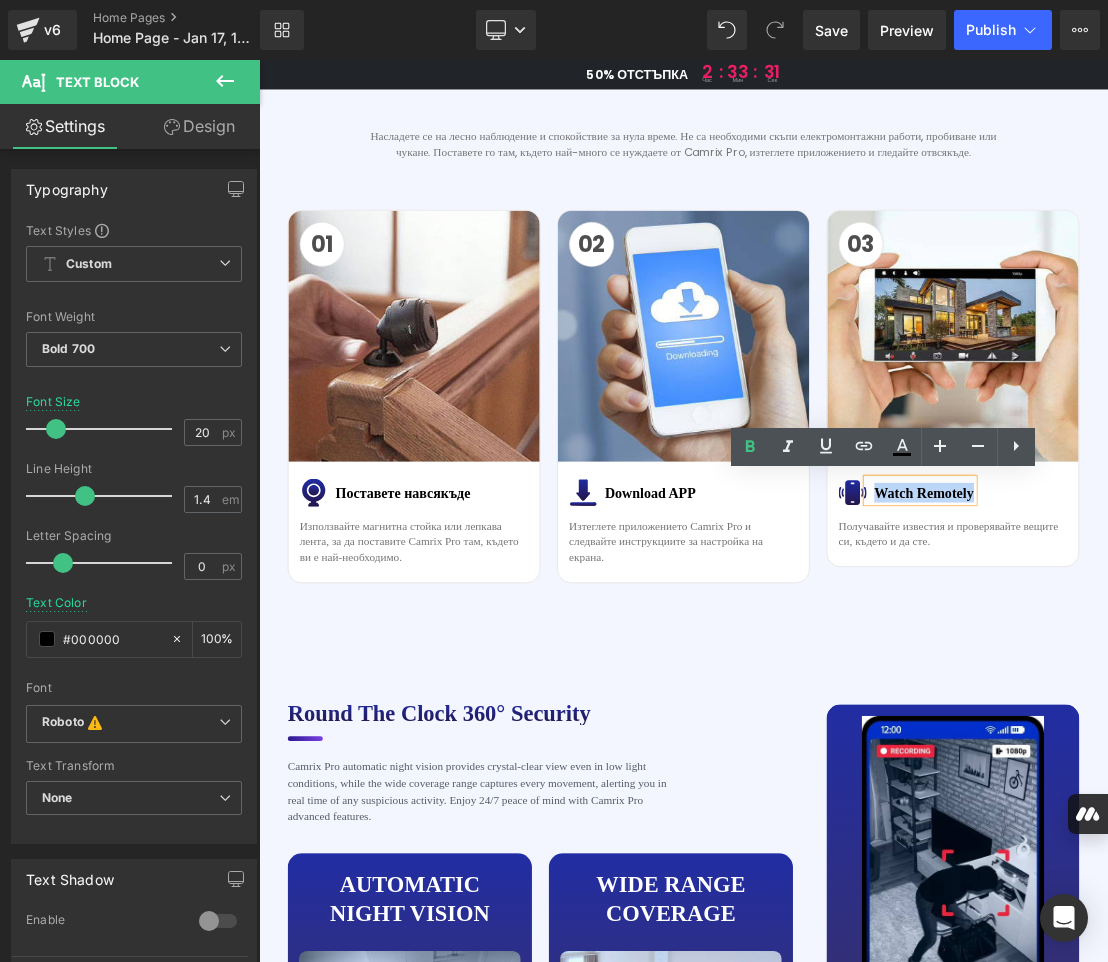 copy on "Watch Remotely" 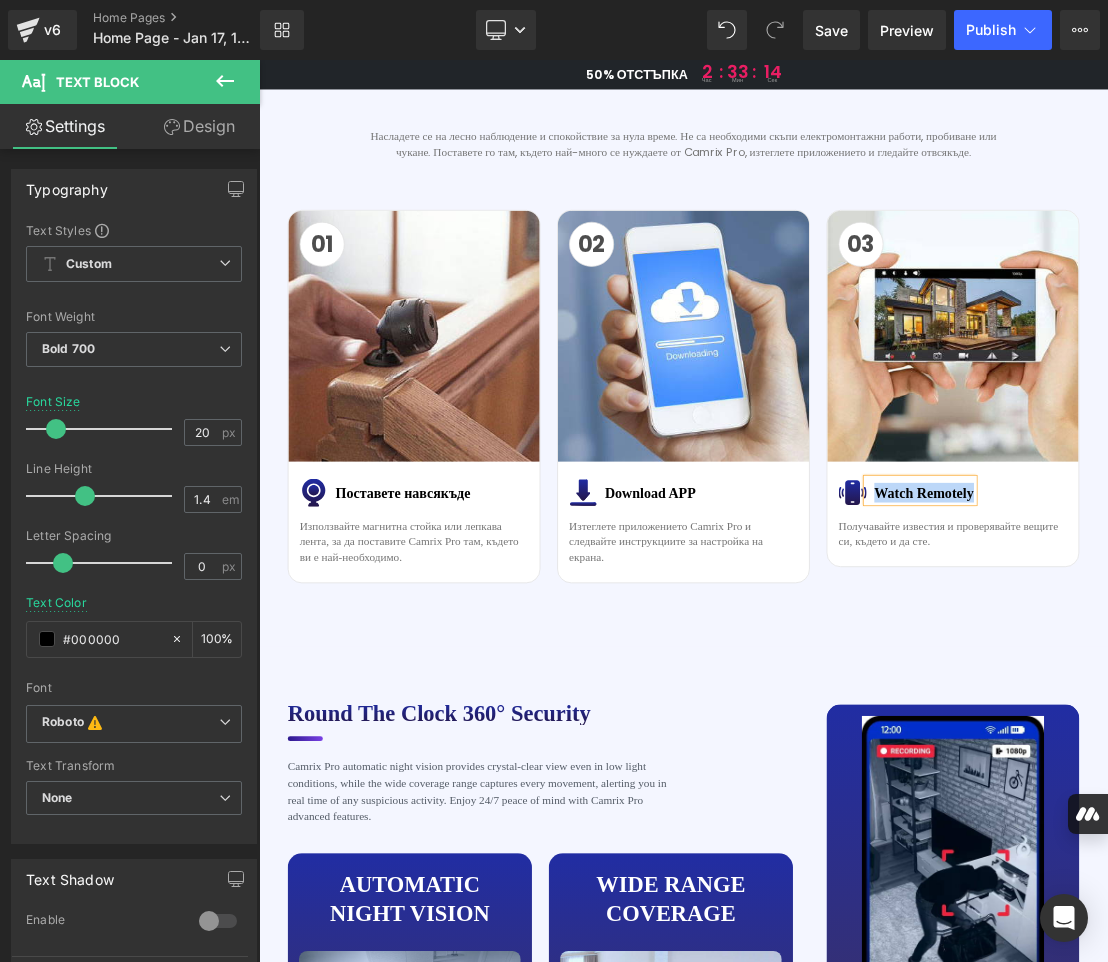 click on "Watch Remotely" at bounding box center (1207, 677) 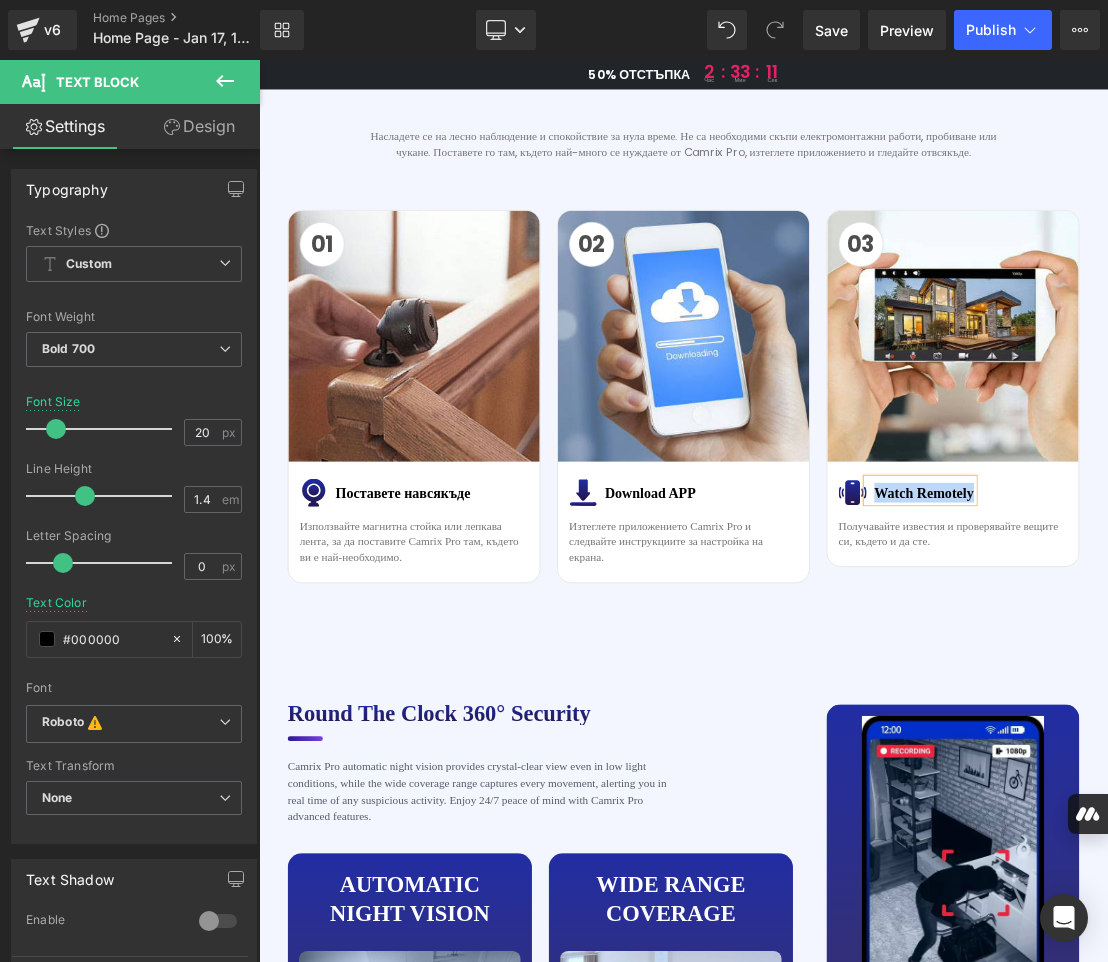 paste 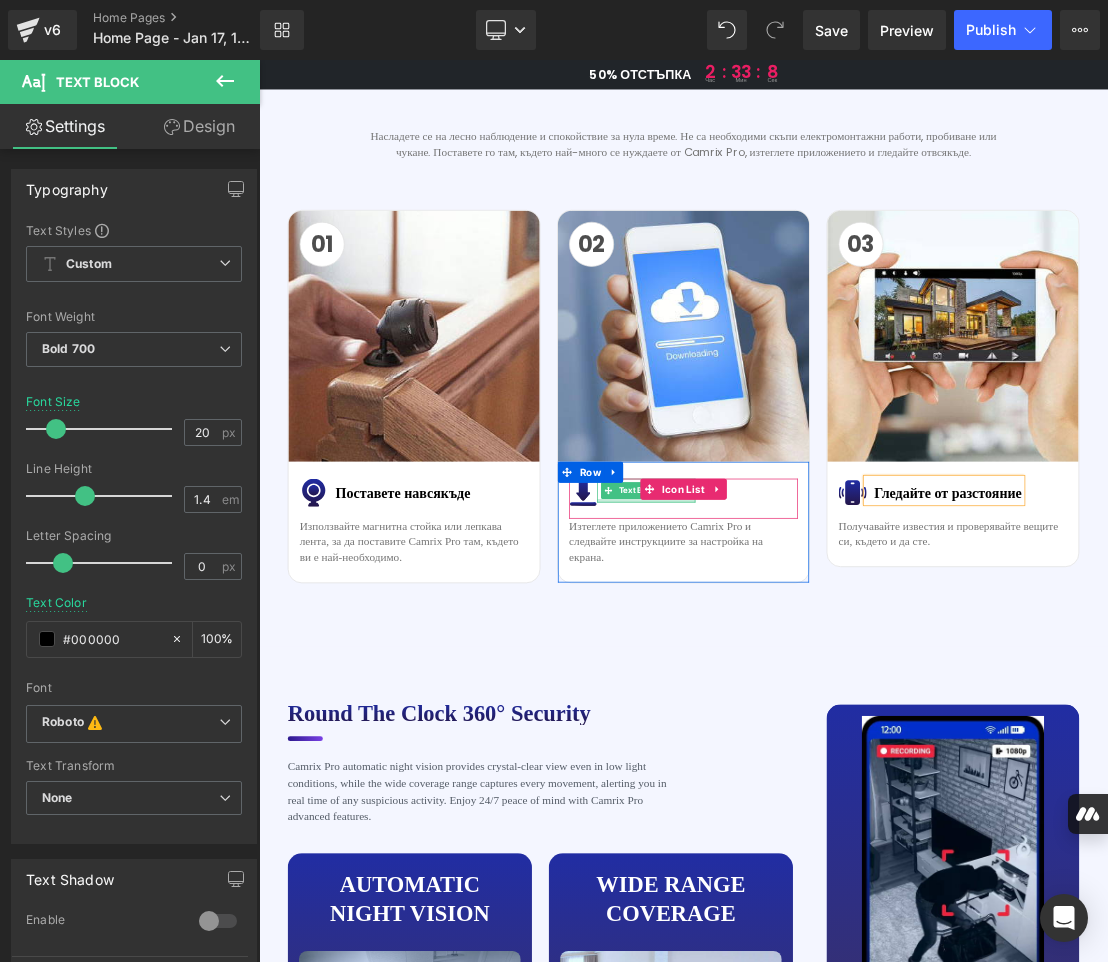 click at bounding box center [811, 688] 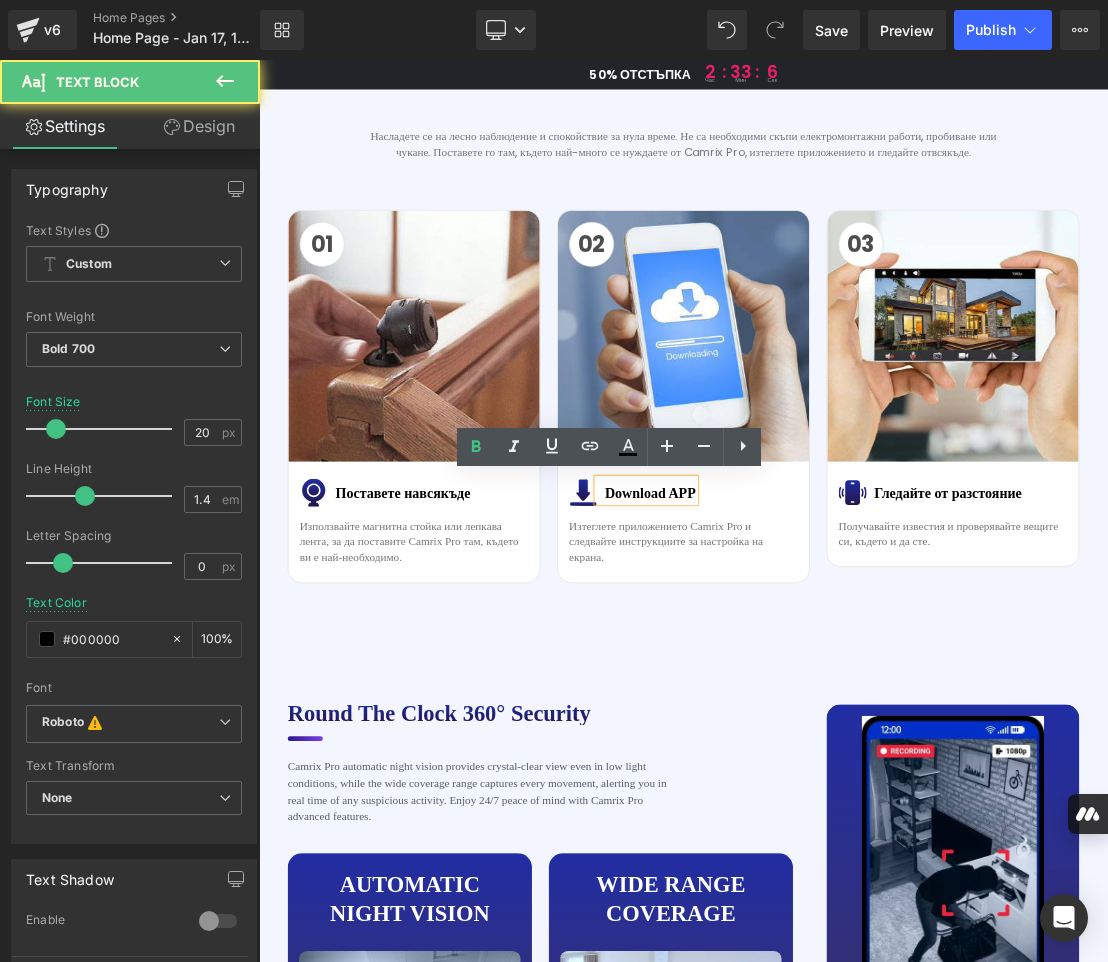 click on "Download APP" at bounding box center (816, 677) 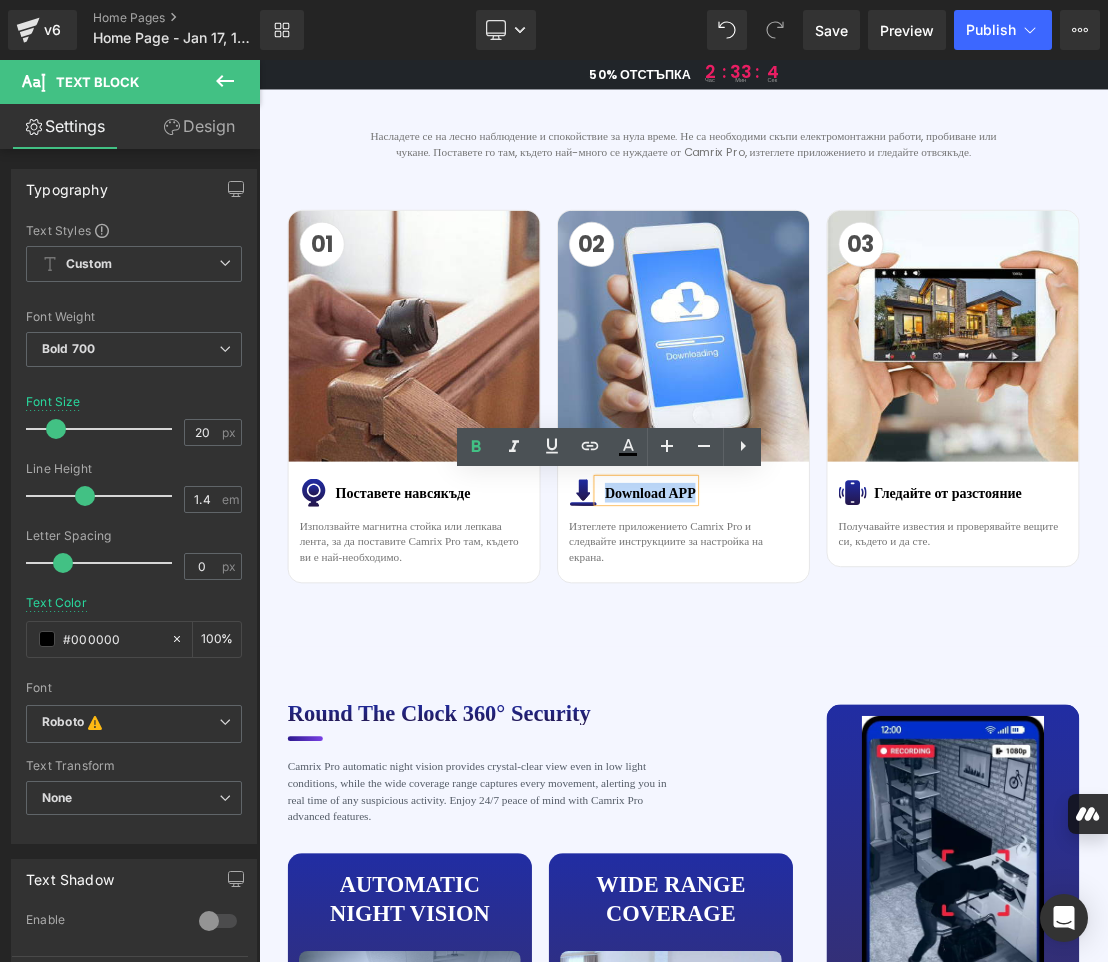 drag, startPoint x: 749, startPoint y: 674, endPoint x: 876, endPoint y: 674, distance: 127 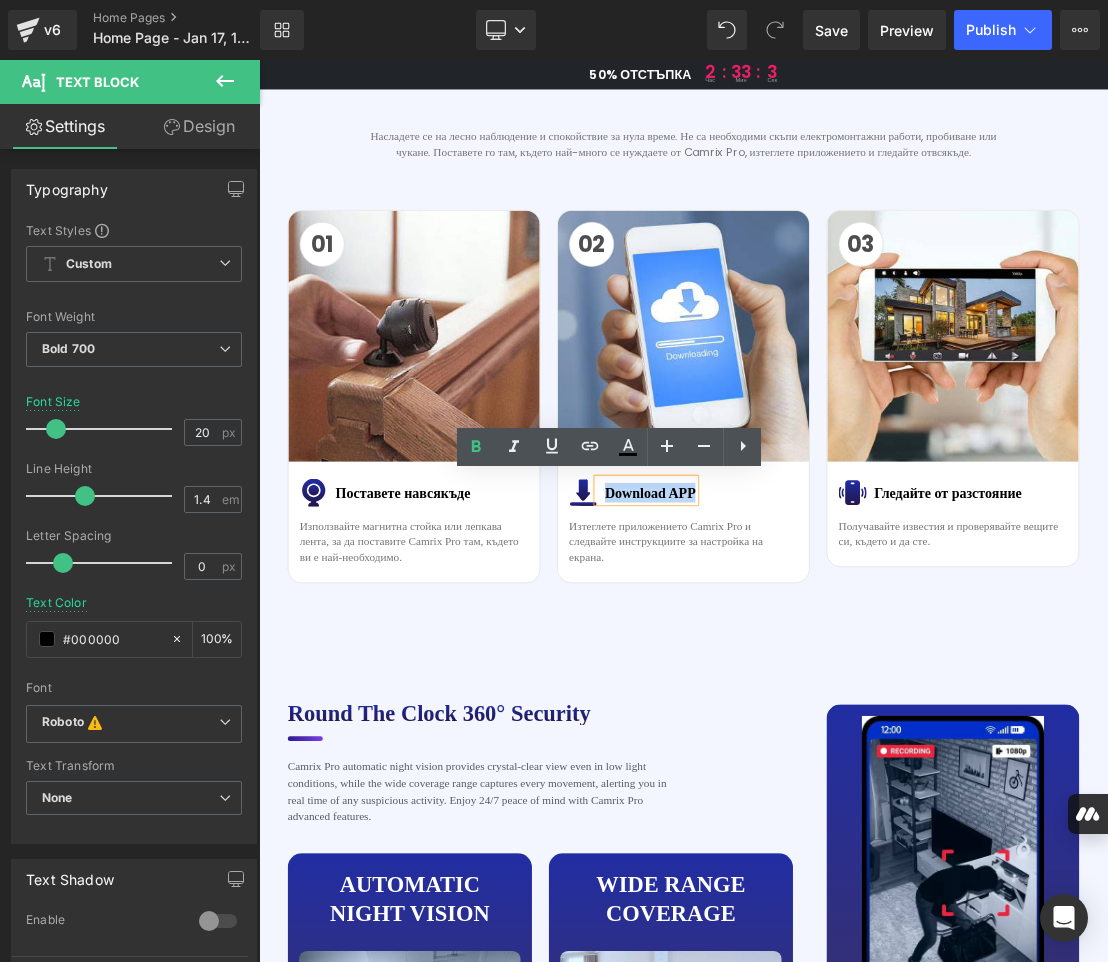 copy on "Download APP" 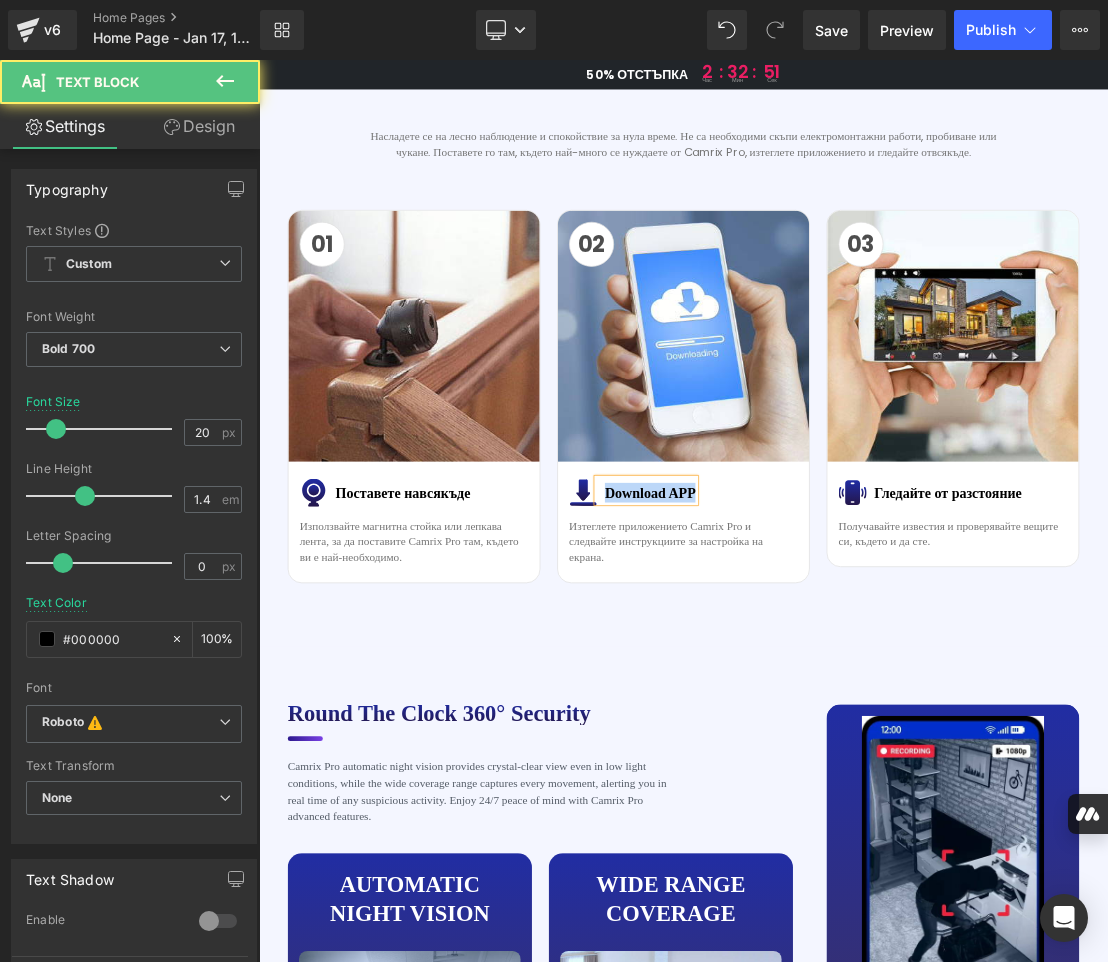 click on "Download APP" at bounding box center (816, 677) 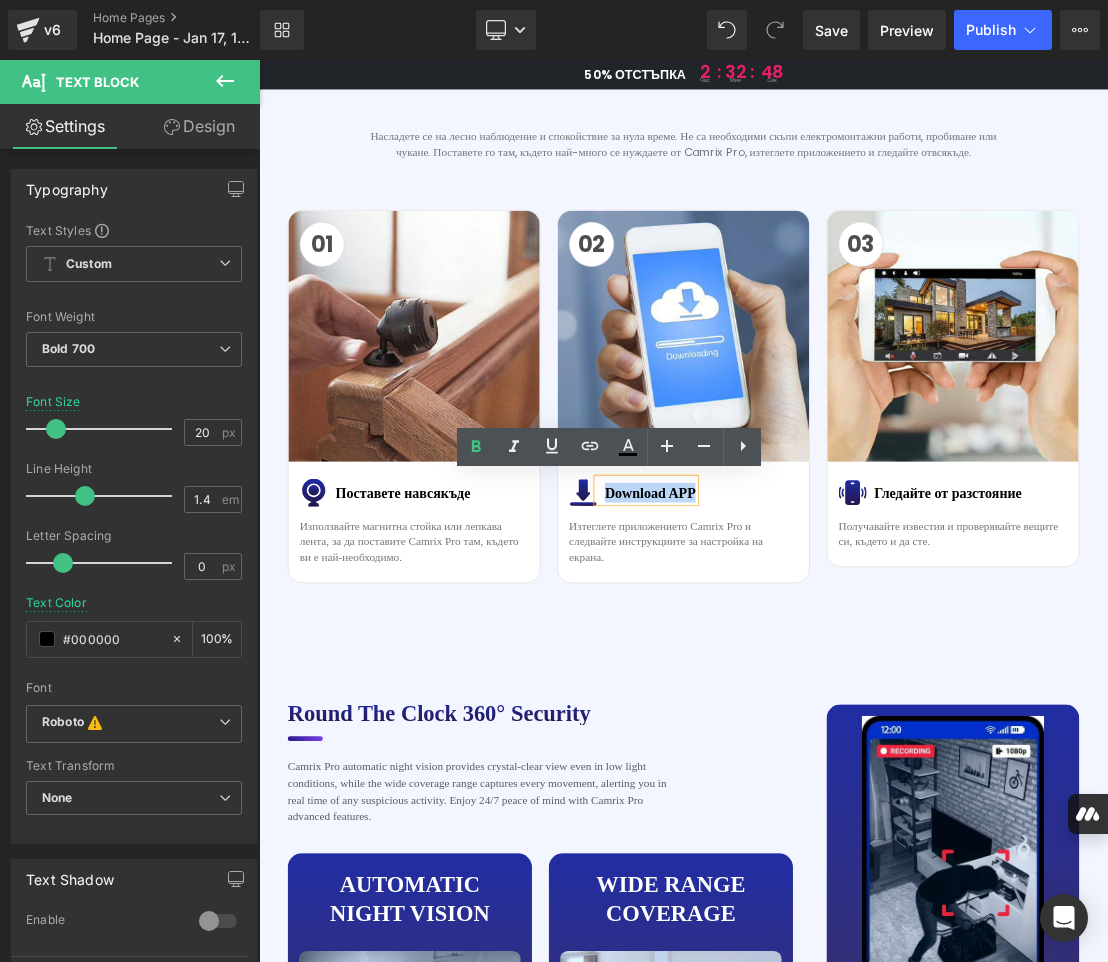 drag, startPoint x: 749, startPoint y: 675, endPoint x: 870, endPoint y: 675, distance: 121 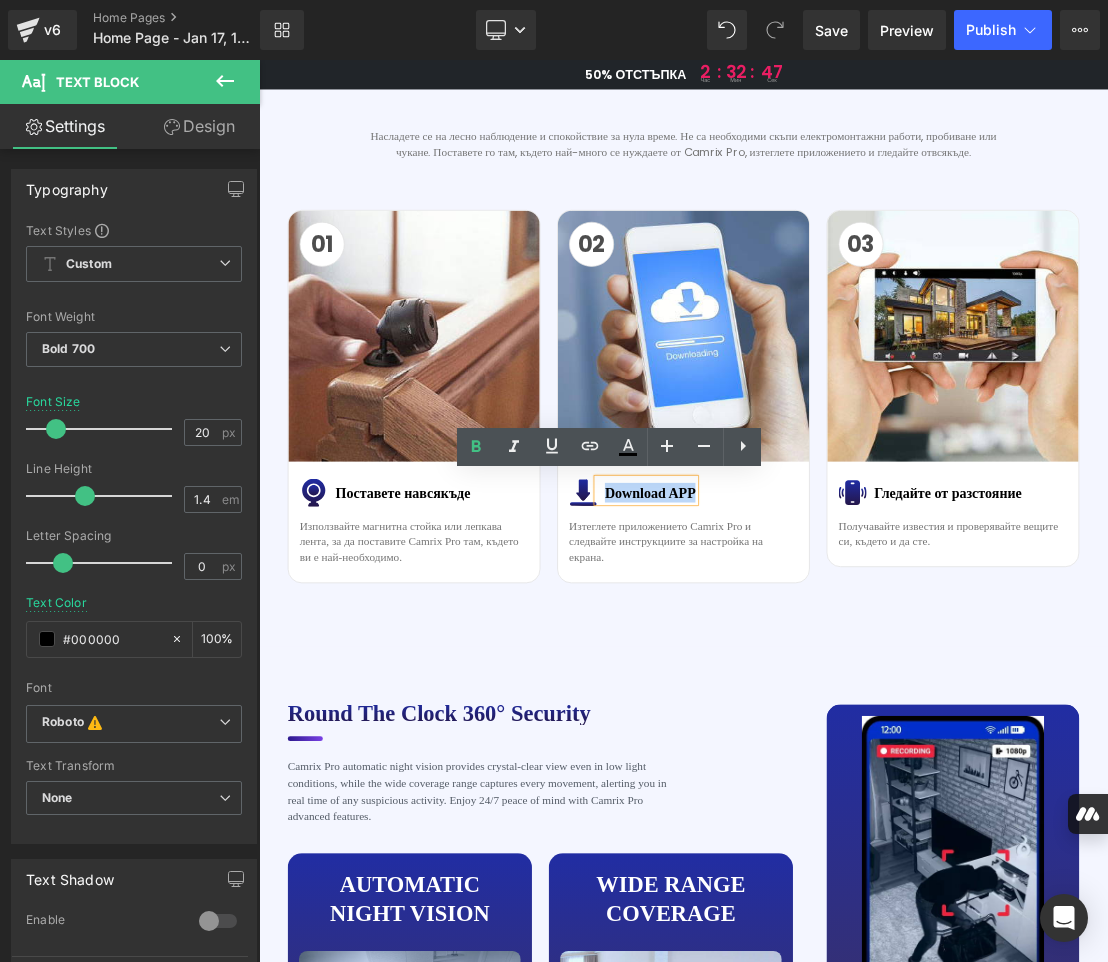 paste 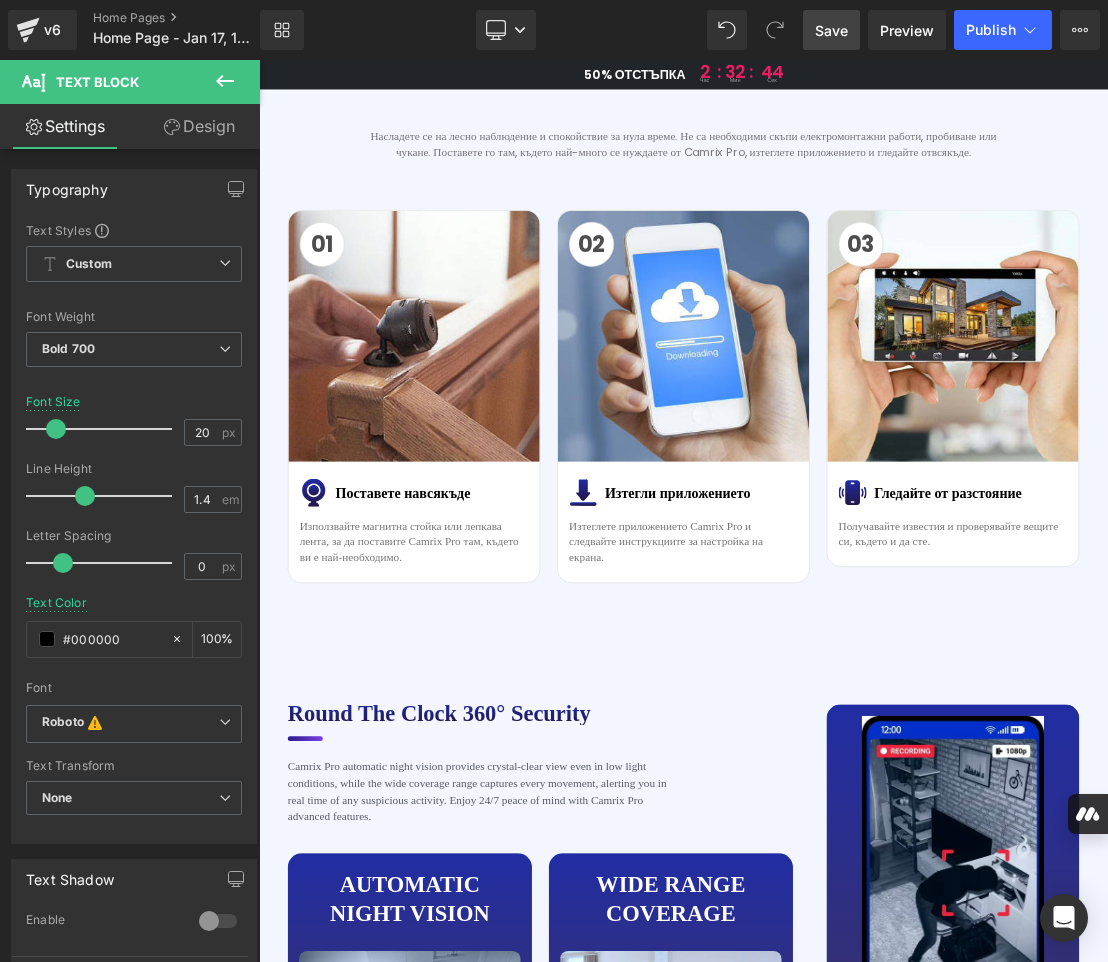 click on "Save" at bounding box center (831, 30) 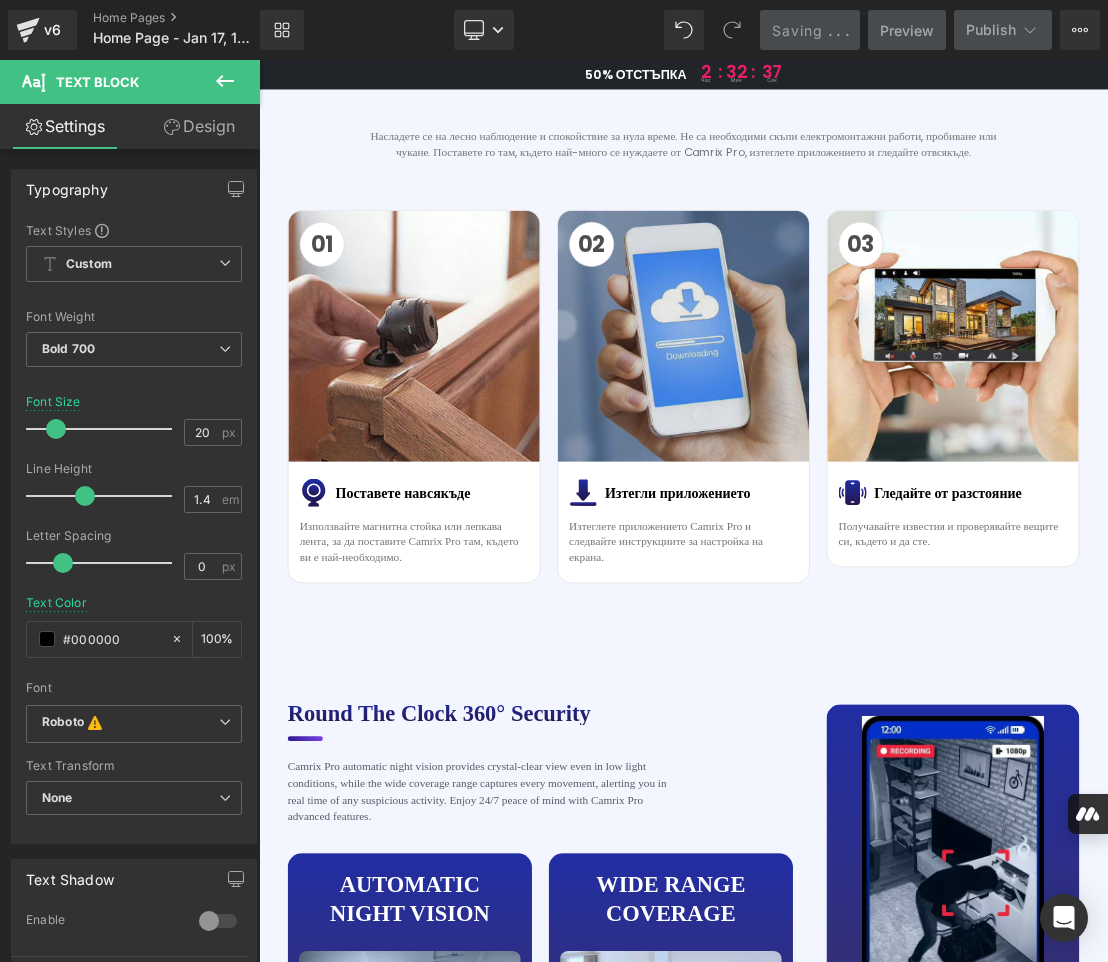 scroll, scrollTop: 4800, scrollLeft: 0, axis: vertical 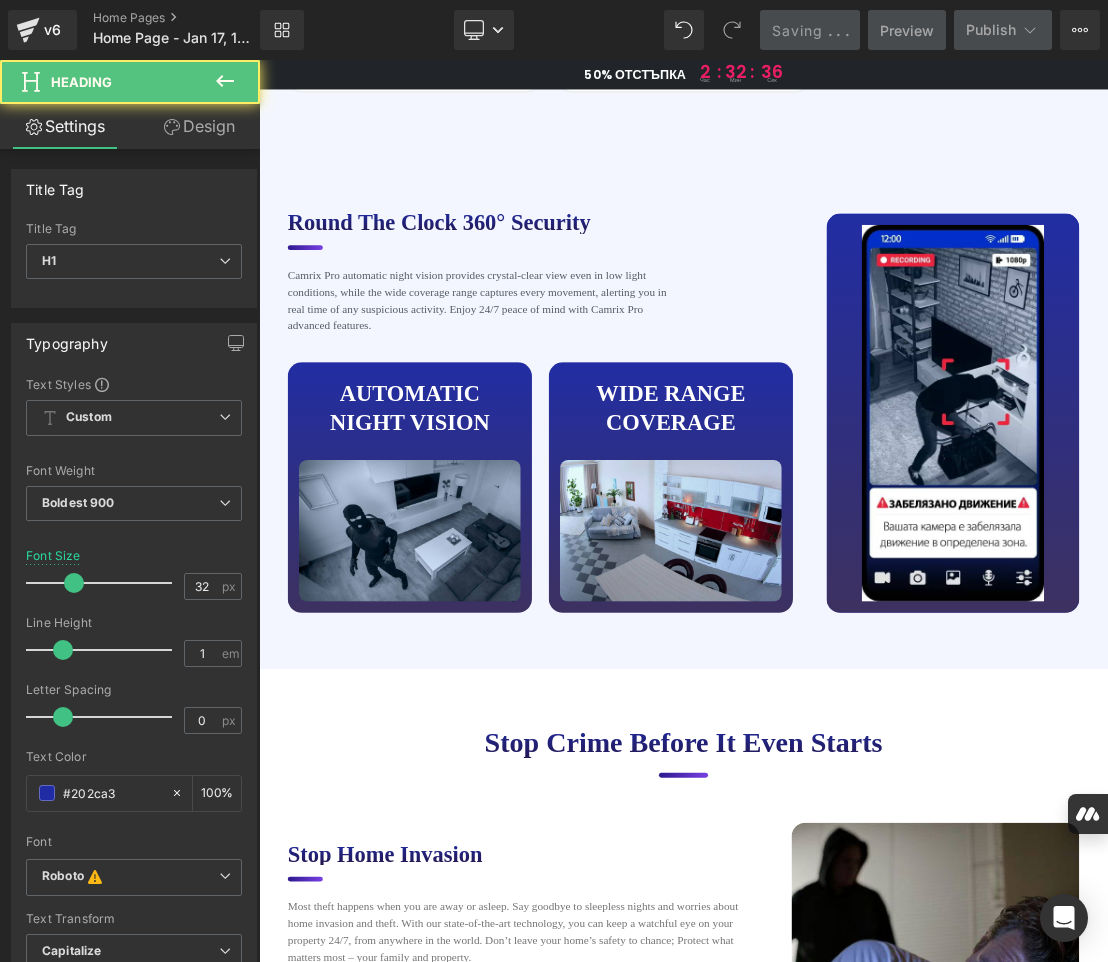 click on "Round the clock 360° Security" at bounding box center [580, 292] 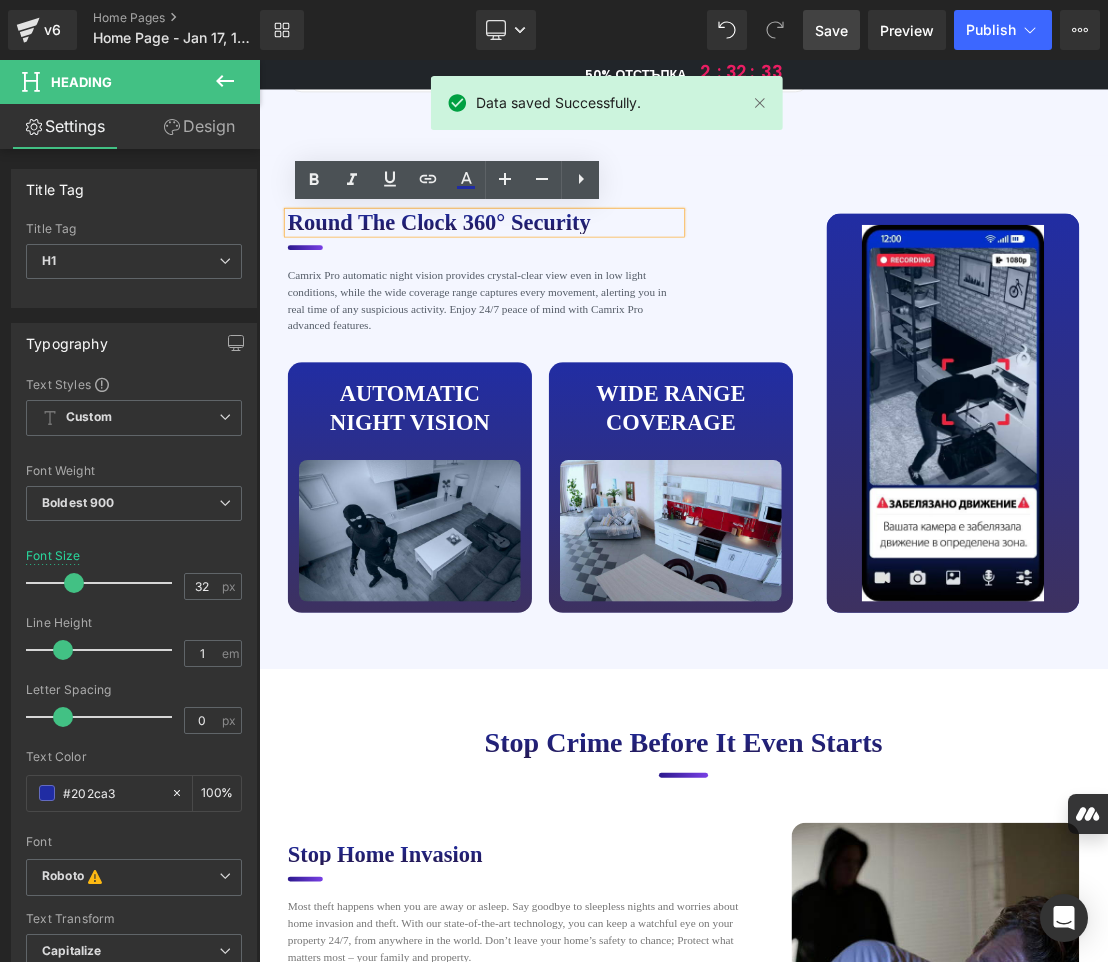 click on "Round the clock 360° Security" at bounding box center [580, 292] 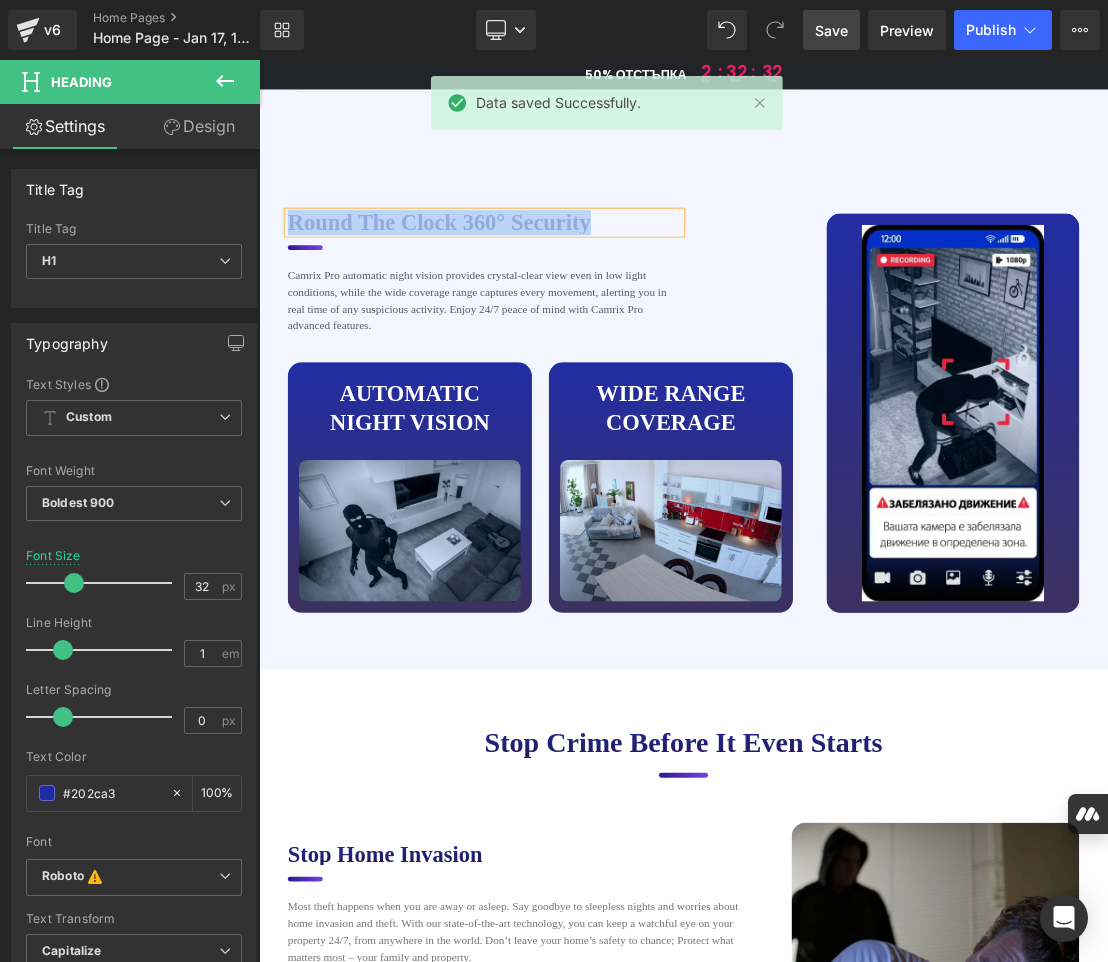 copy on "Round the clock 360° Security" 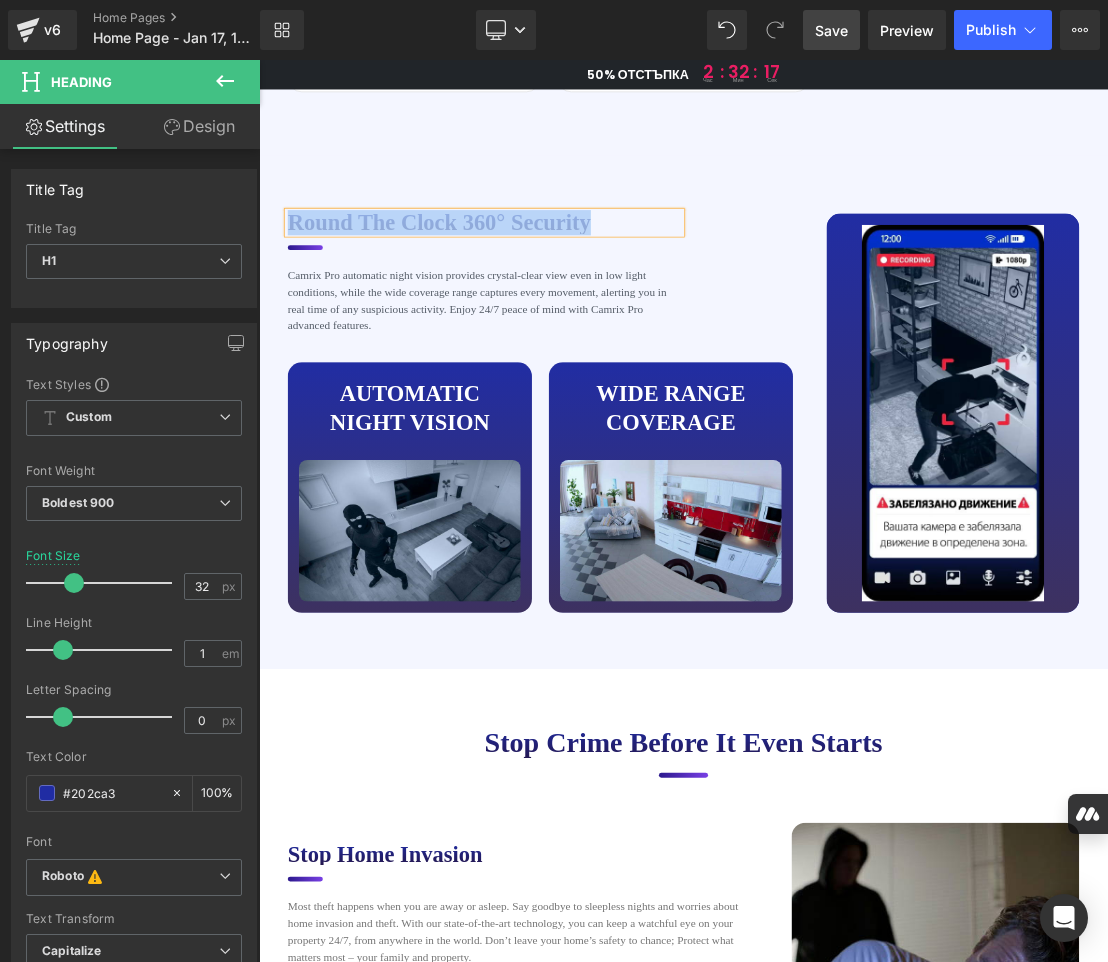 click on "Round the clock 360° Security" at bounding box center [580, 292] 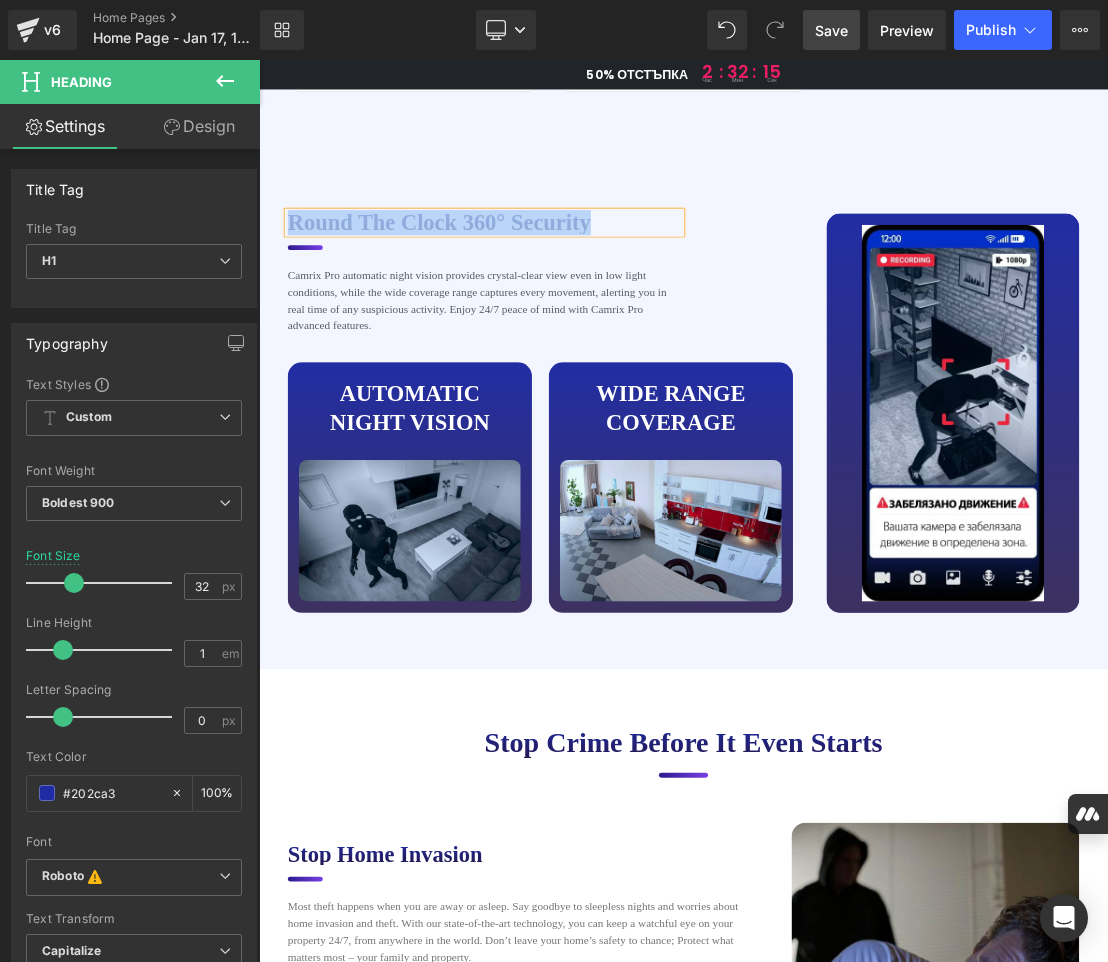 paste 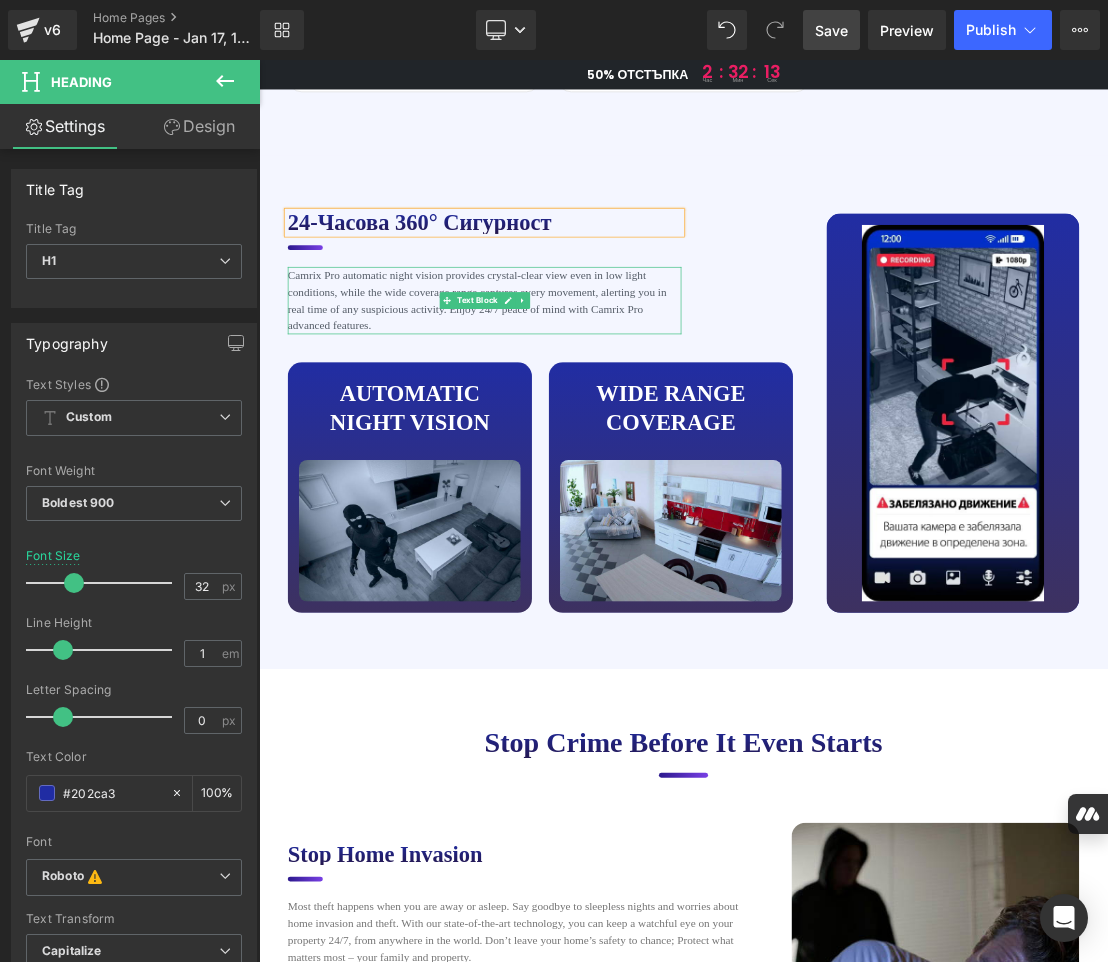 click on "Camrix Pro automatic night vision provides crystal-clear view even in low light conditions, while the wide coverage range captures every movement, alerting you in real time of any suspicious activity. Enjoy 24/7 peace of mind with Camrix Pro advanced features." at bounding box center (580, 403) 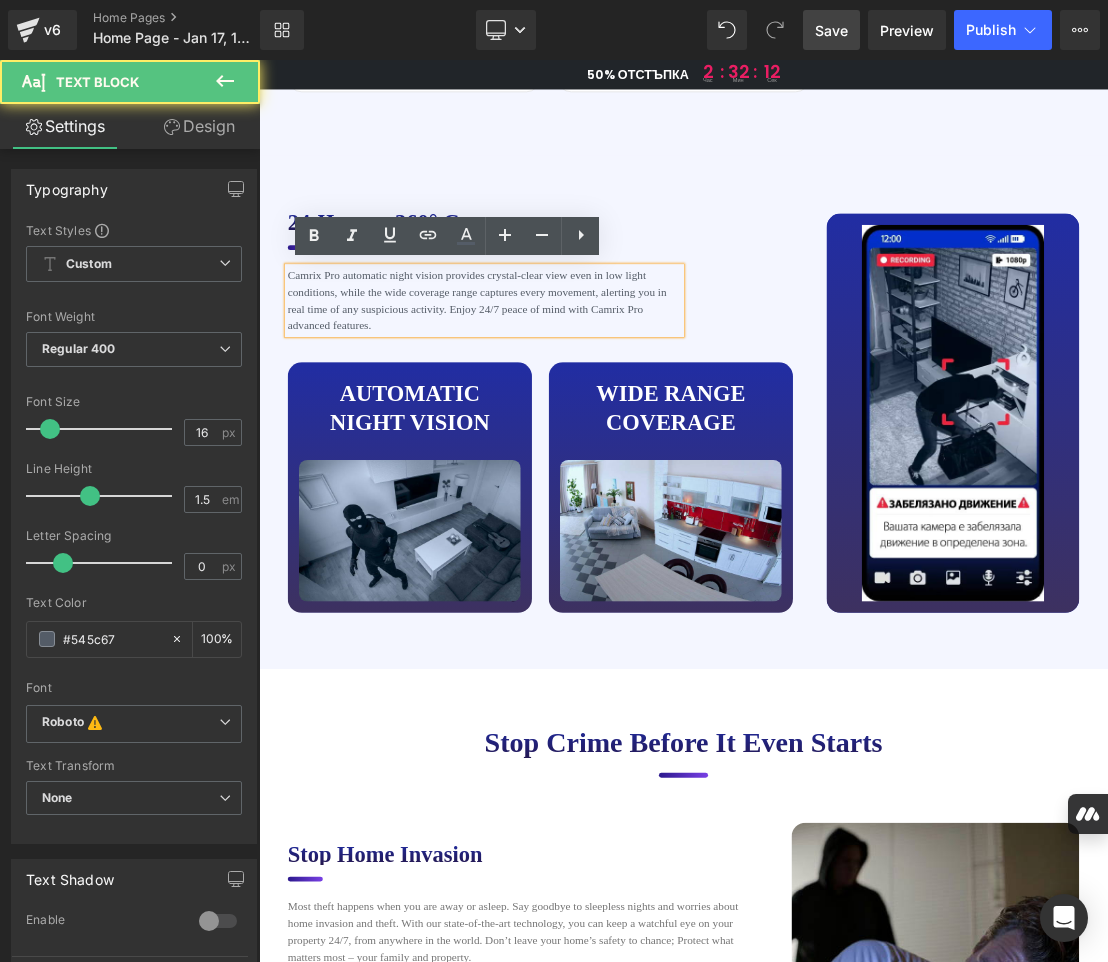 click on "Camrix Pro automatic night vision provides crystal-clear view even in low light conditions, while the wide coverage range captures every movement, alerting you in real time of any suspicious activity. Enjoy 24/7 peace of mind with Camrix Pro advanced features." at bounding box center [580, 403] 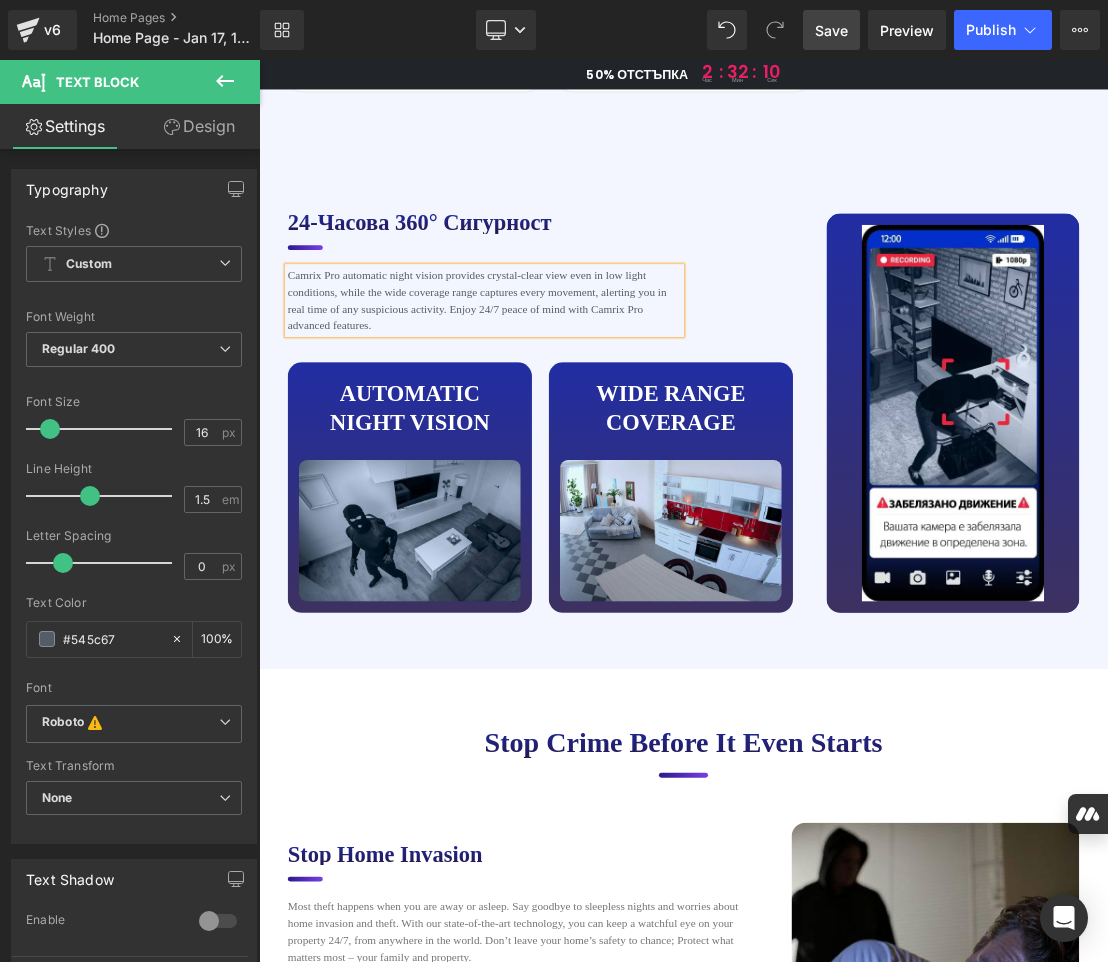 copy on "Camrix Pro automatic night vision provides crystal-clear view even in low light conditions, while the wide coverage range captures every movement, alerting you in real time of any suspicious activity. Enjoy 24/7 peace of mind with Camrix Pro advanced features." 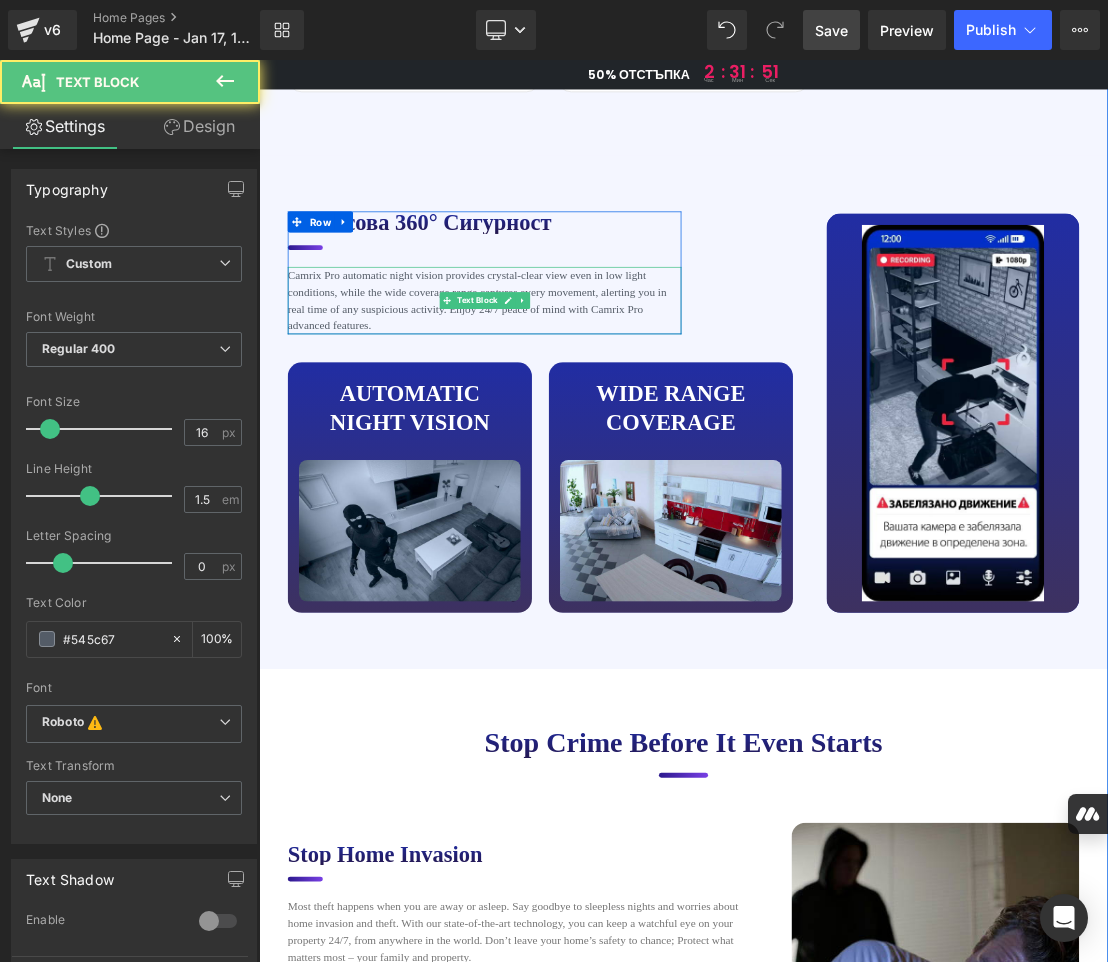click on "Camrix Pro automatic night vision provides crystal-clear view even in low light conditions, while the wide coverage range captures every movement, alerting you in real time of any suspicious activity. Enjoy 24/7 peace of mind with Camrix Pro advanced features." at bounding box center [580, 403] 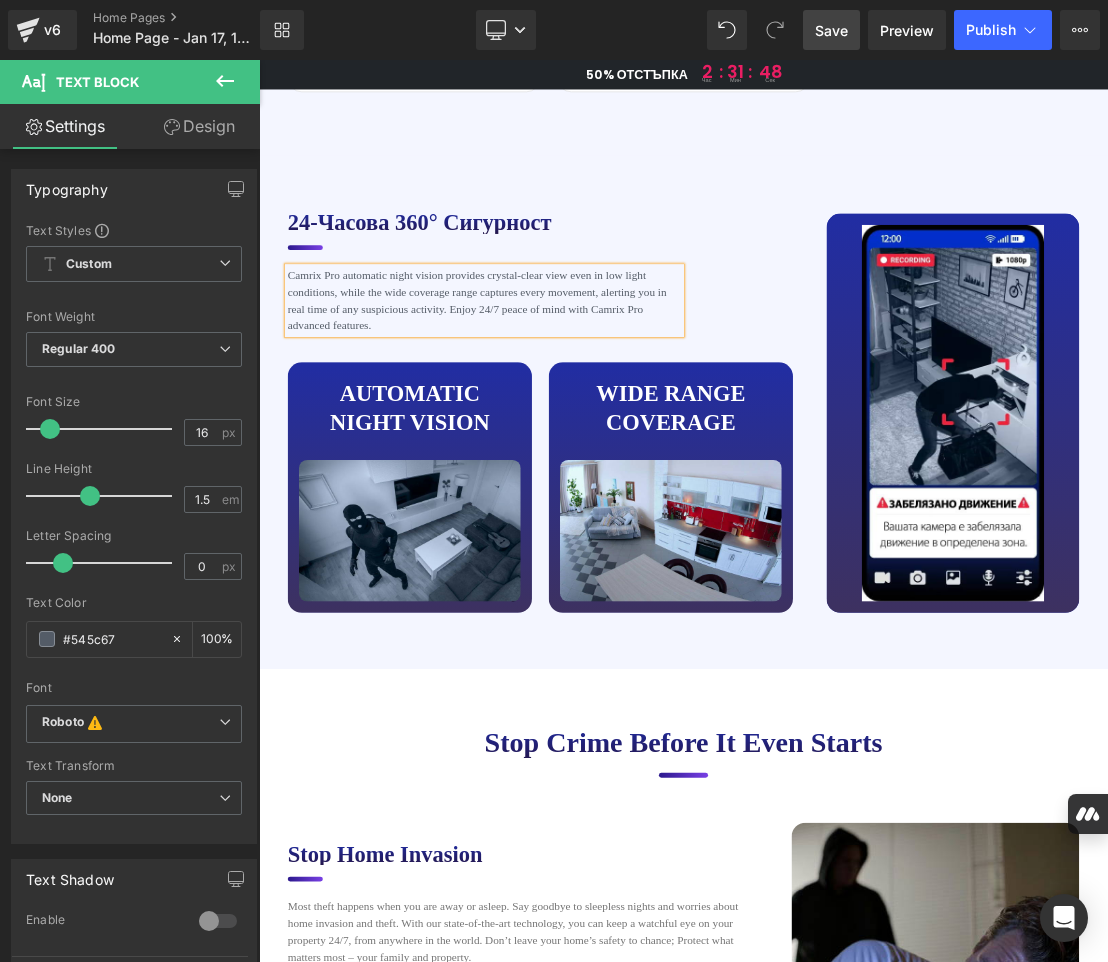 paste 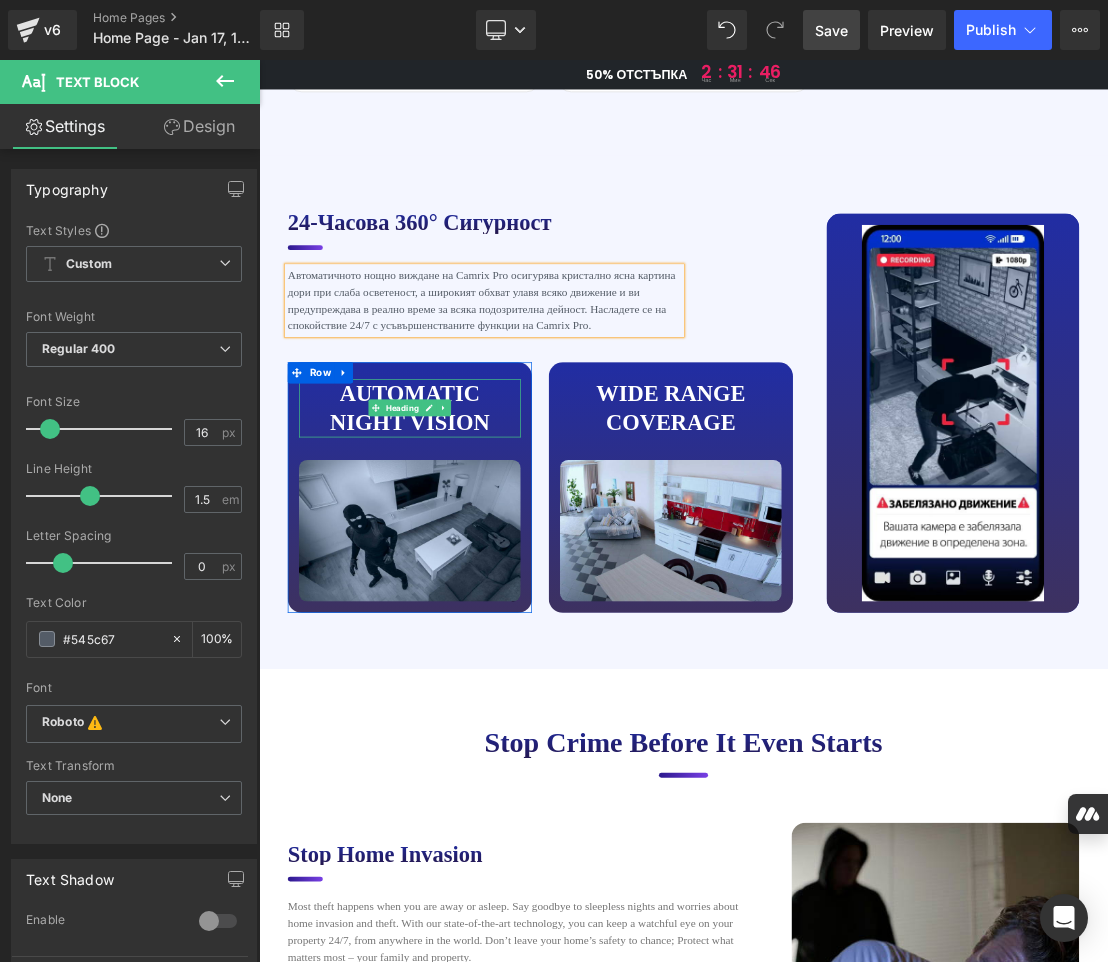 click on "AUTOMATIC Night vision" at bounding box center [474, 556] 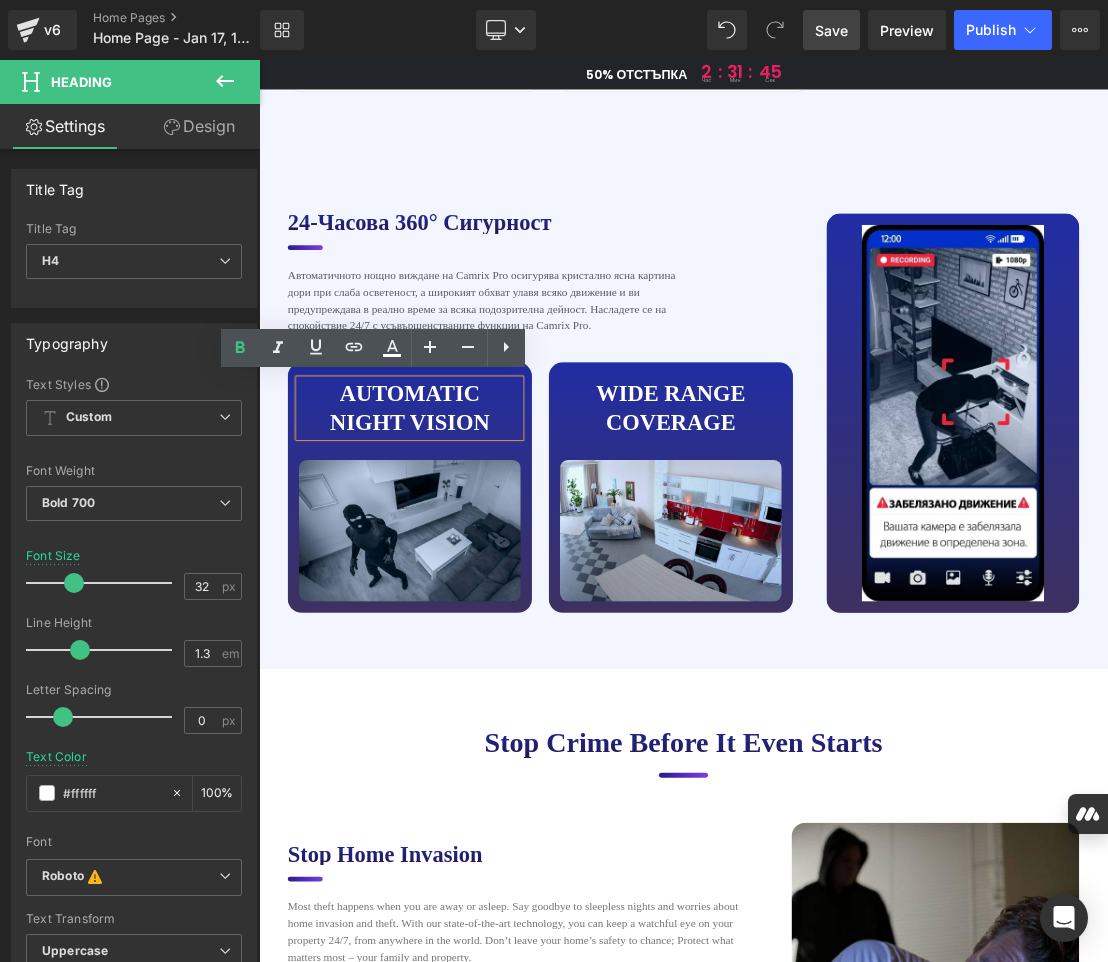 click on "AUTOMATIC Night vision" at bounding box center [474, 556] 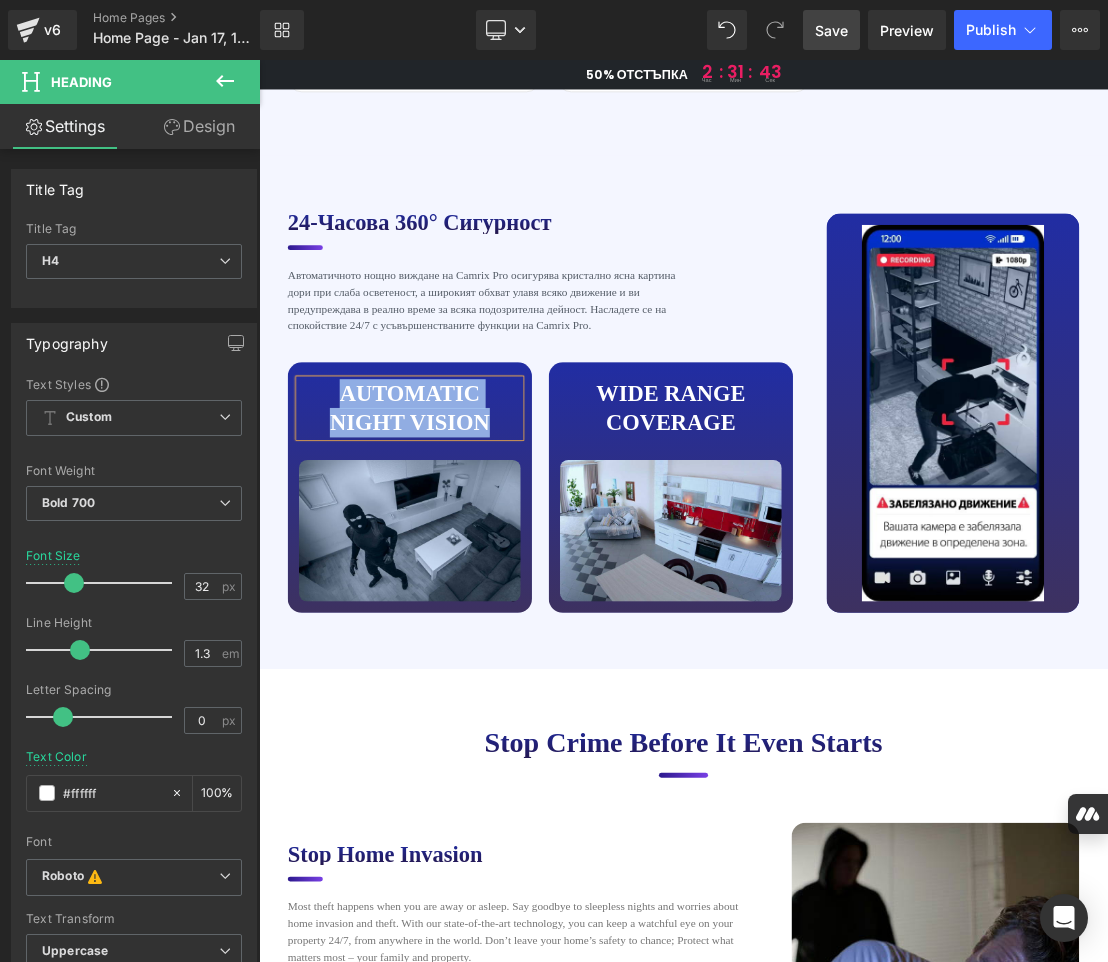 copy on "AUTOMATIC Night vision" 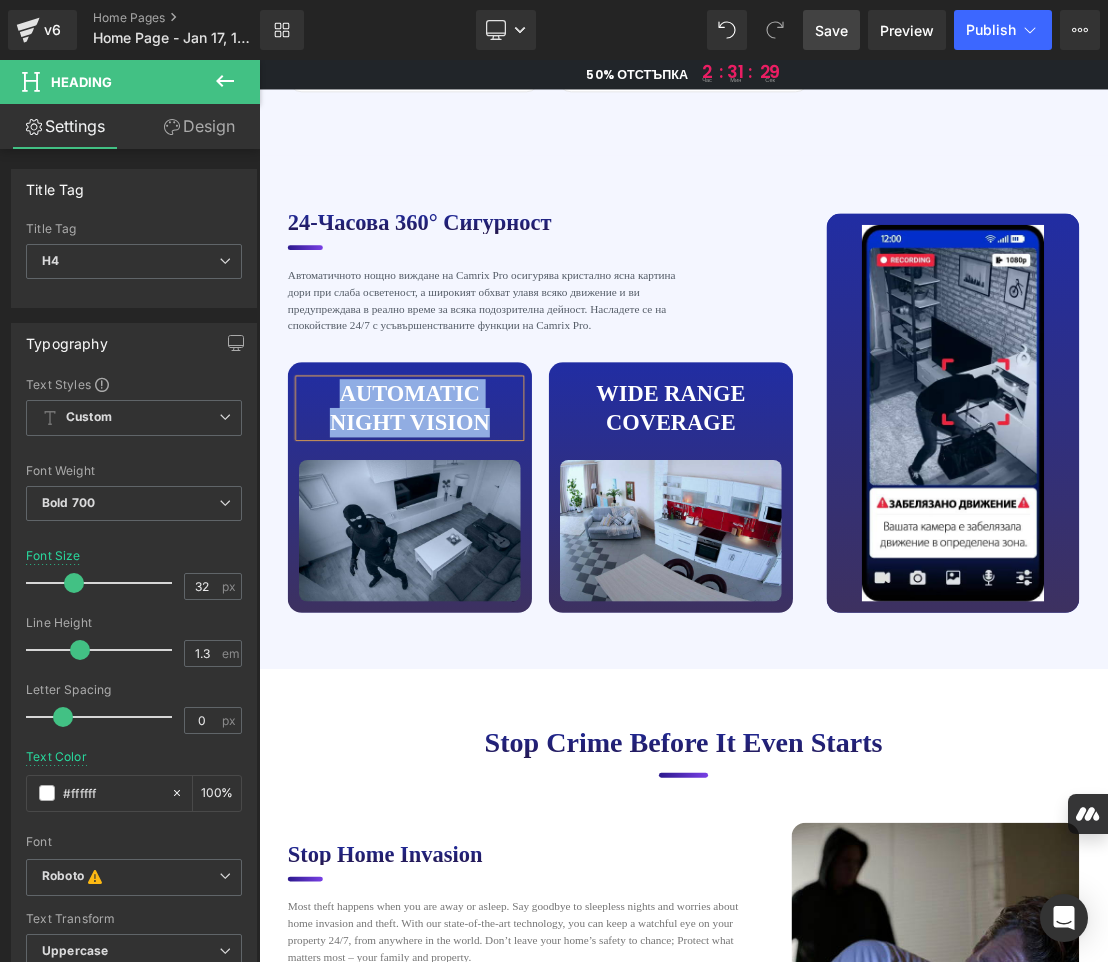 click on "AUTOMATIC Night vision" at bounding box center (474, 556) 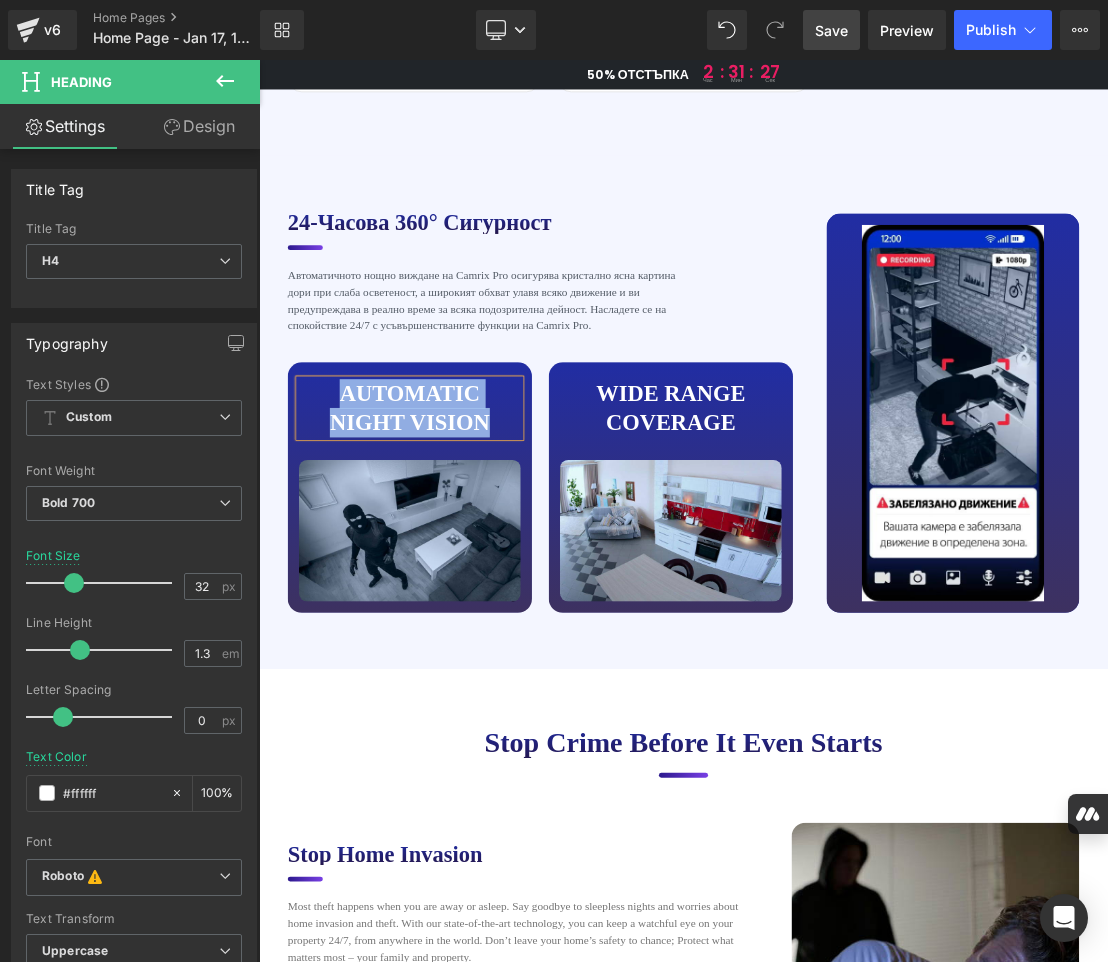 paste 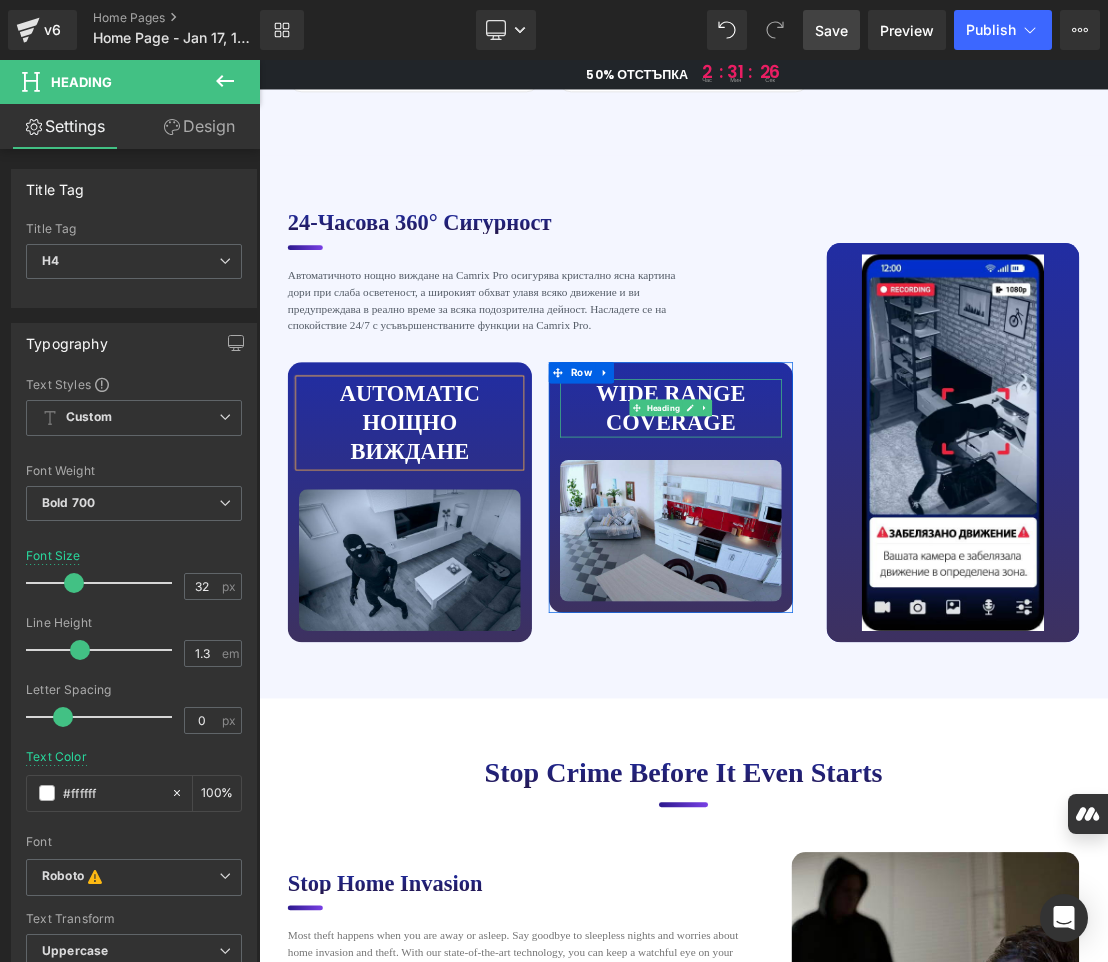 click on "Wide range coverage" at bounding box center [846, 556] 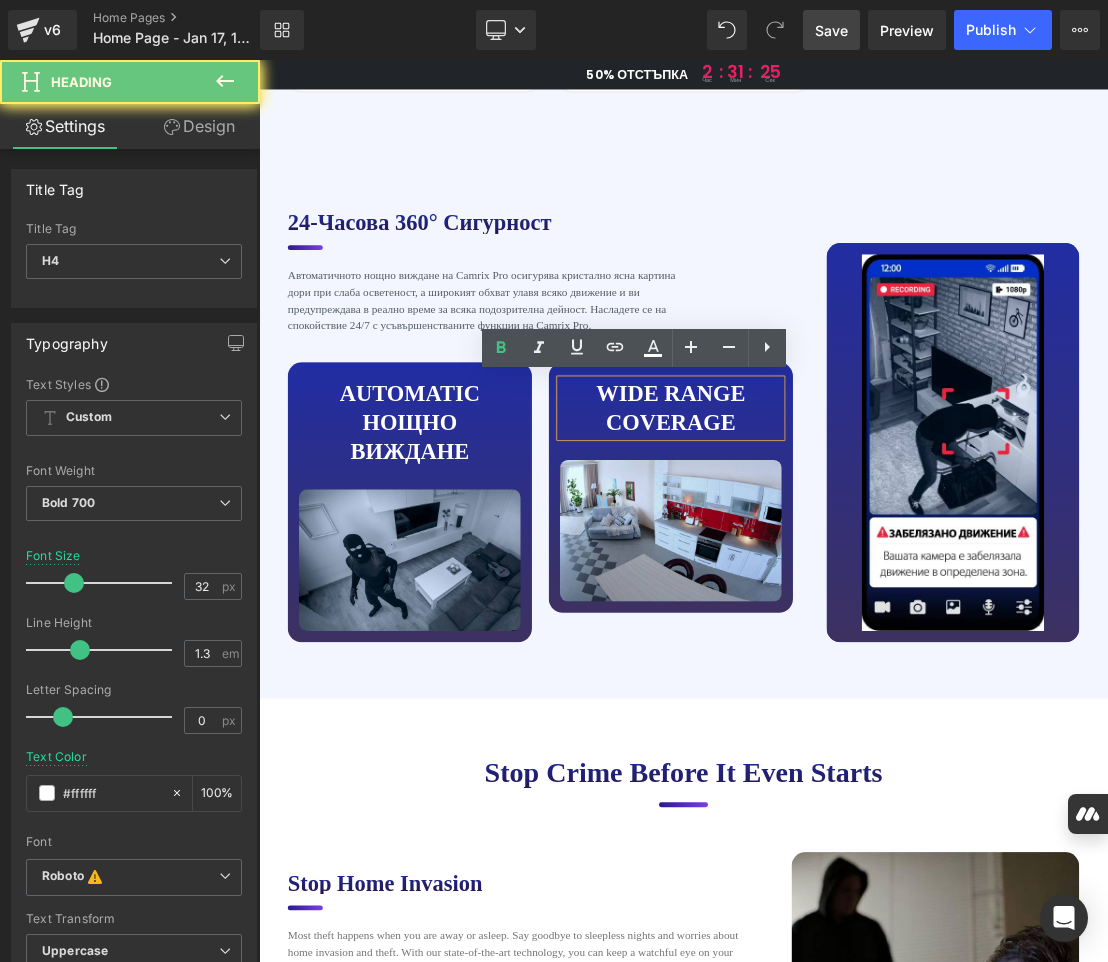 click on "Wide range coverage" at bounding box center [846, 556] 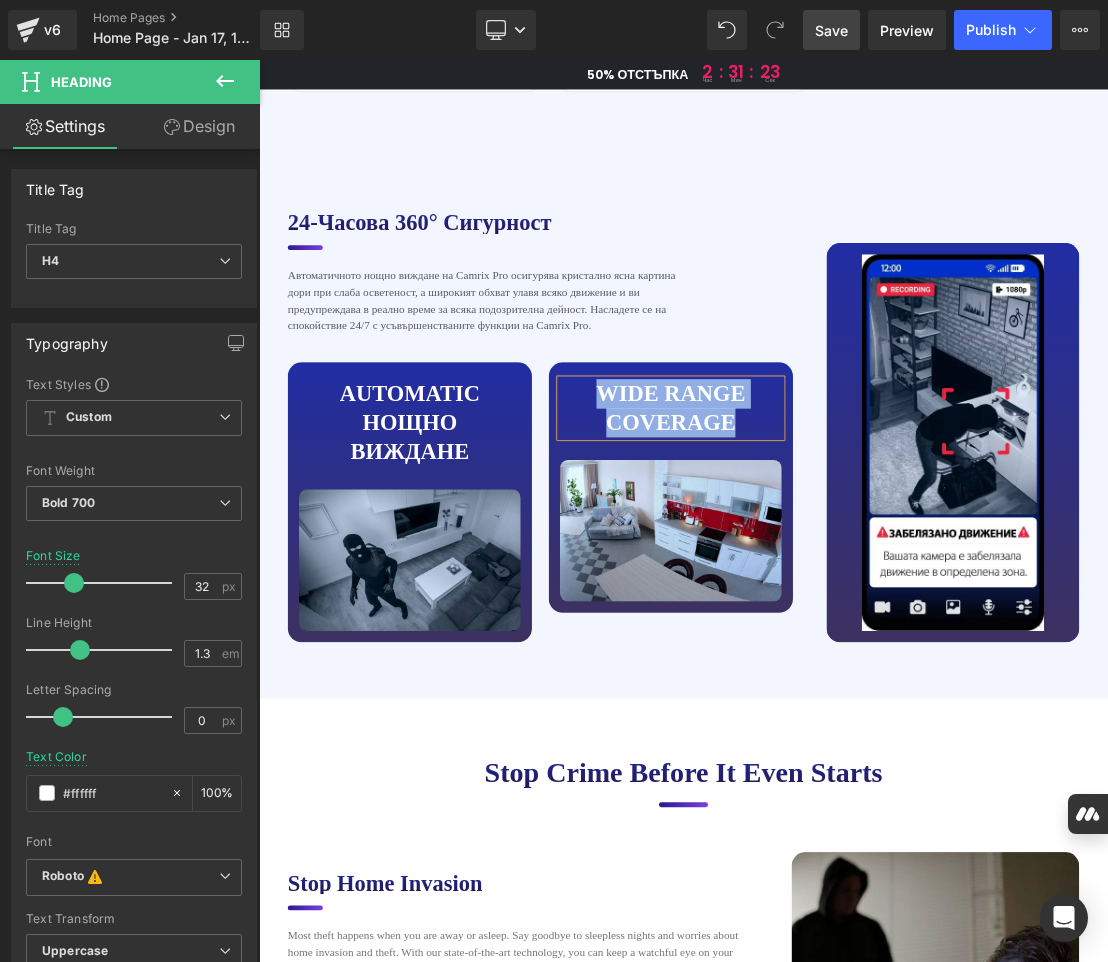 copy on "Wide range coverage" 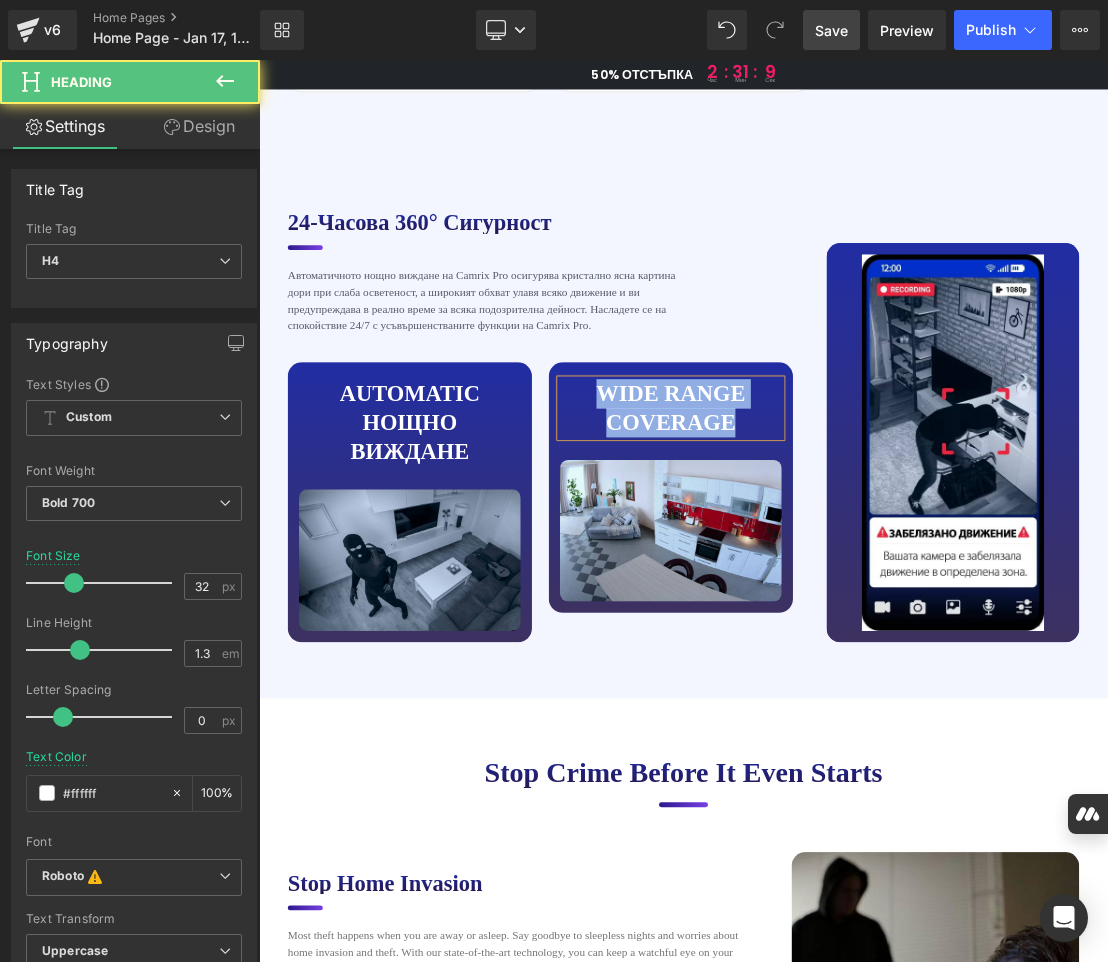 click on "Wide range coverage" at bounding box center [846, 556] 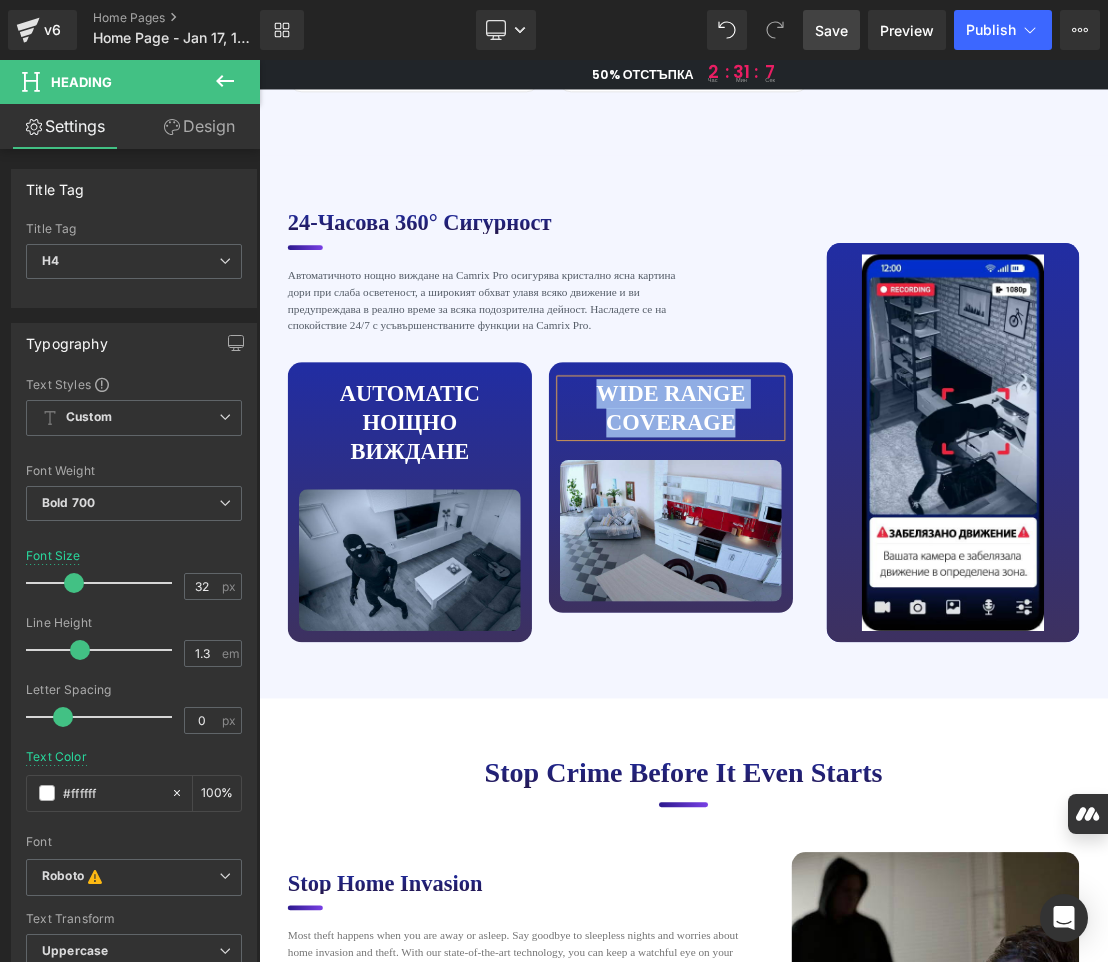 paste 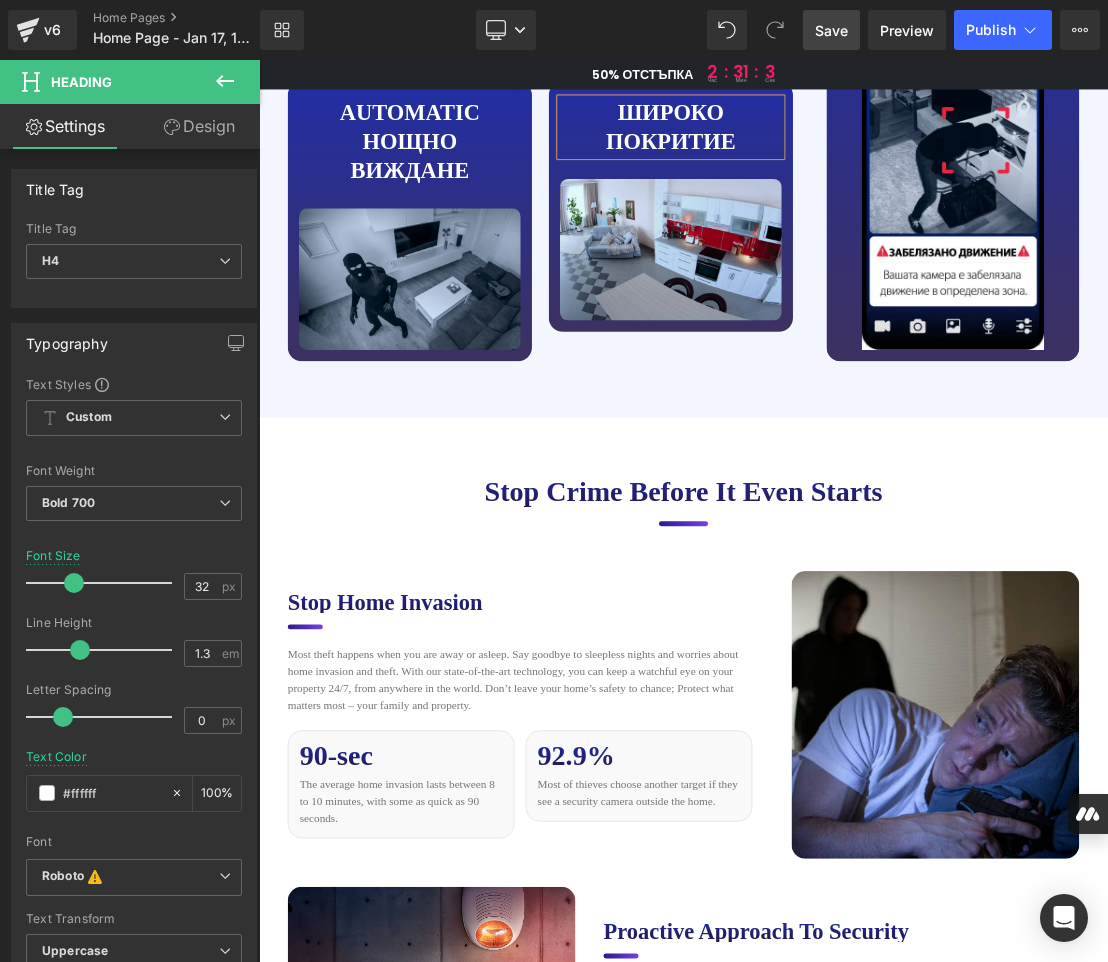 scroll, scrollTop: 5300, scrollLeft: 0, axis: vertical 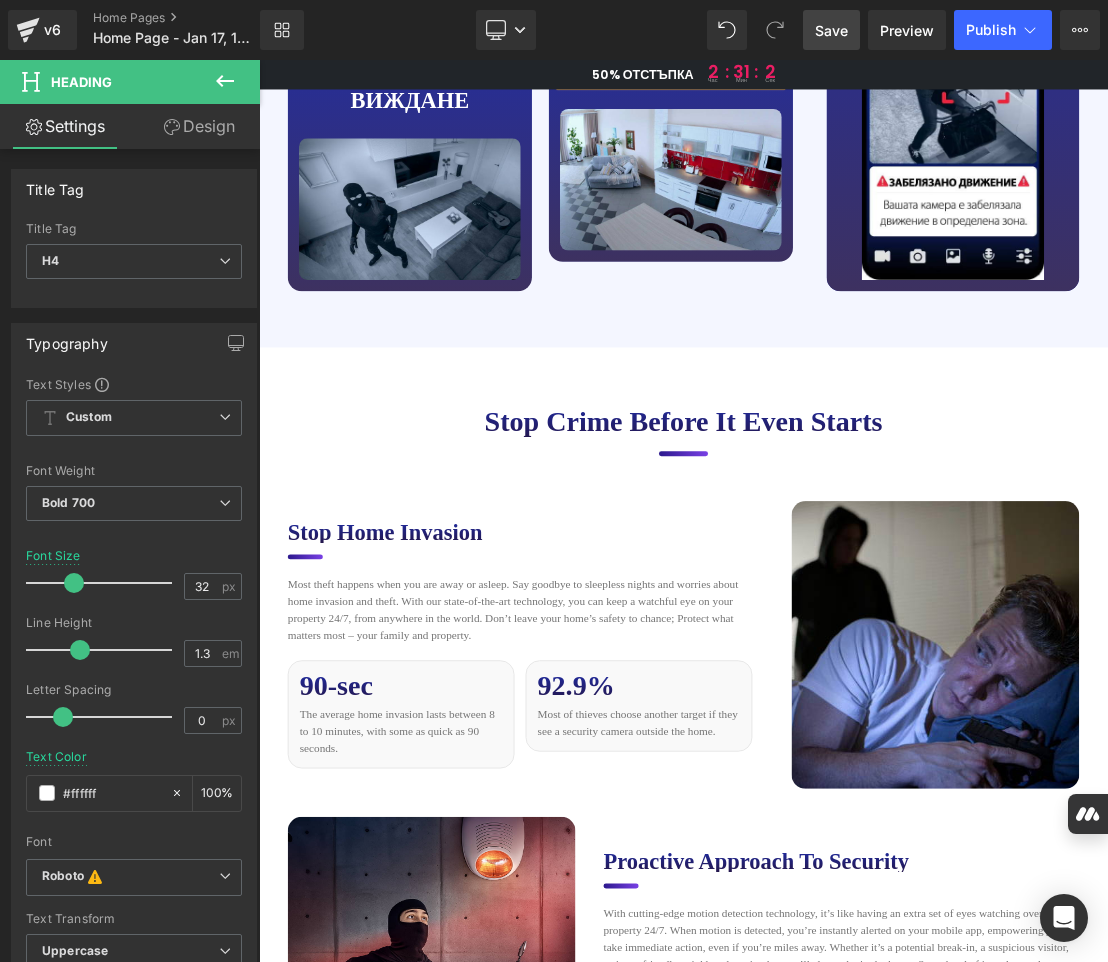 click on "Stop Crime Before it Even Starts" at bounding box center (864, 576) 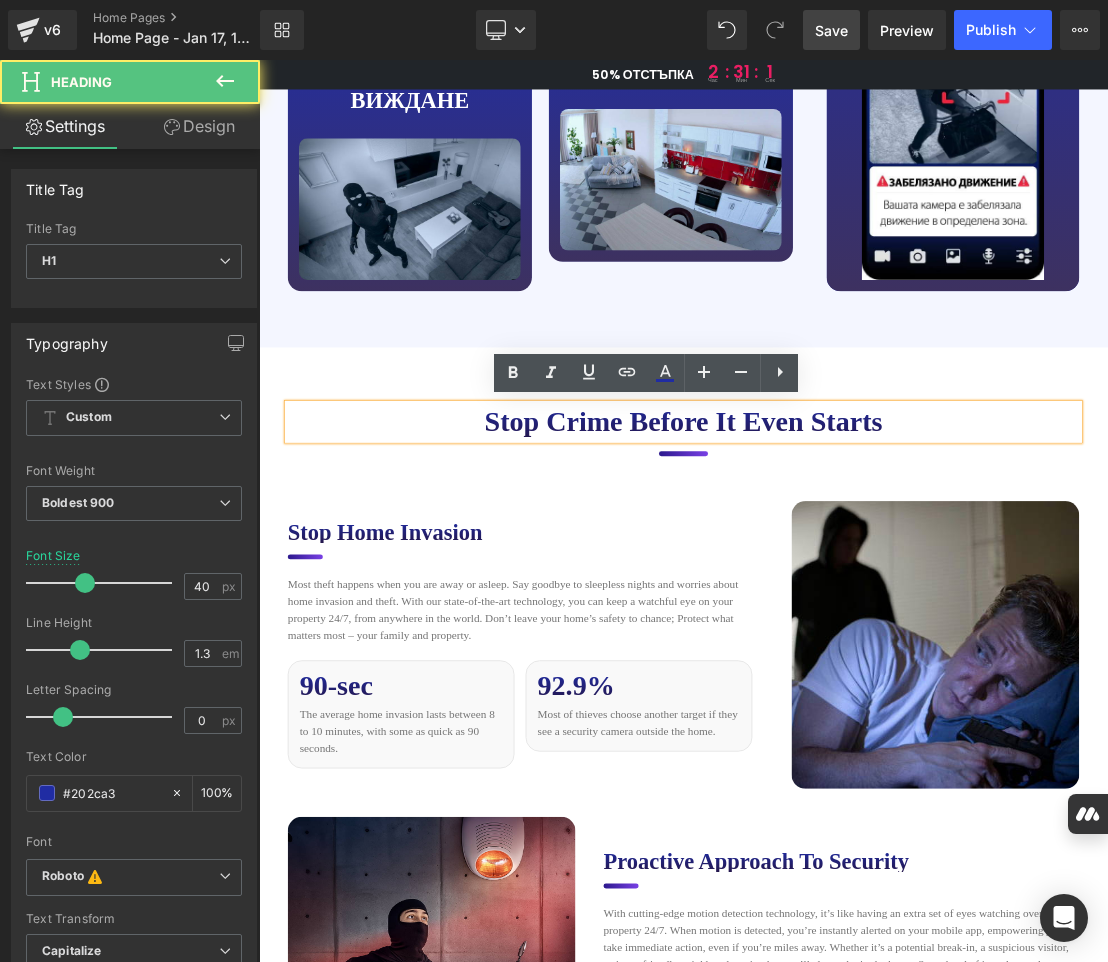 click on "Stop Crime Before it Even Starts" at bounding box center (864, 576) 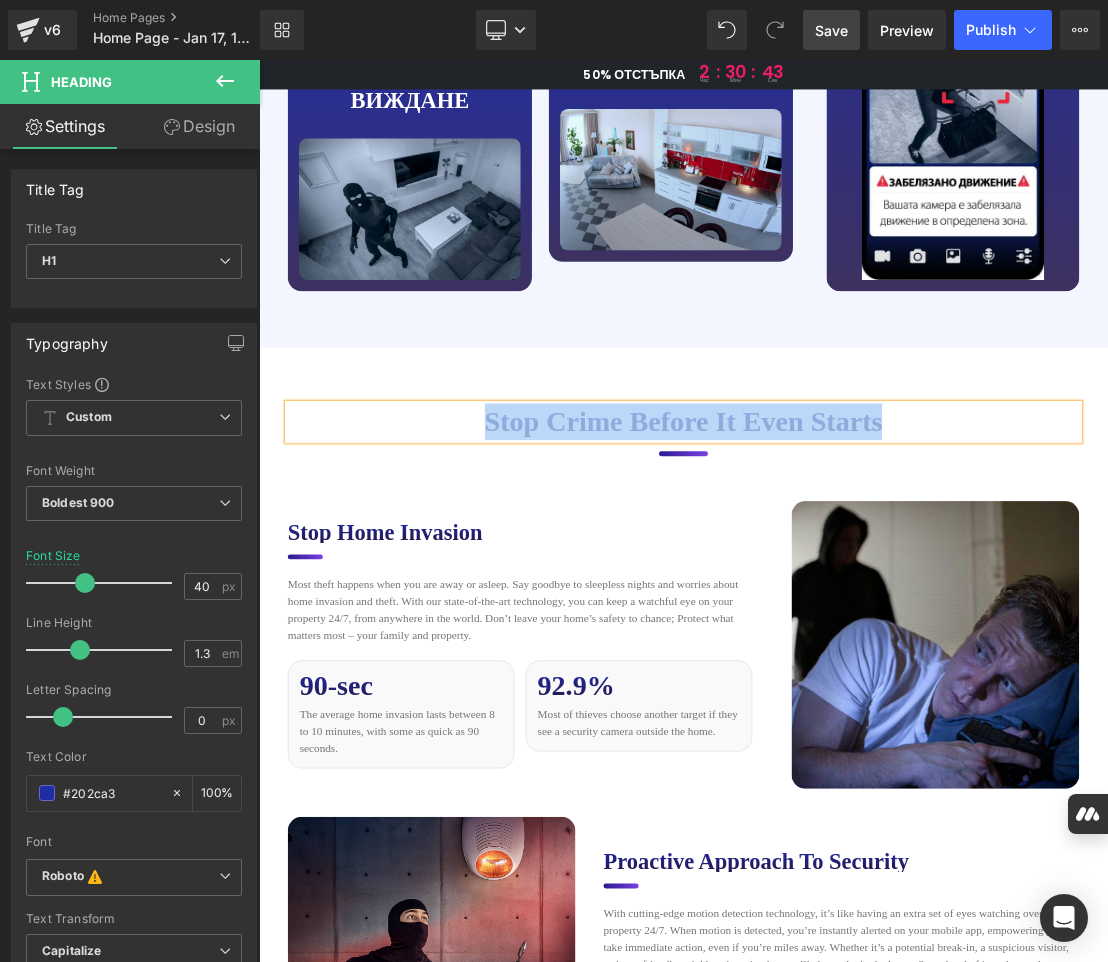 click on "Stop Crime Before it Even Starts" at bounding box center (864, 576) 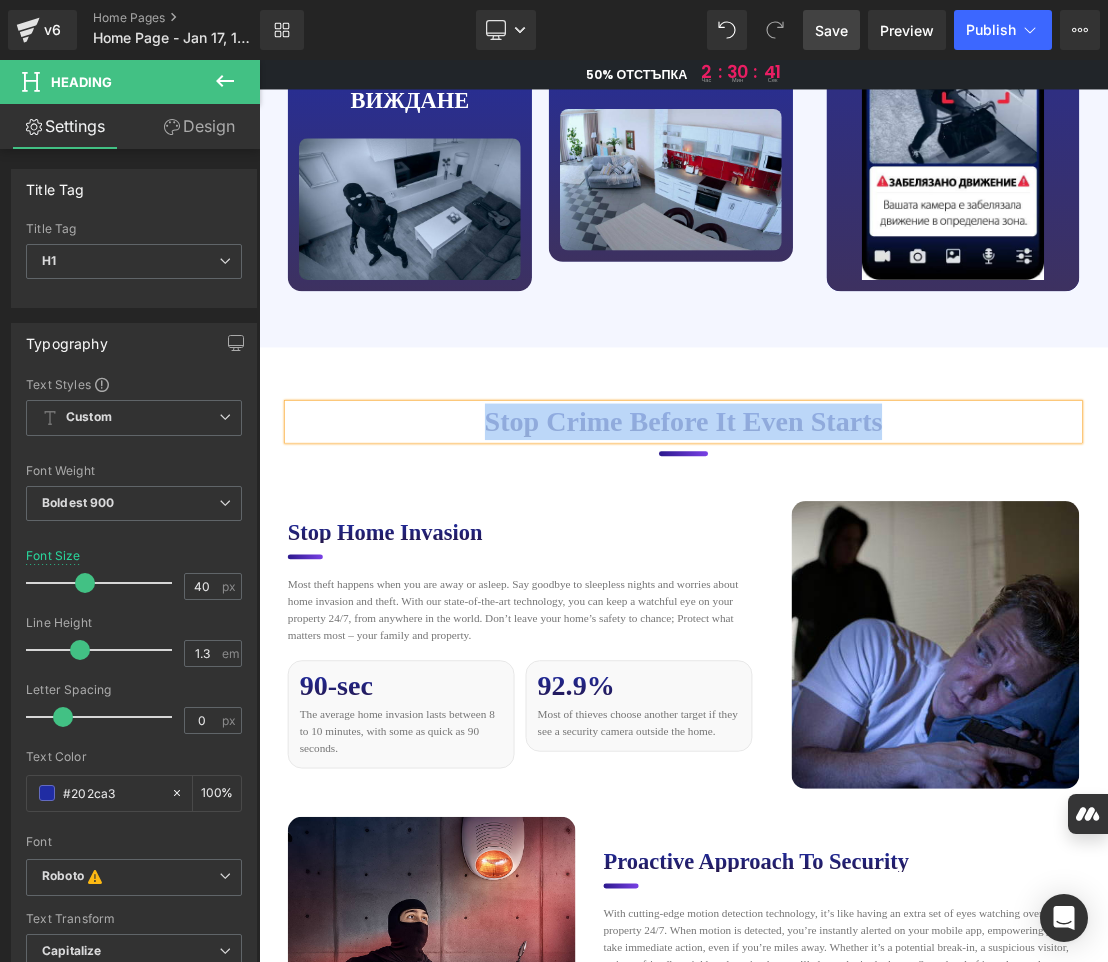paste 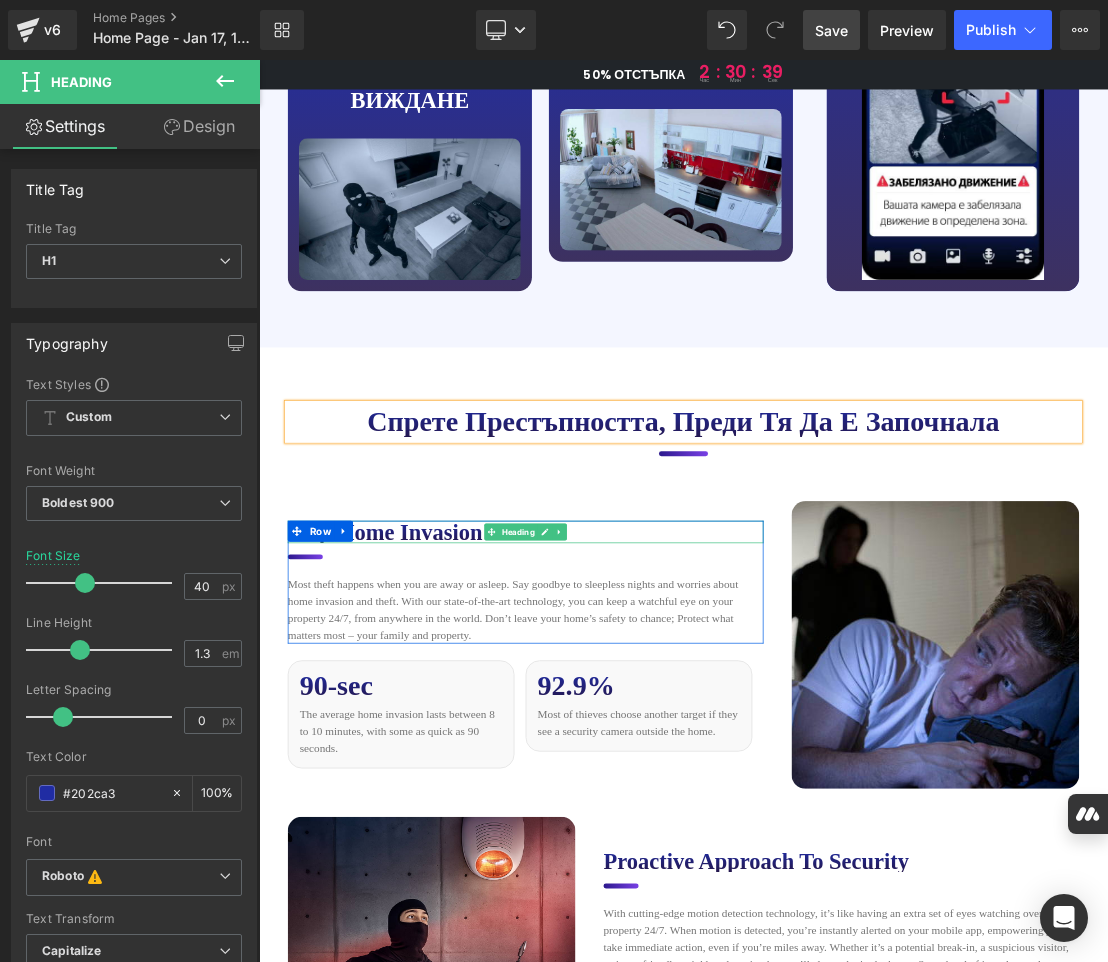 click on "Stop Home Invasion" at bounding box center [639, 733] 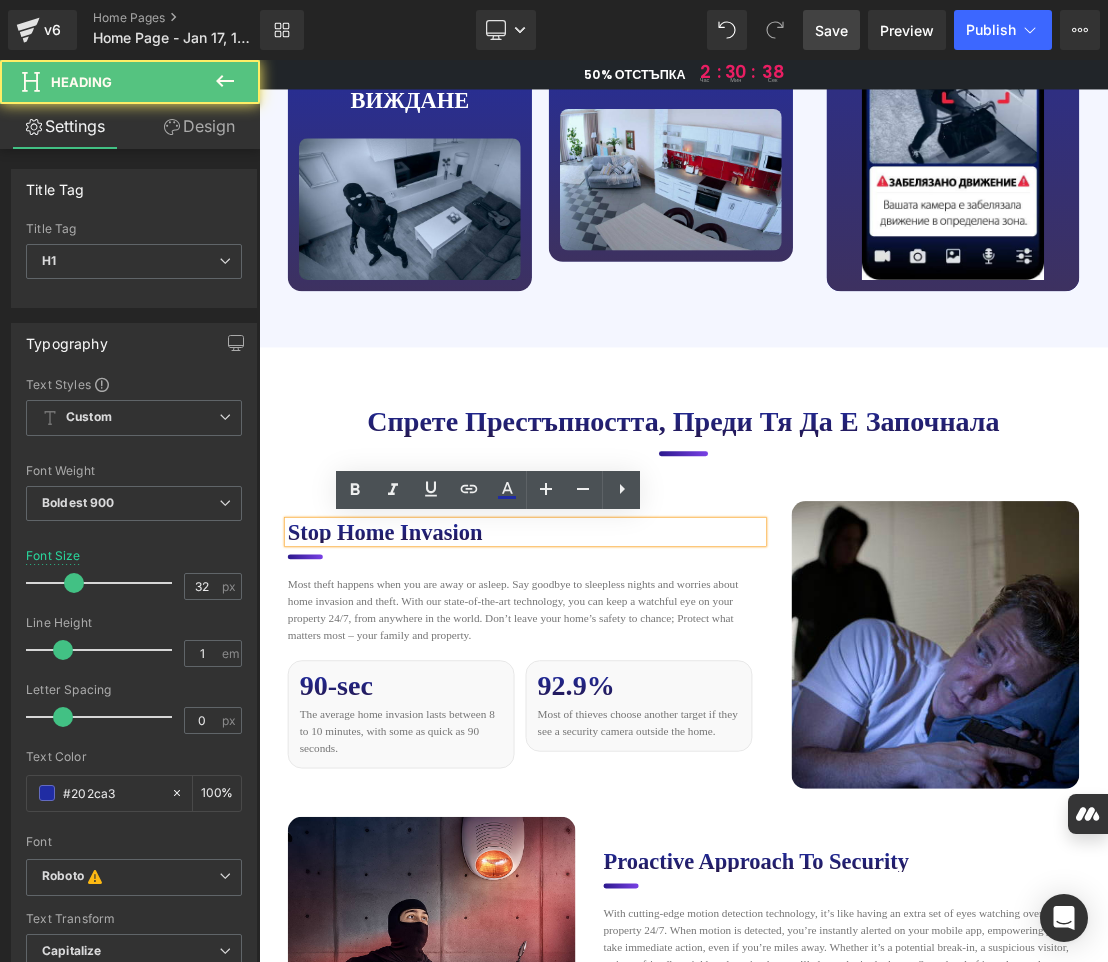 click on "Stop Home Invasion" at bounding box center [639, 733] 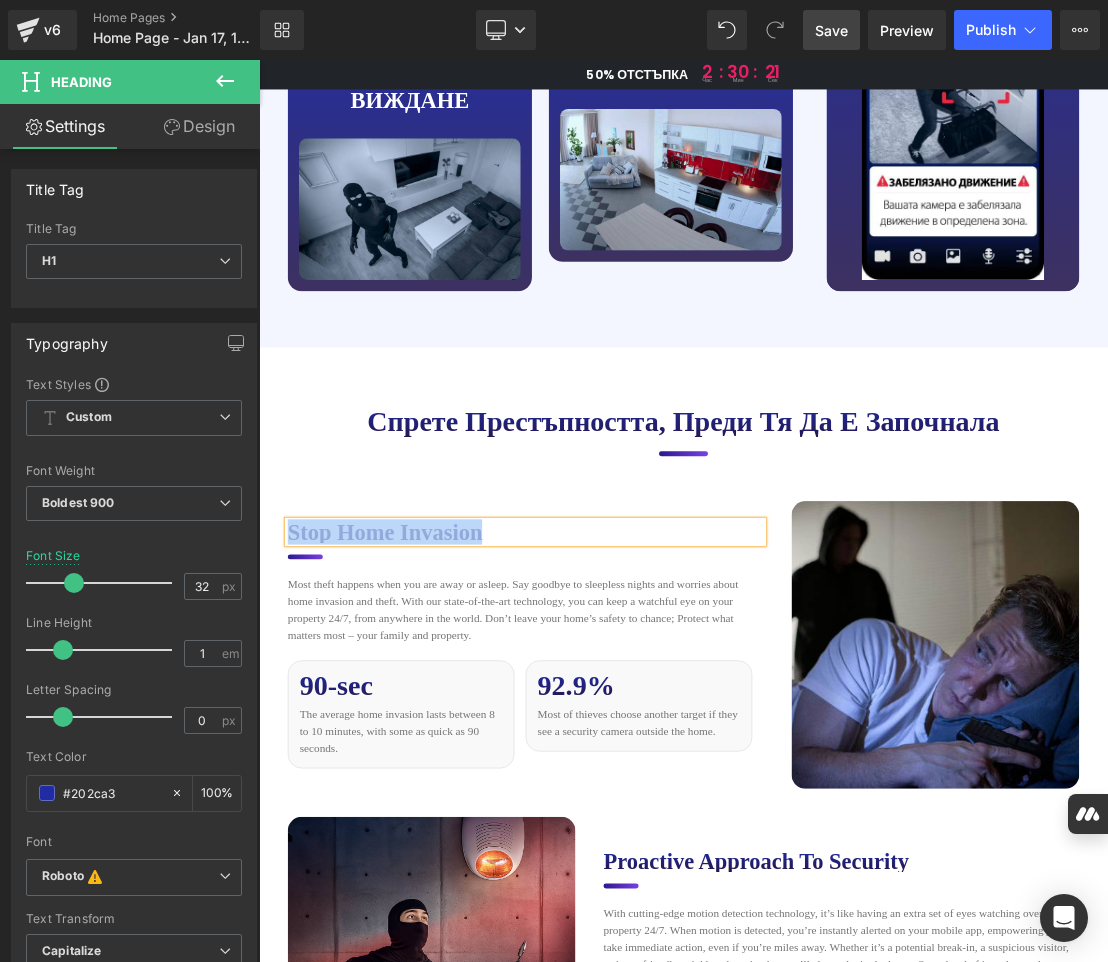 click on "Stop Home Invasion" at bounding box center (639, 733) 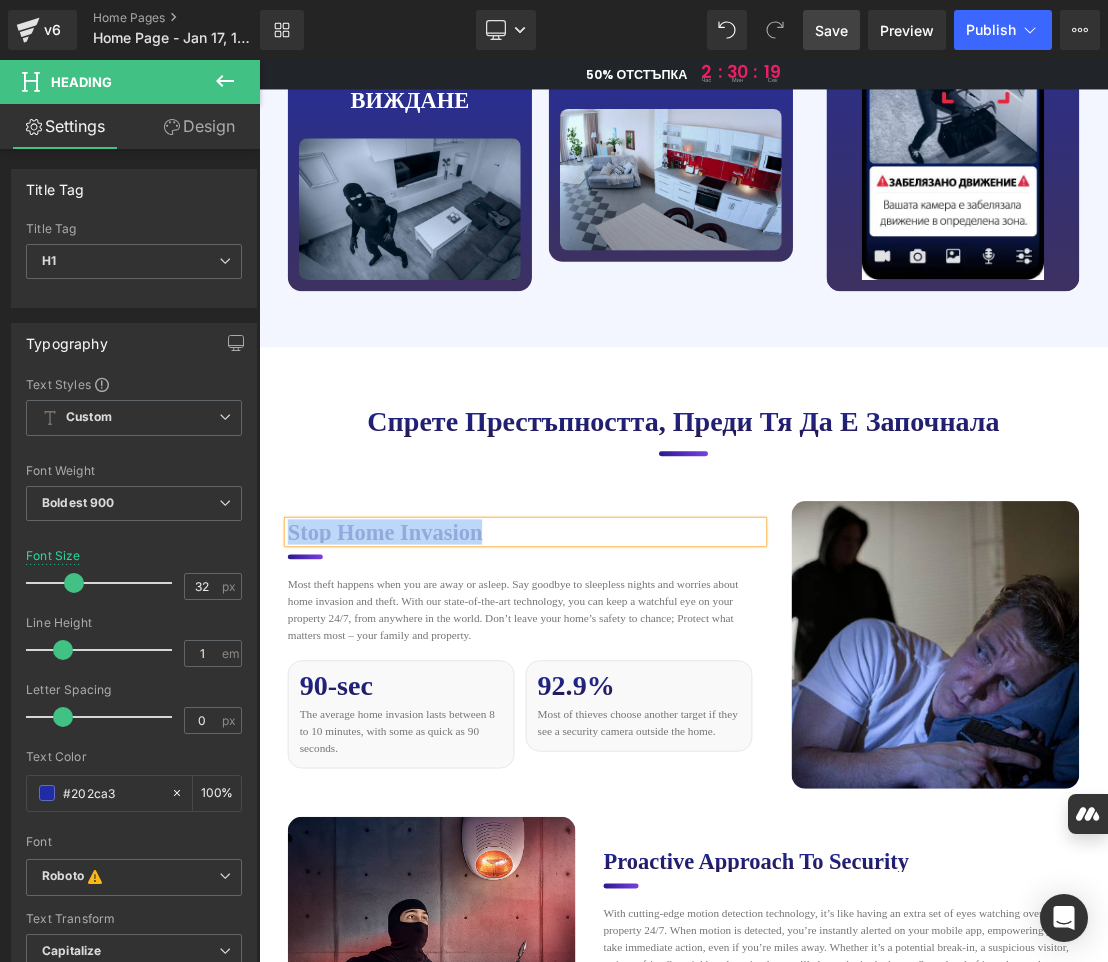 paste 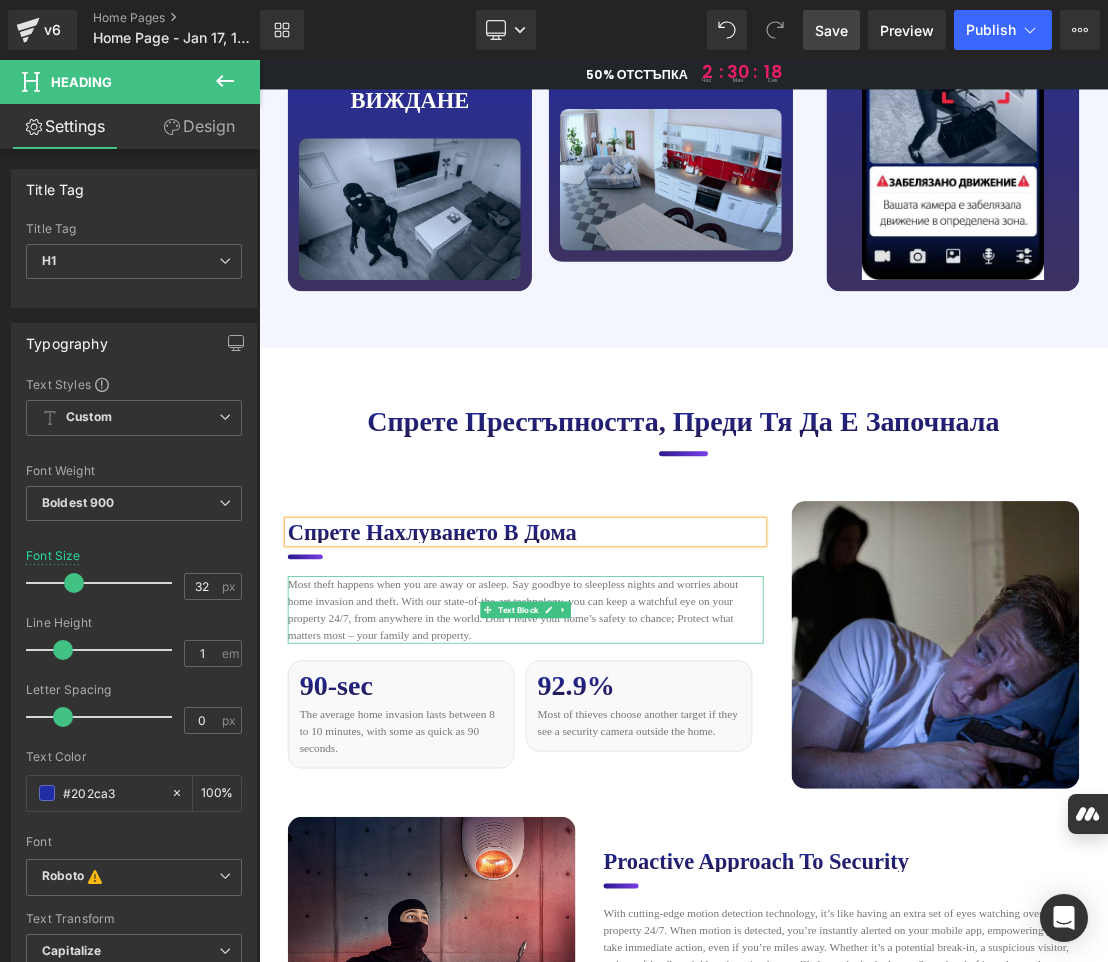 click on "Most theft happens when you are away or asleep. Say goodbye to sleepless nights and worries about home invasion and theft. With our state-of-the-art technology, you can keep a watchful eye on your property 24/7, from anywhere in the world. Don’t leave your home’s safety to chance; Protect what matters most – your family and property." at bounding box center [639, 844] 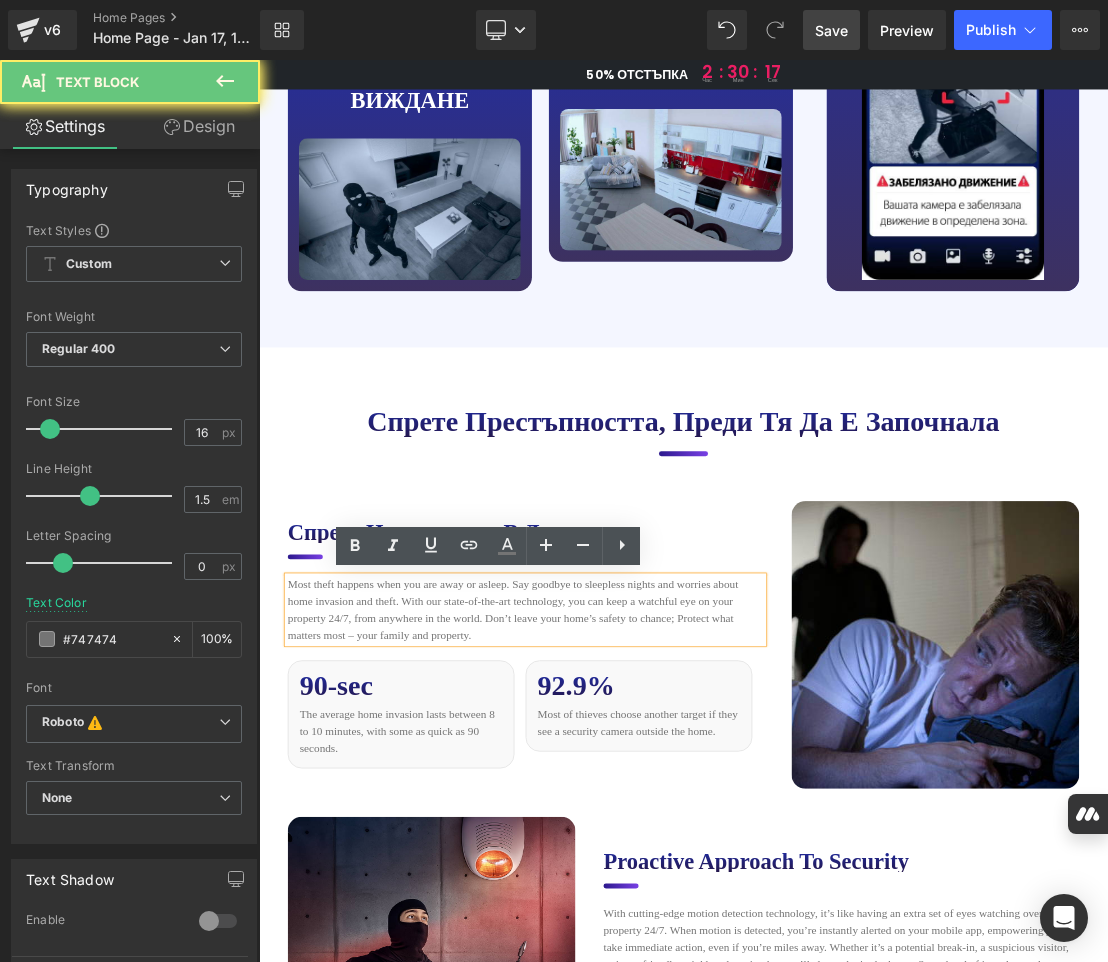 click on "Most theft happens when you are away or asleep. Say goodbye to sleepless nights and worries about home invasion and theft. With our state-of-the-art technology, you can keep a watchful eye on your property 24/7, from anywhere in the world. Don’t leave your home’s safety to chance; Protect what matters most – your family and property." at bounding box center [639, 844] 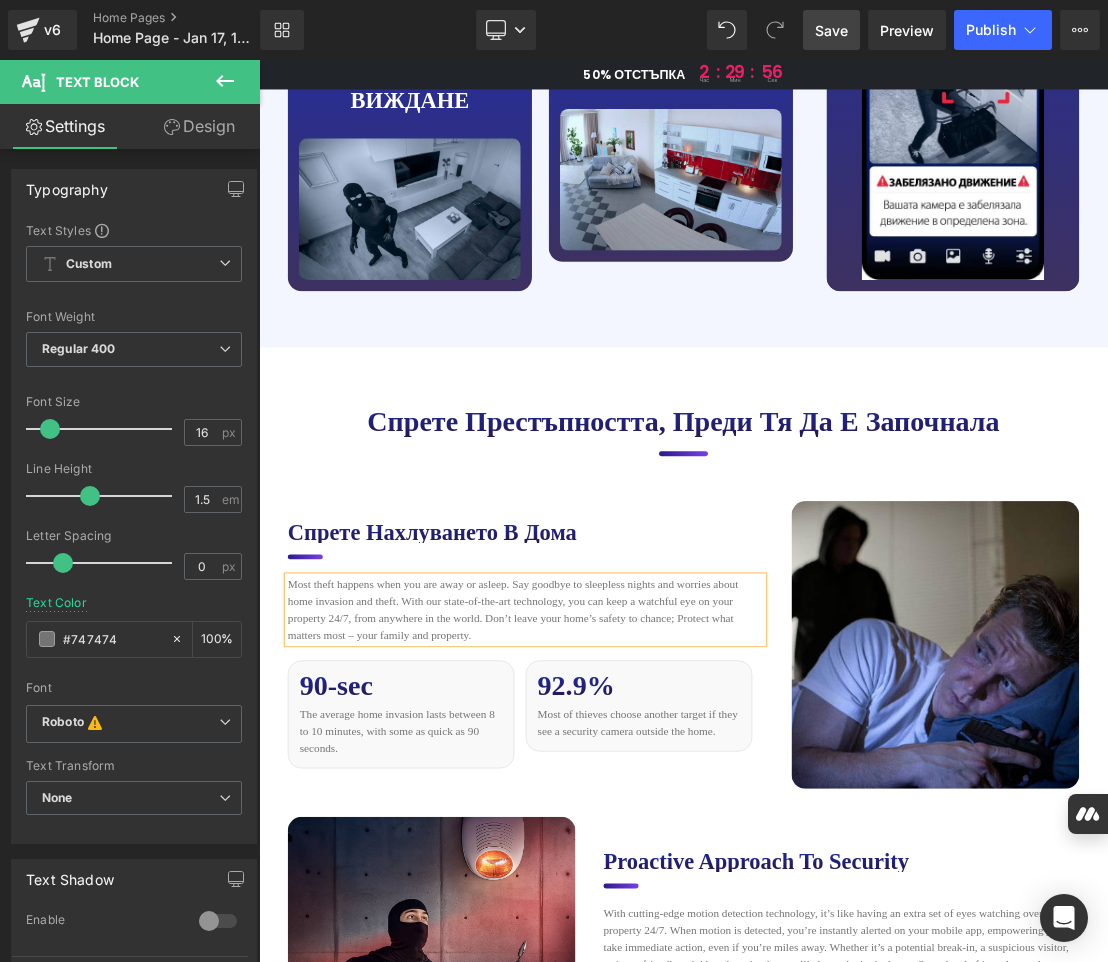 paste 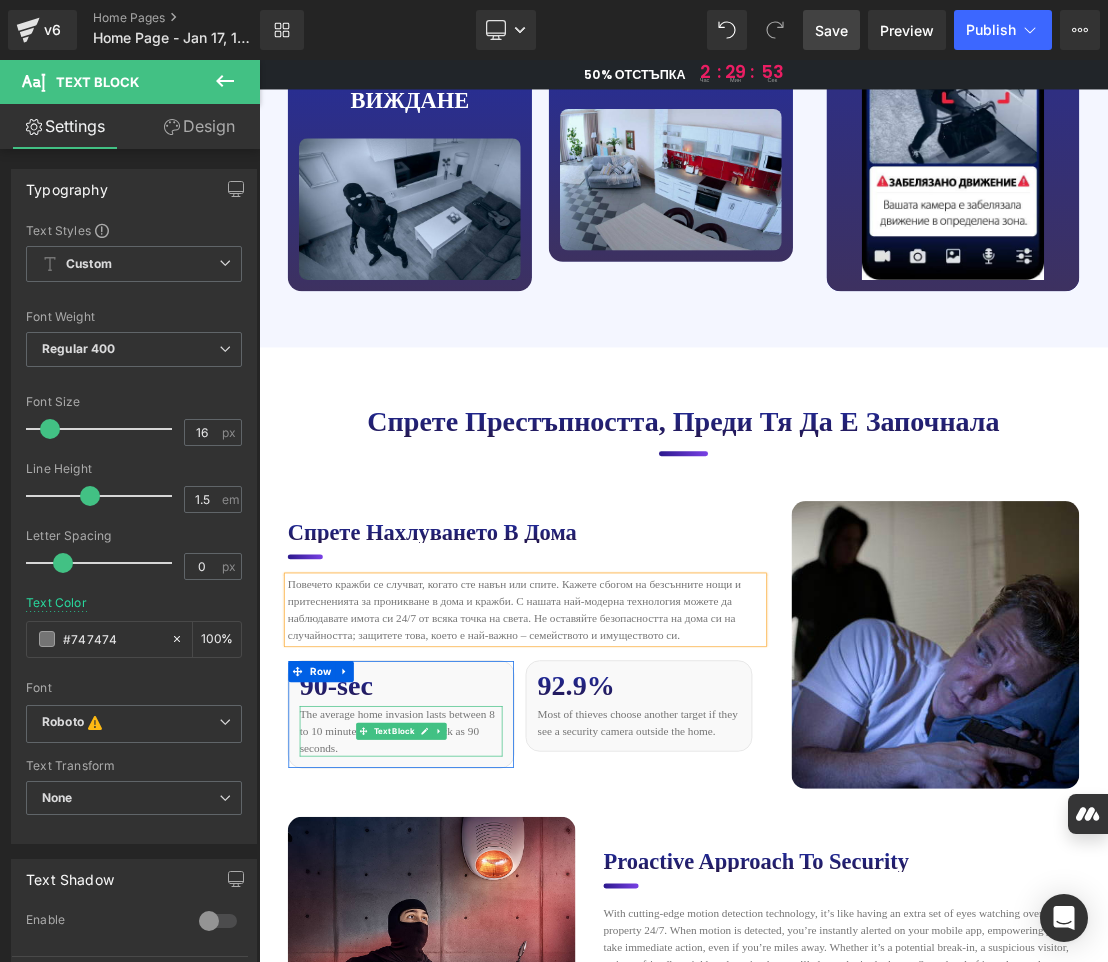click on "The average home invasion lasts between 8 to 10 minutes, with some as quick as 90 seconds." at bounding box center (461, 1017) 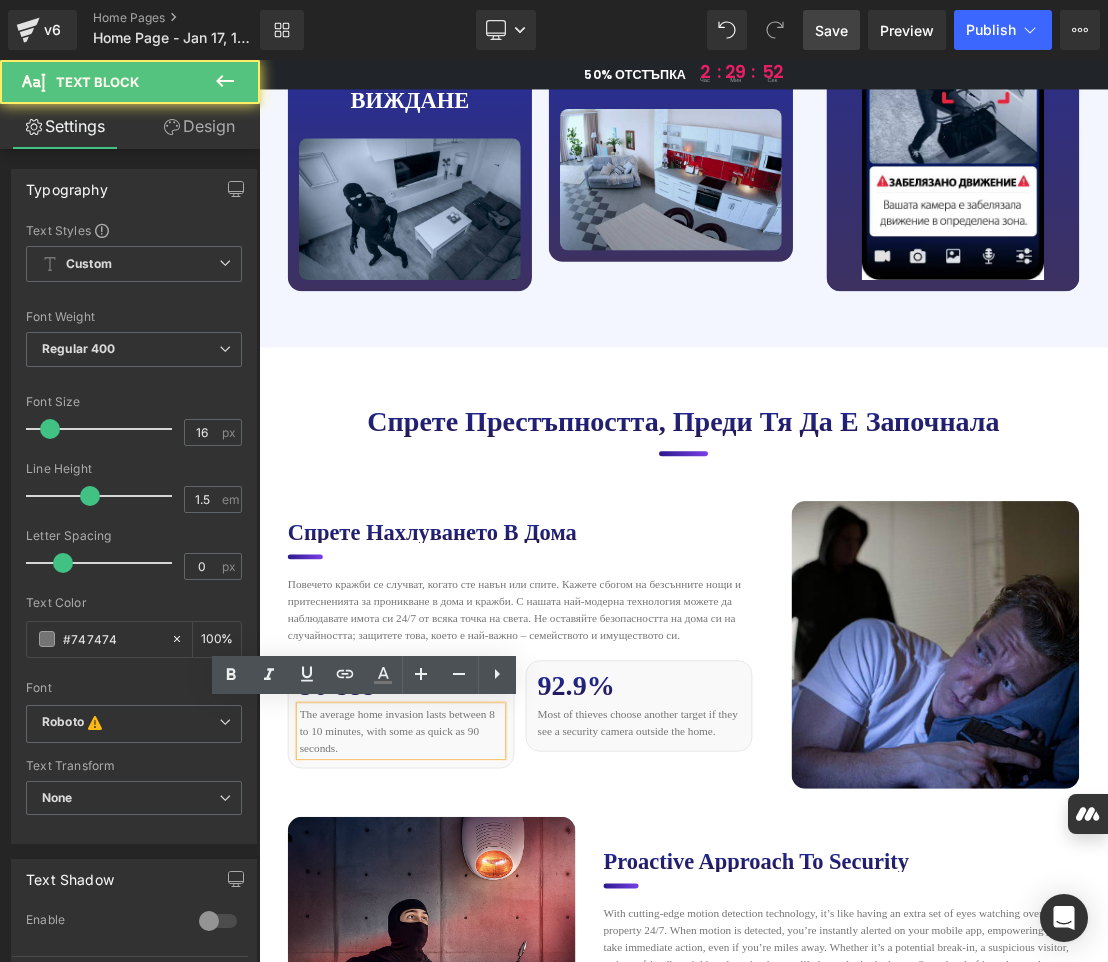 click on "The average home invasion lasts between 8 to 10 minutes, with some as quick as 90 seconds." at bounding box center (461, 1017) 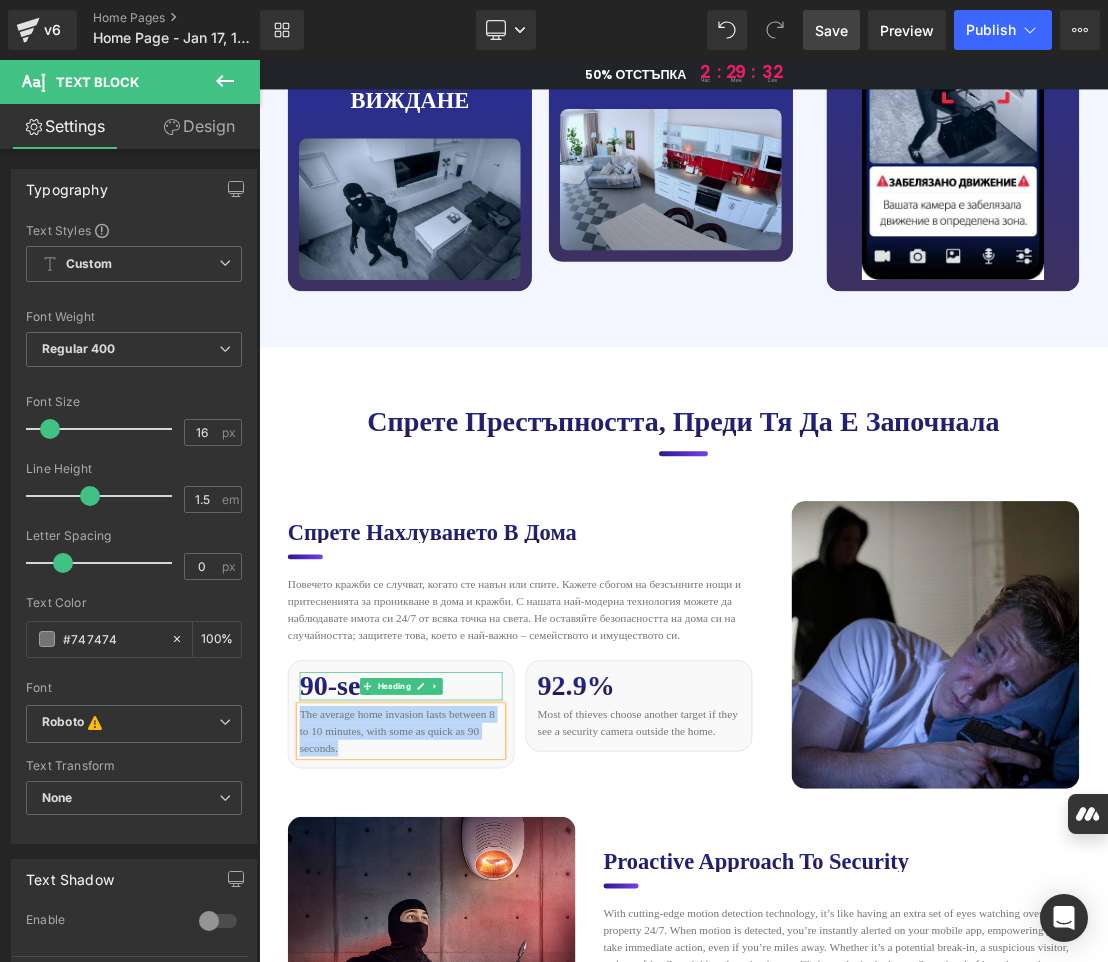 drag, startPoint x: 534, startPoint y: 955, endPoint x: 431, endPoint y: 965, distance: 103.4843 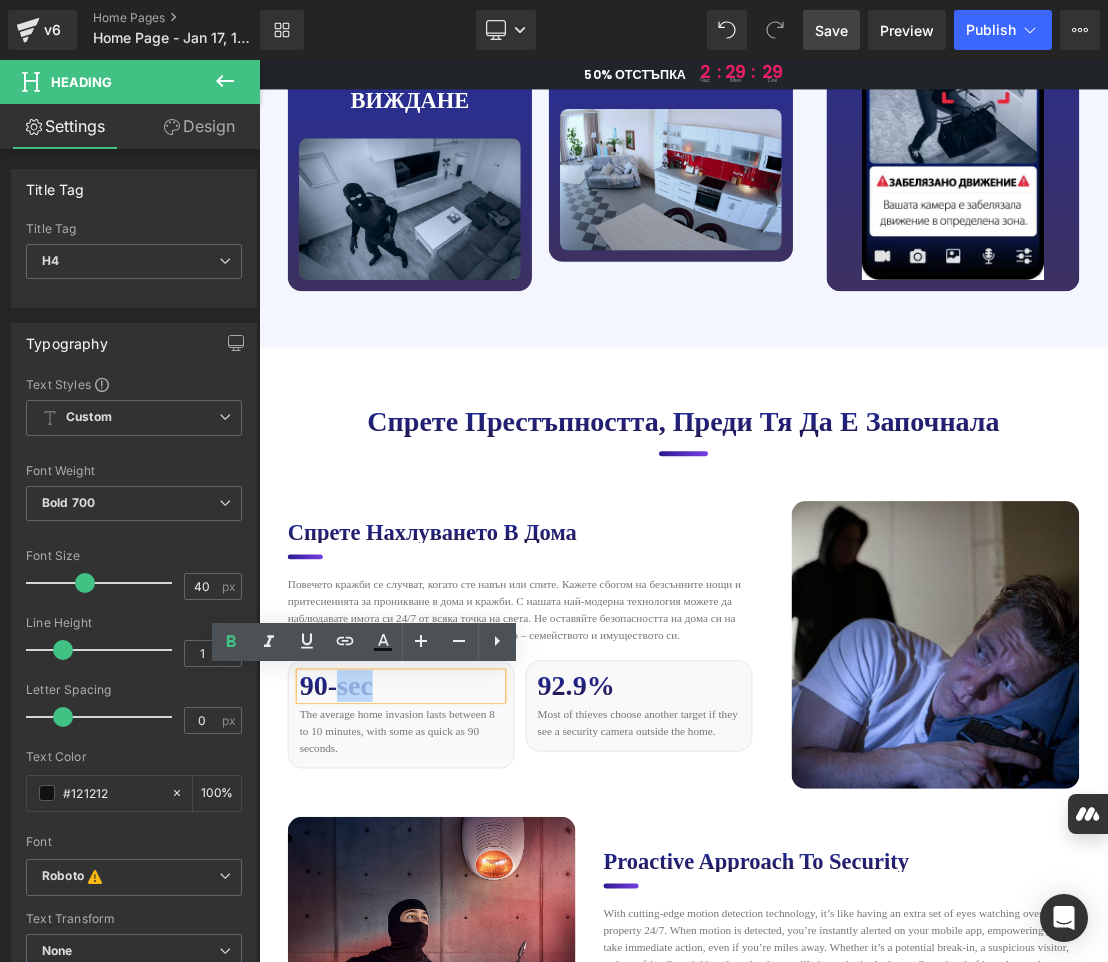 drag, startPoint x: 420, startPoint y: 955, endPoint x: 370, endPoint y: 957, distance: 50.039986 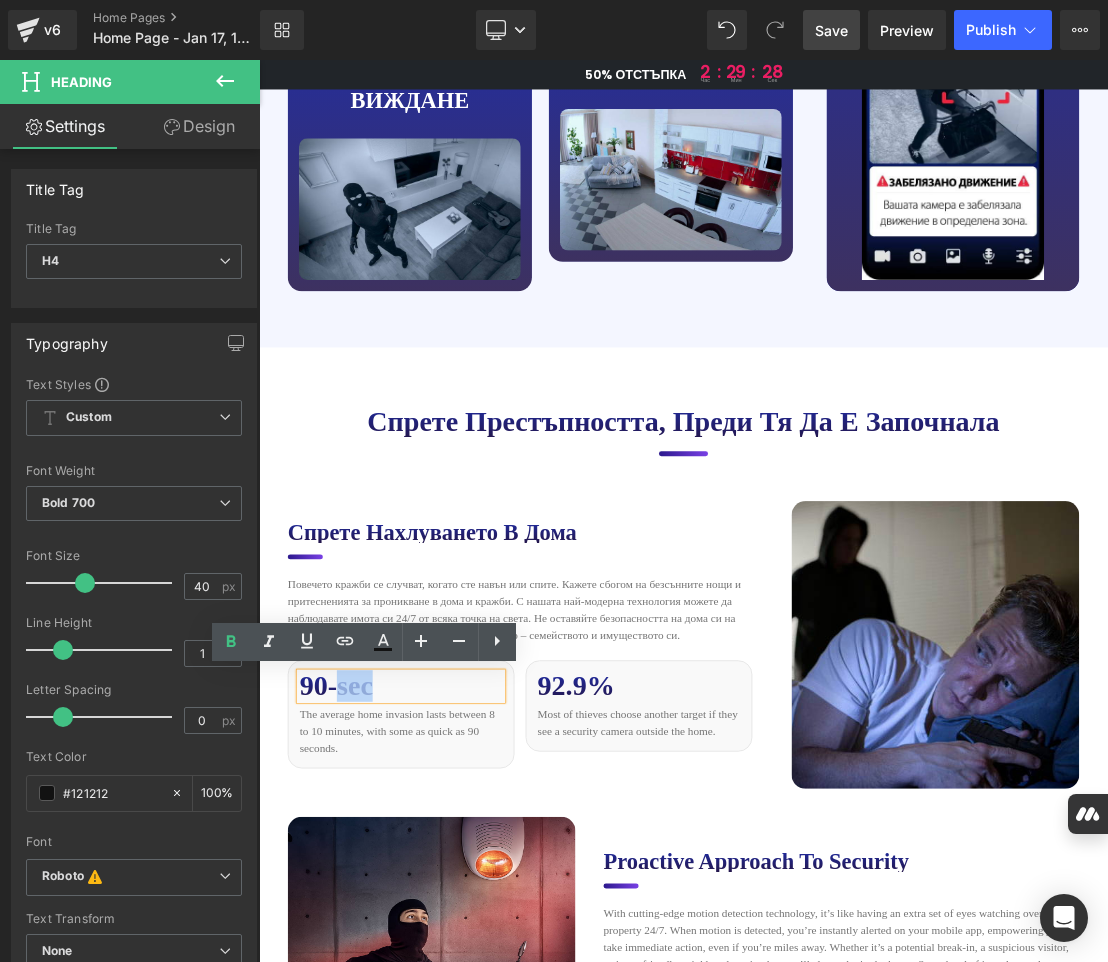 paste 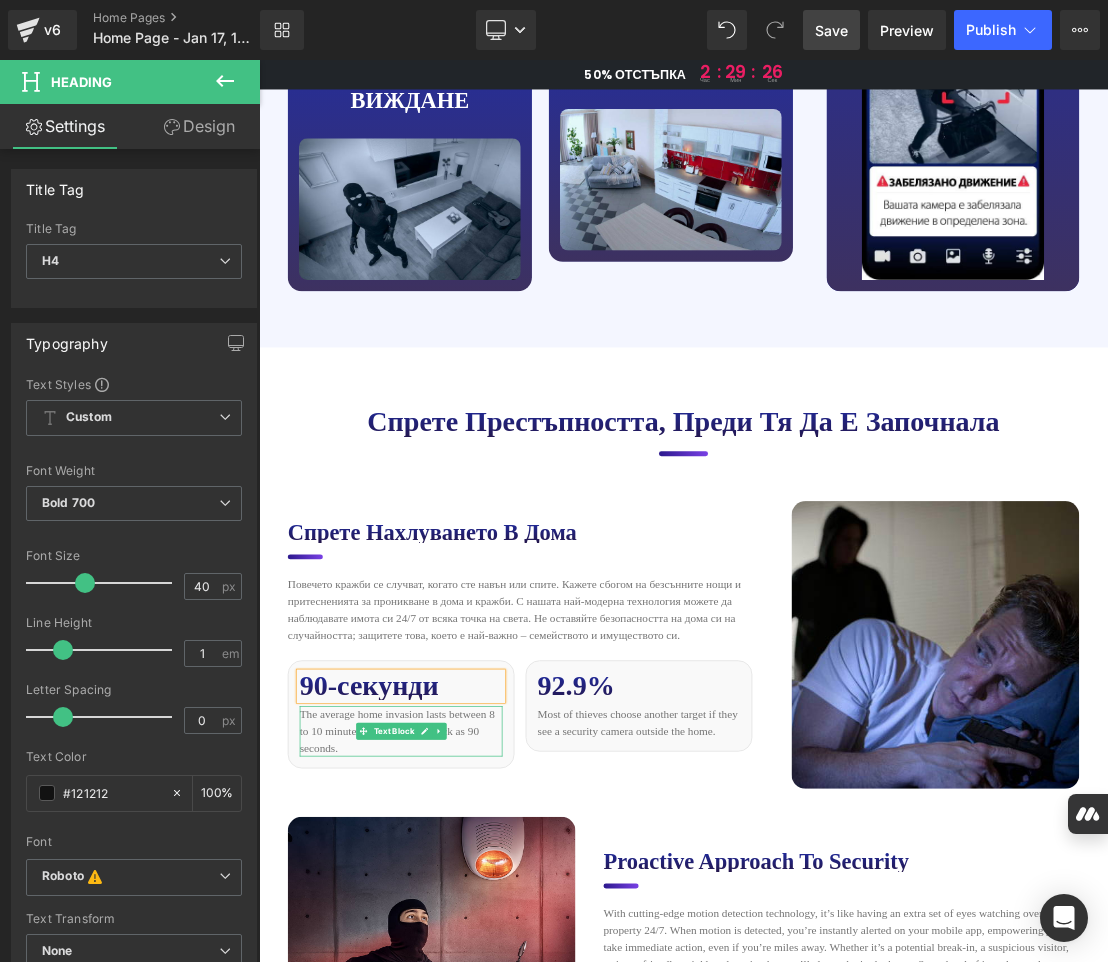 click on "The average home invasion lasts between 8 to 10 minutes, with some as quick as 90 seconds." at bounding box center [461, 1017] 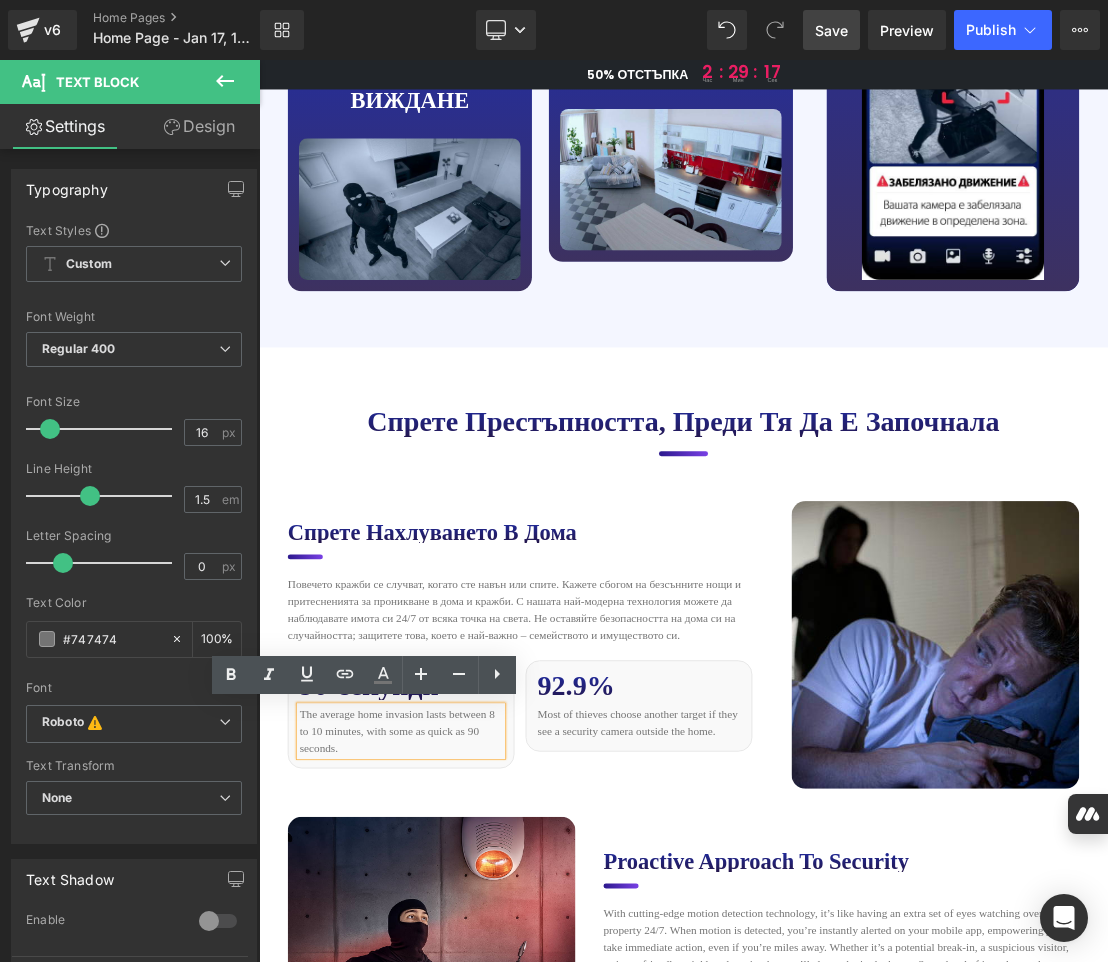 click on "The average home invasion lasts between 8 to 10 minutes, with some as quick as 90 seconds." at bounding box center [461, 1017] 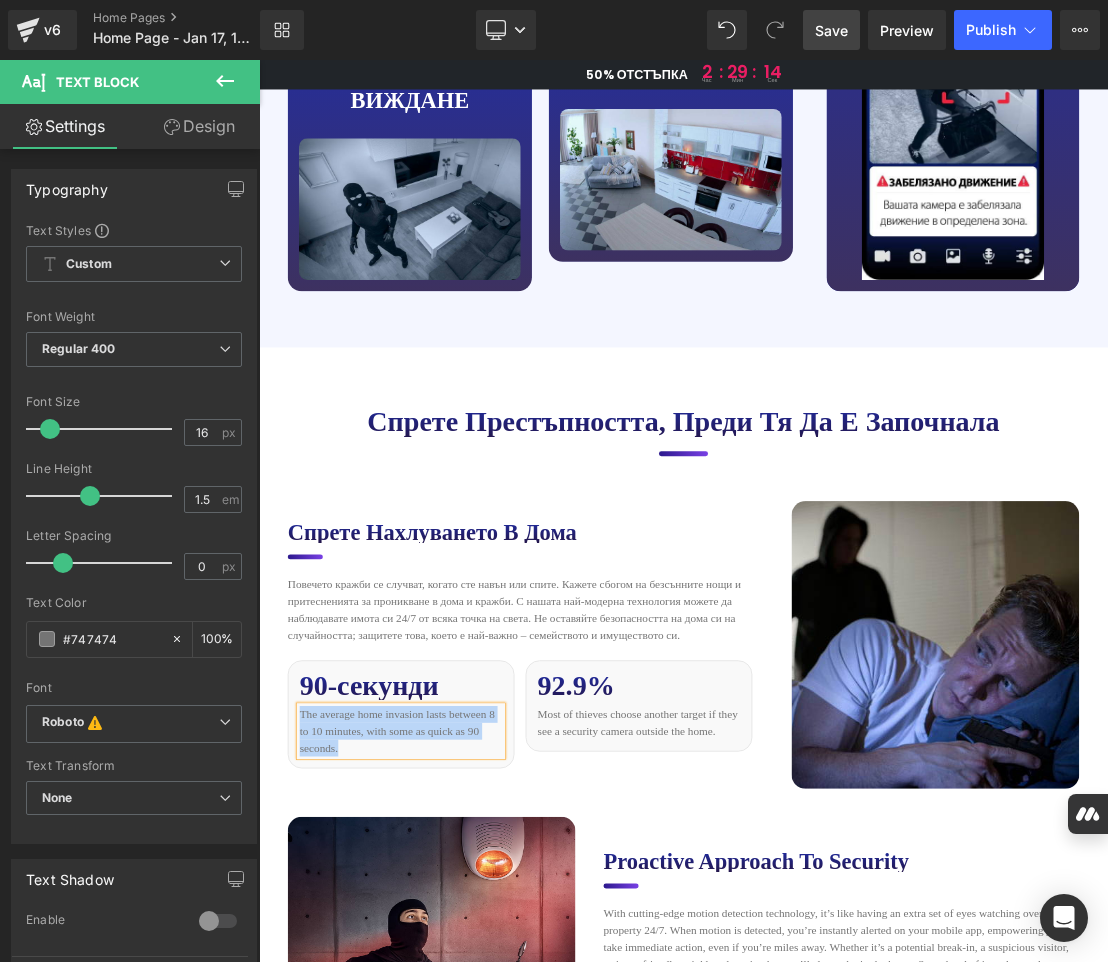 paste 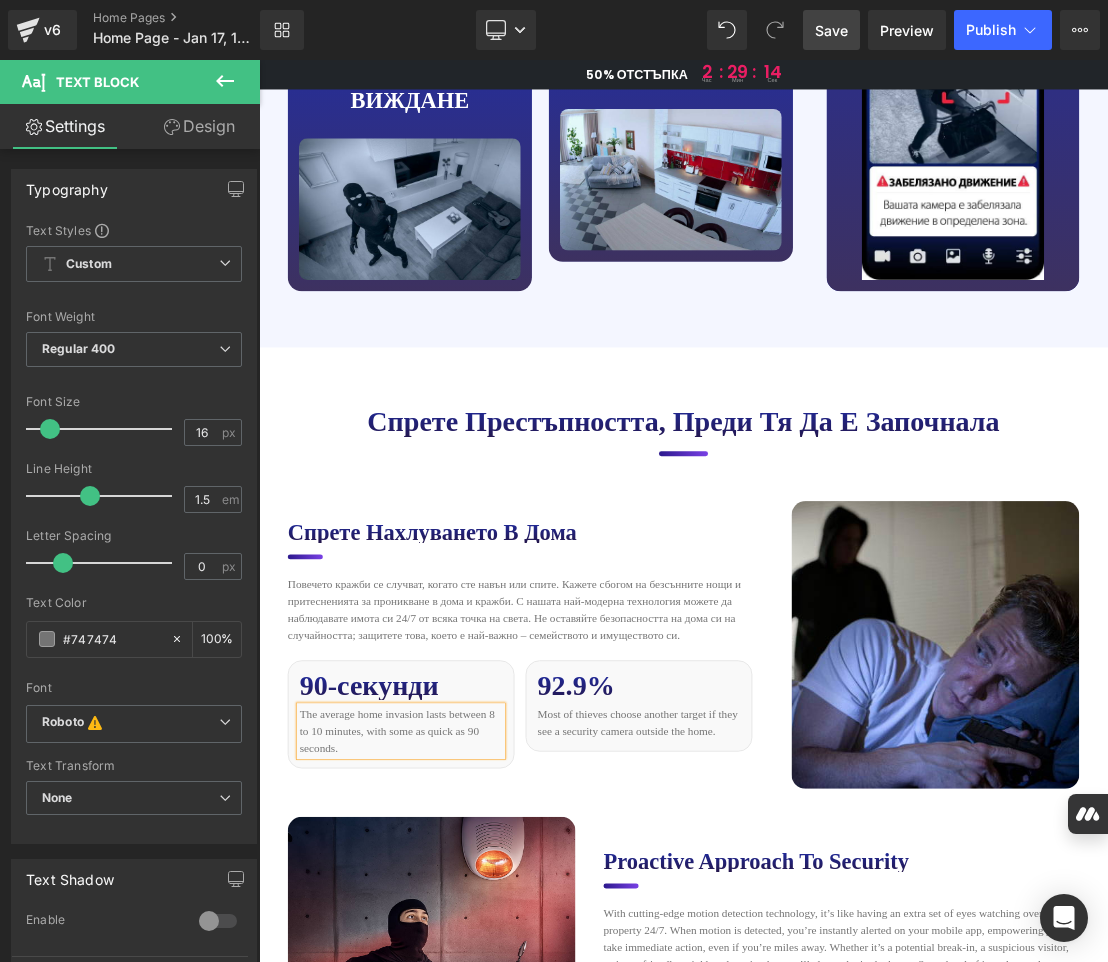 scroll, scrollTop: 5288, scrollLeft: 0, axis: vertical 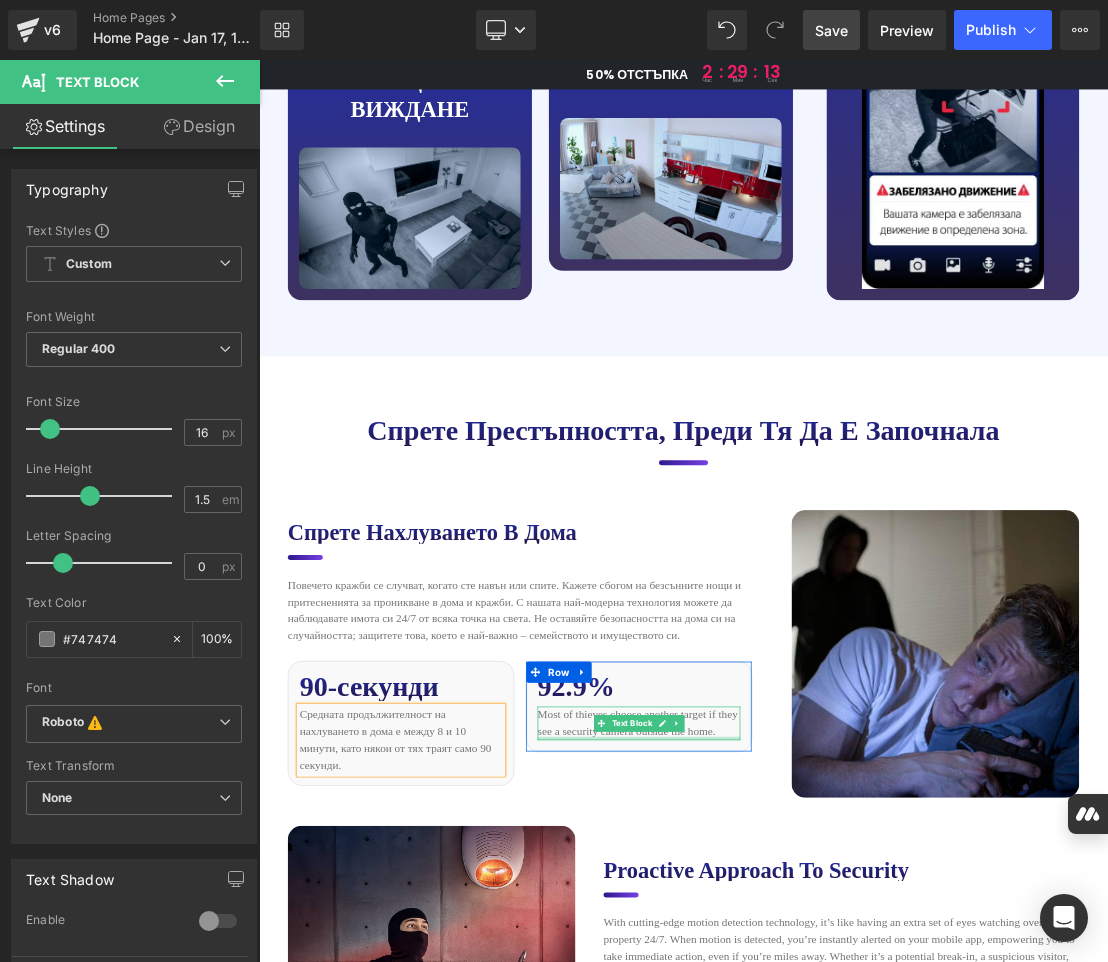 click at bounding box center [800, 1026] 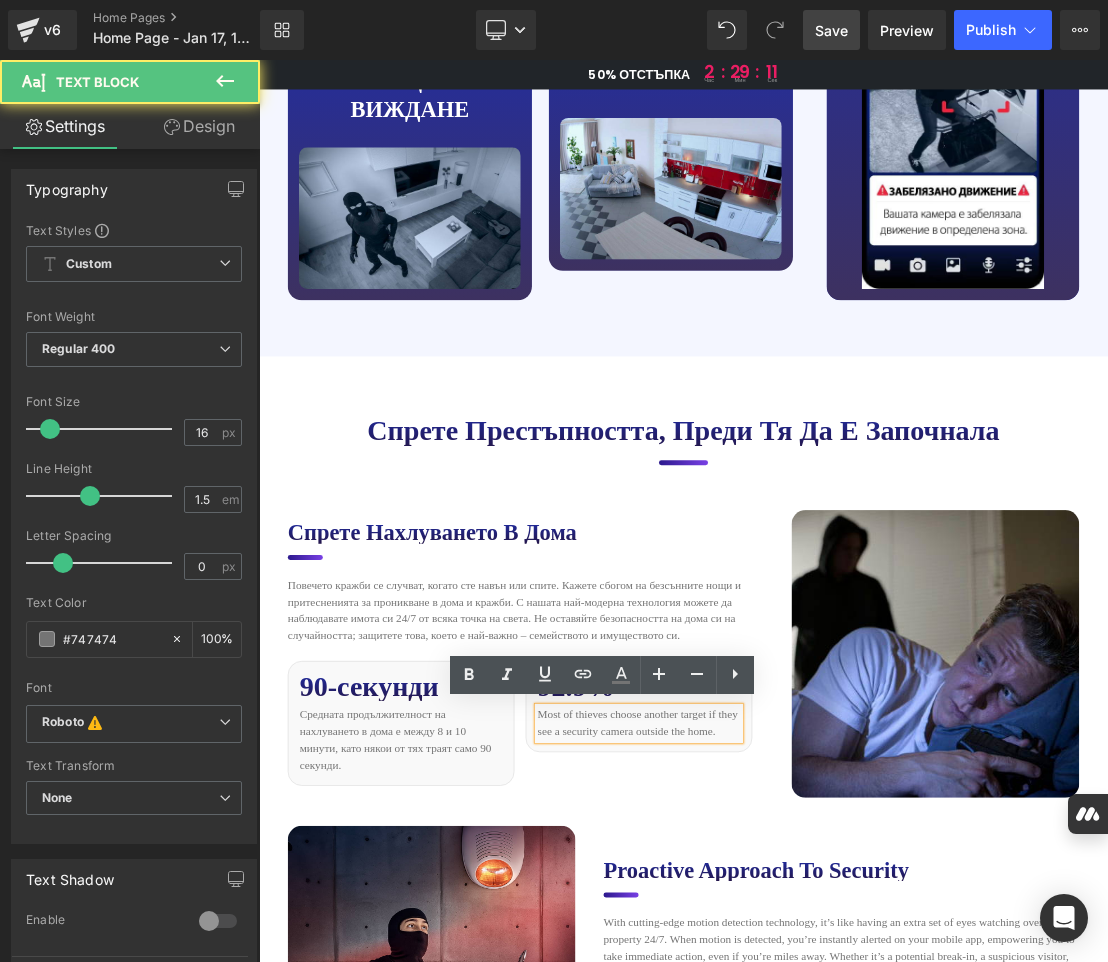 click on "Most of thieves choose another target if they see a security camera outside the home." at bounding box center [800, 1005] 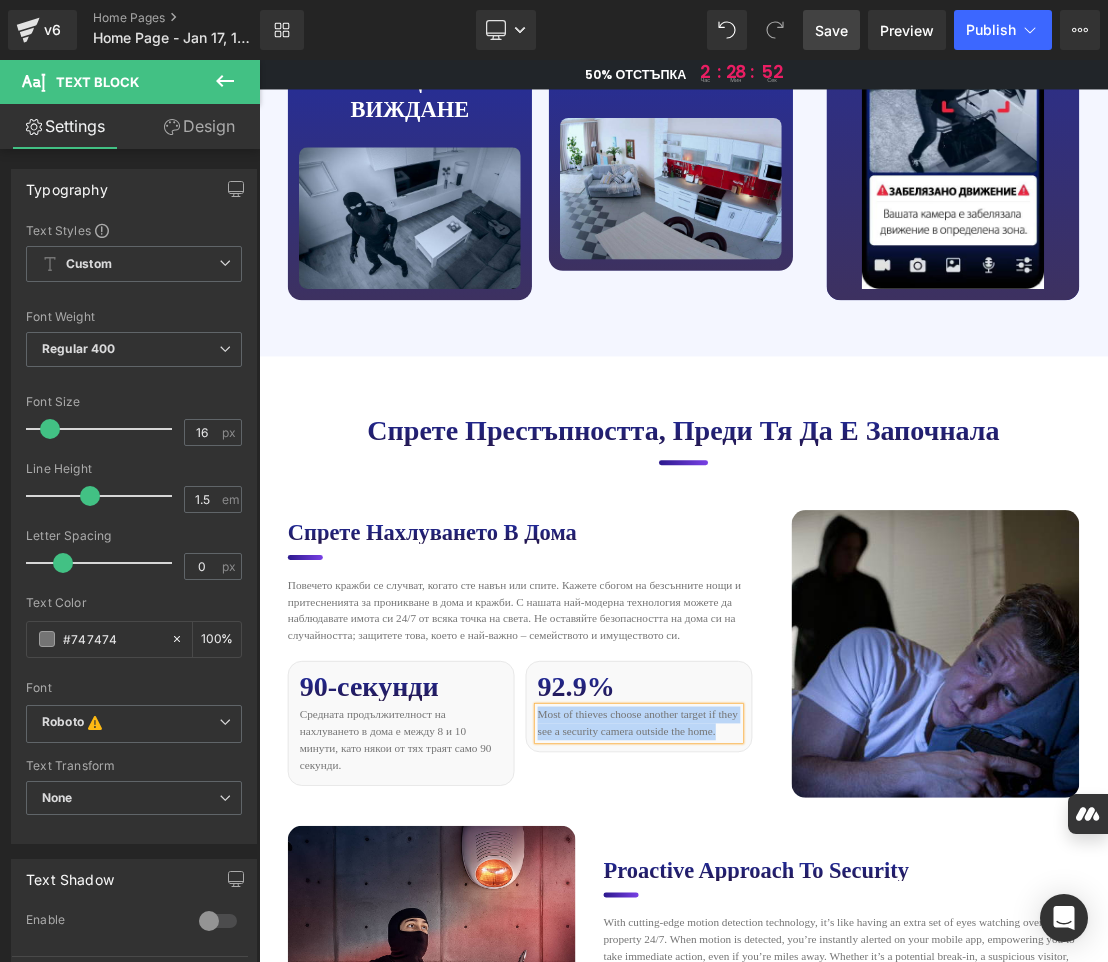 click on "Most of thieves choose another target if they see a security camera outside the home." at bounding box center (800, 1005) 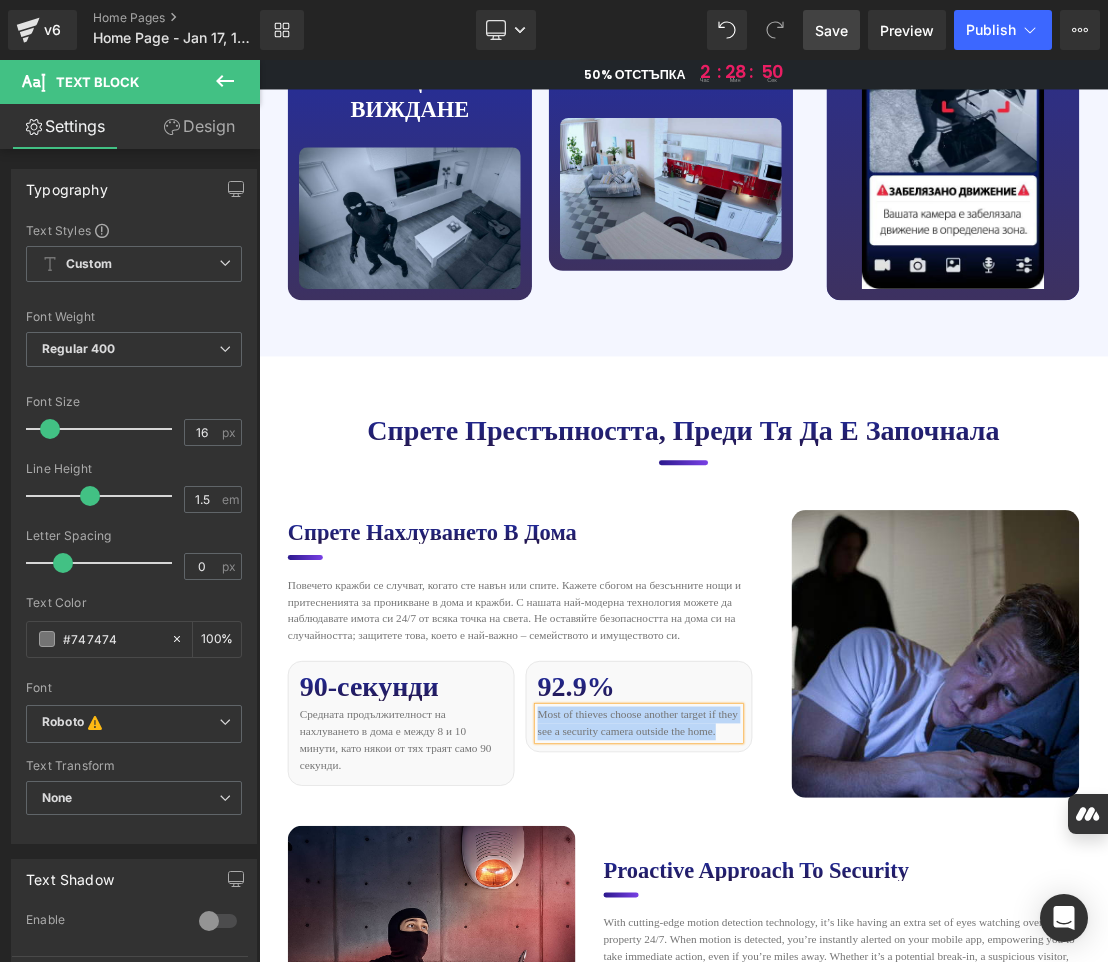 paste 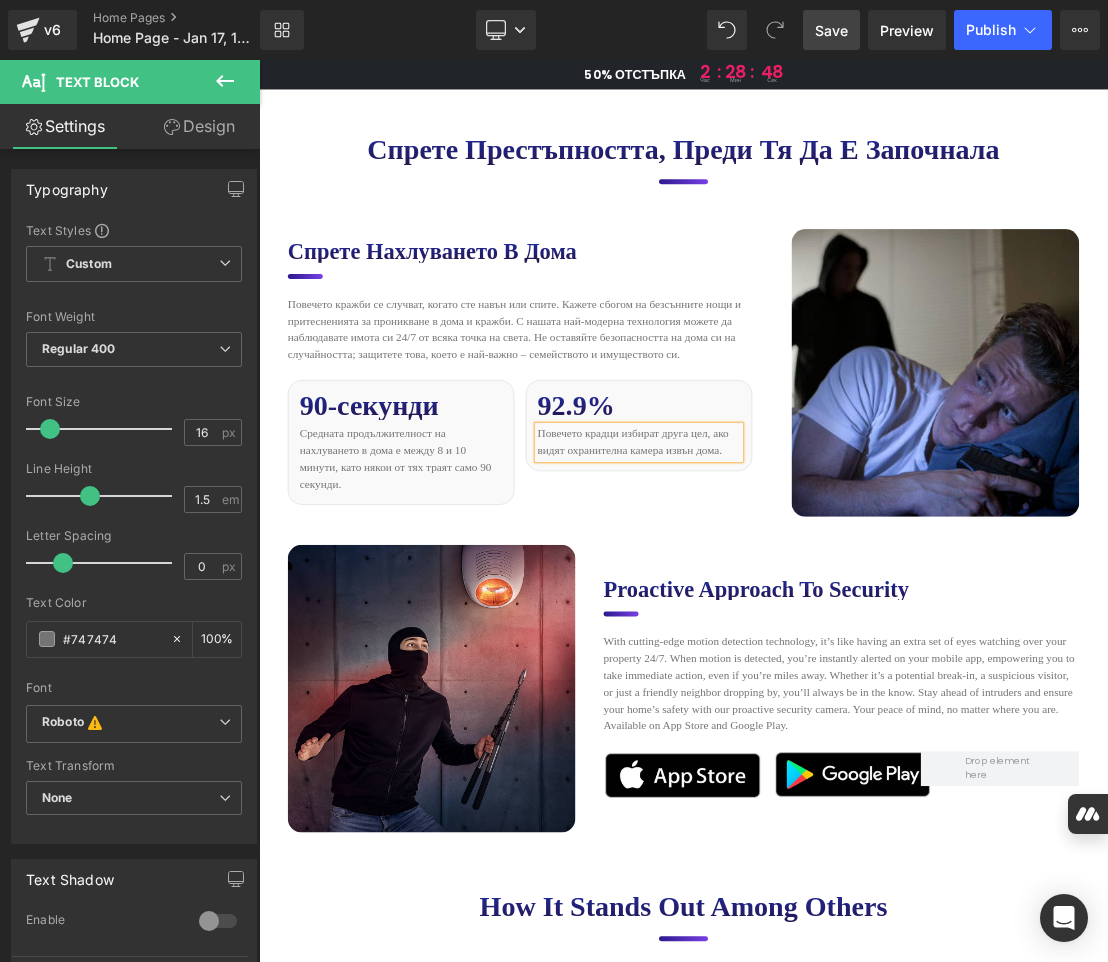 scroll, scrollTop: 5788, scrollLeft: 0, axis: vertical 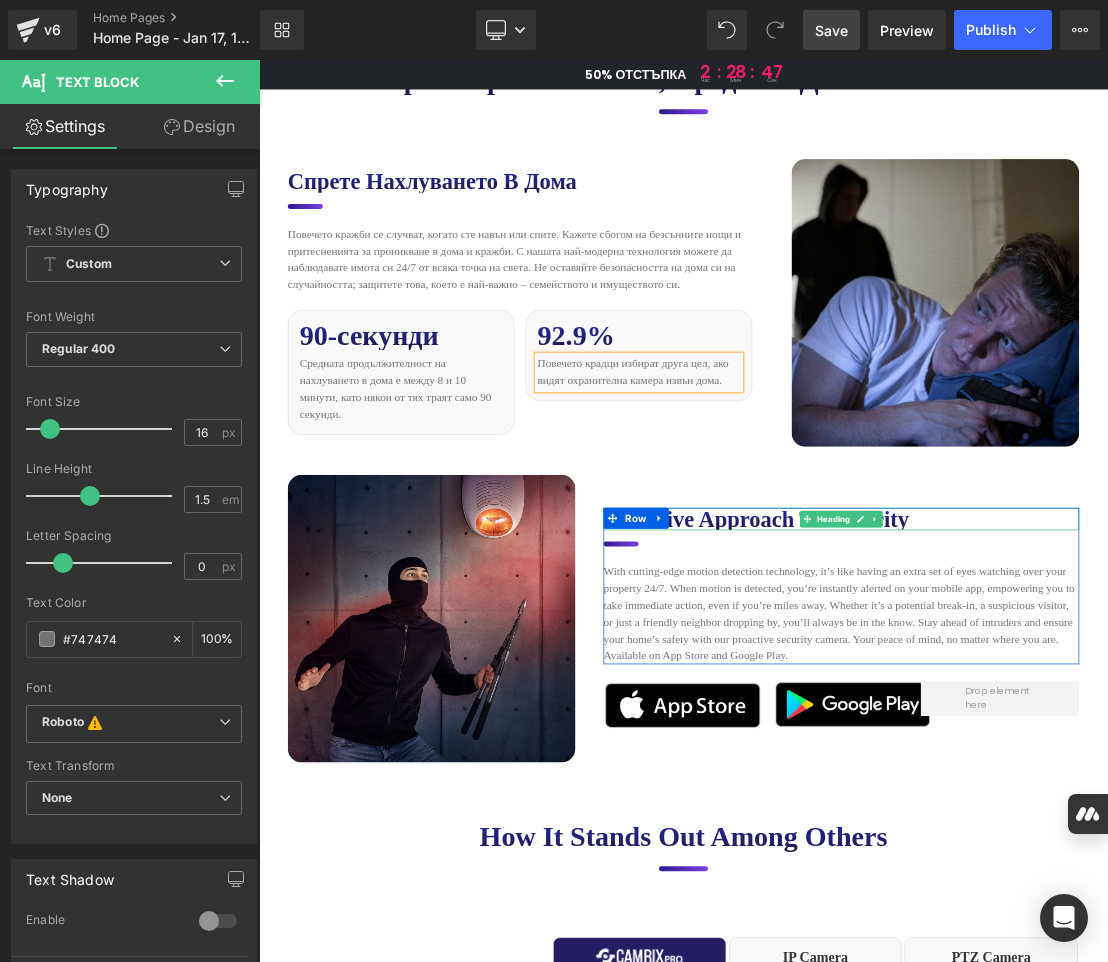 click on "Proactive Approach to Security" at bounding box center [1089, 714] 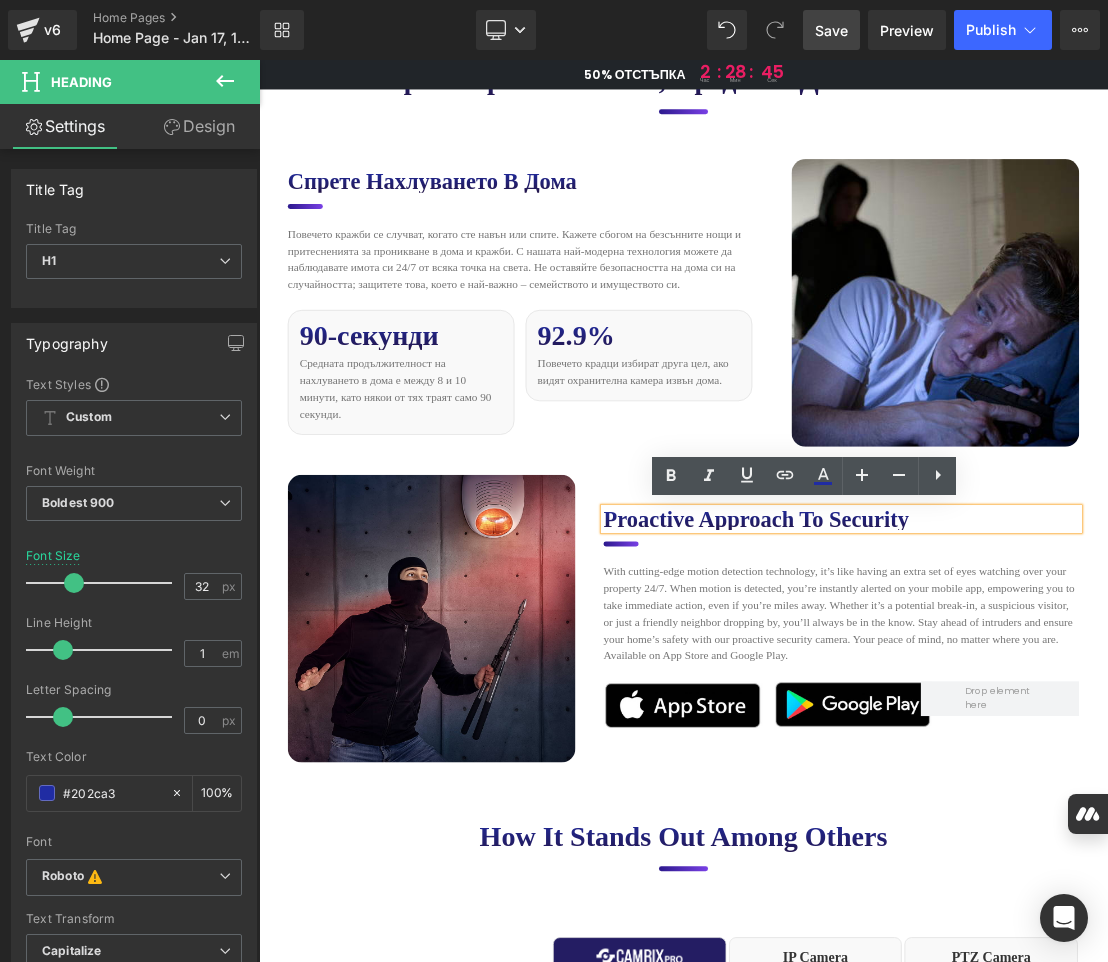 click on "Proactive Approach to Security" at bounding box center [1089, 714] 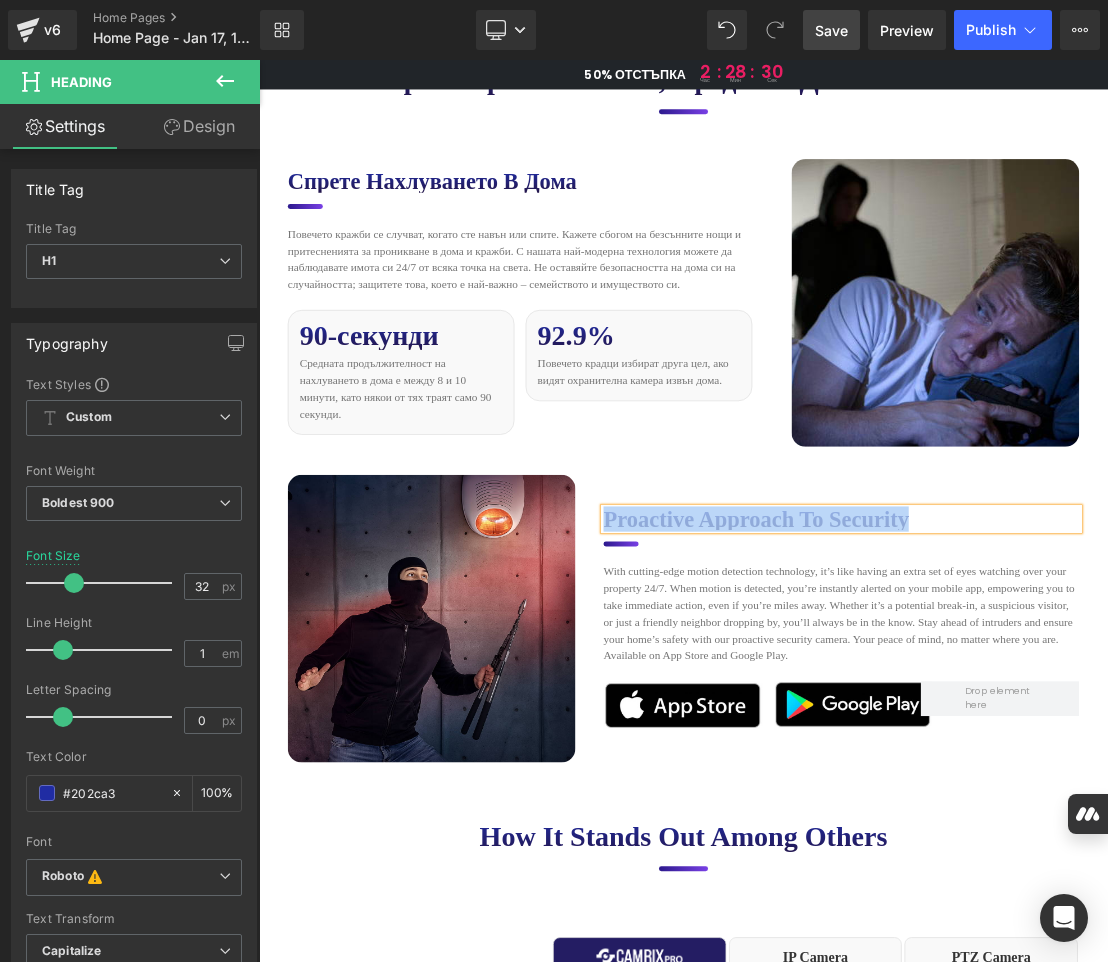 click on "Proactive Approach to Security" at bounding box center [1089, 714] 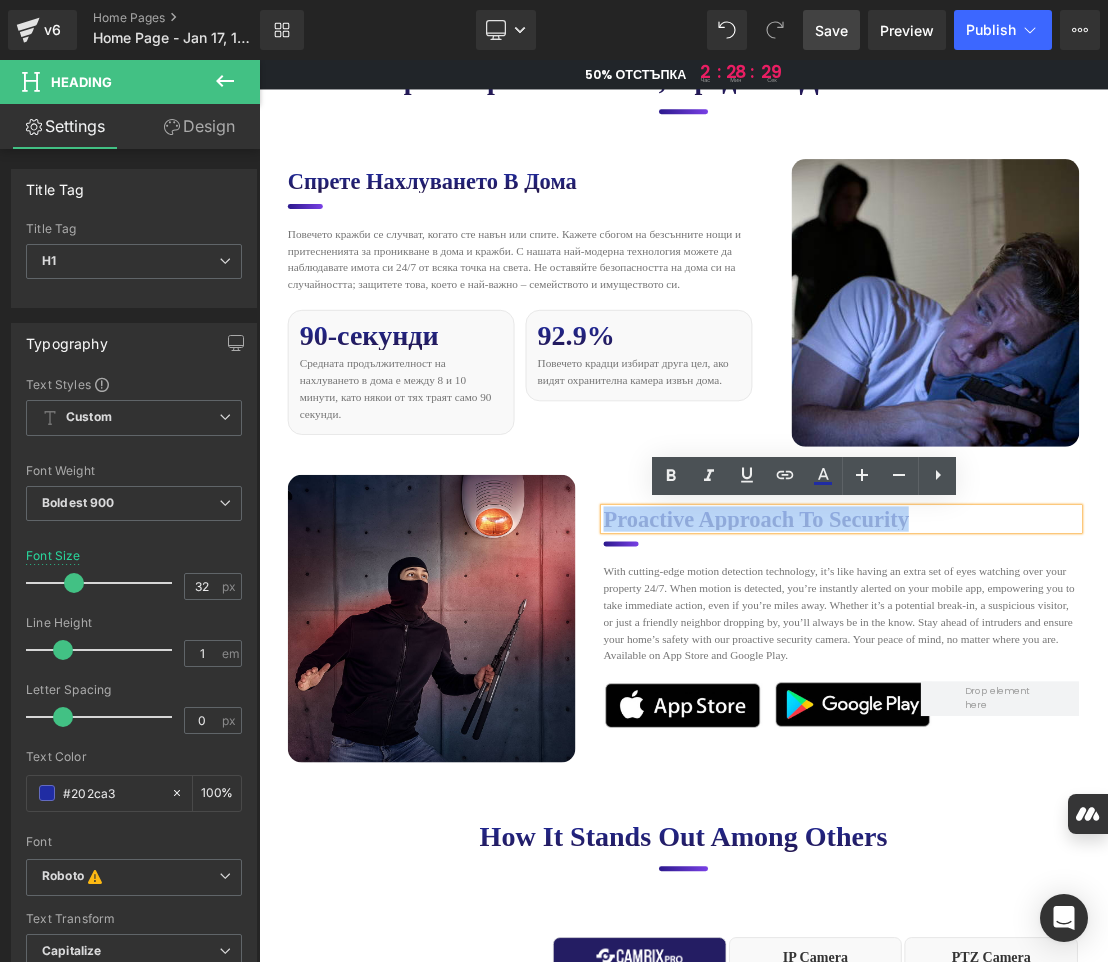 paste 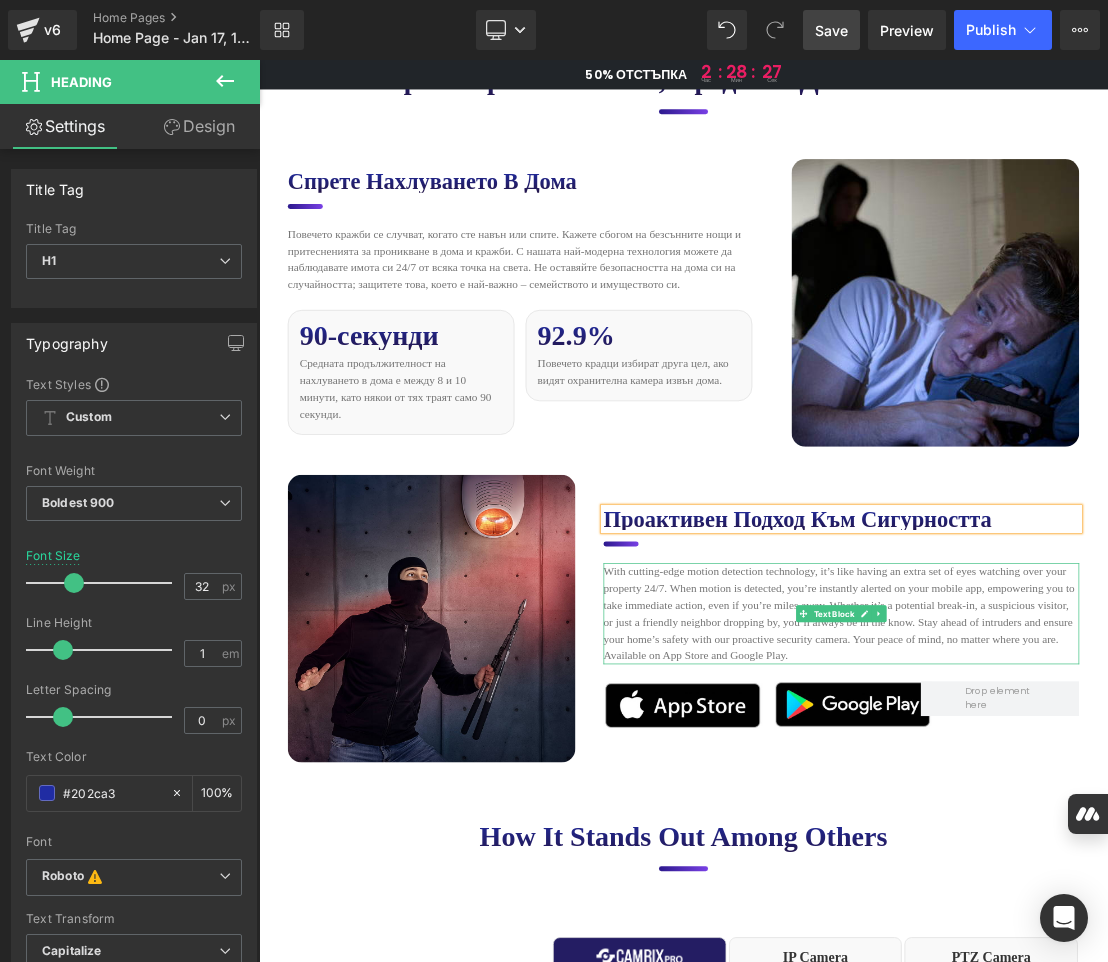 click on "With cutting-edge motion detection technology, it’s like having an extra set of eyes watching over your property 24/7. When motion is detected, you’re instantly alerted on your mobile app, empowering you to take immediate action, even if you’re miles away. Whether it’s a potential break-in, a suspicious visitor, or just a friendly neighbor dropping by, you’ll always be in the know. Stay ahead of intruders and ensure your home’s safety with our proactive security camera. Your peace of mind, no matter where you are. Available on App Store and Google Play." at bounding box center (1089, 849) 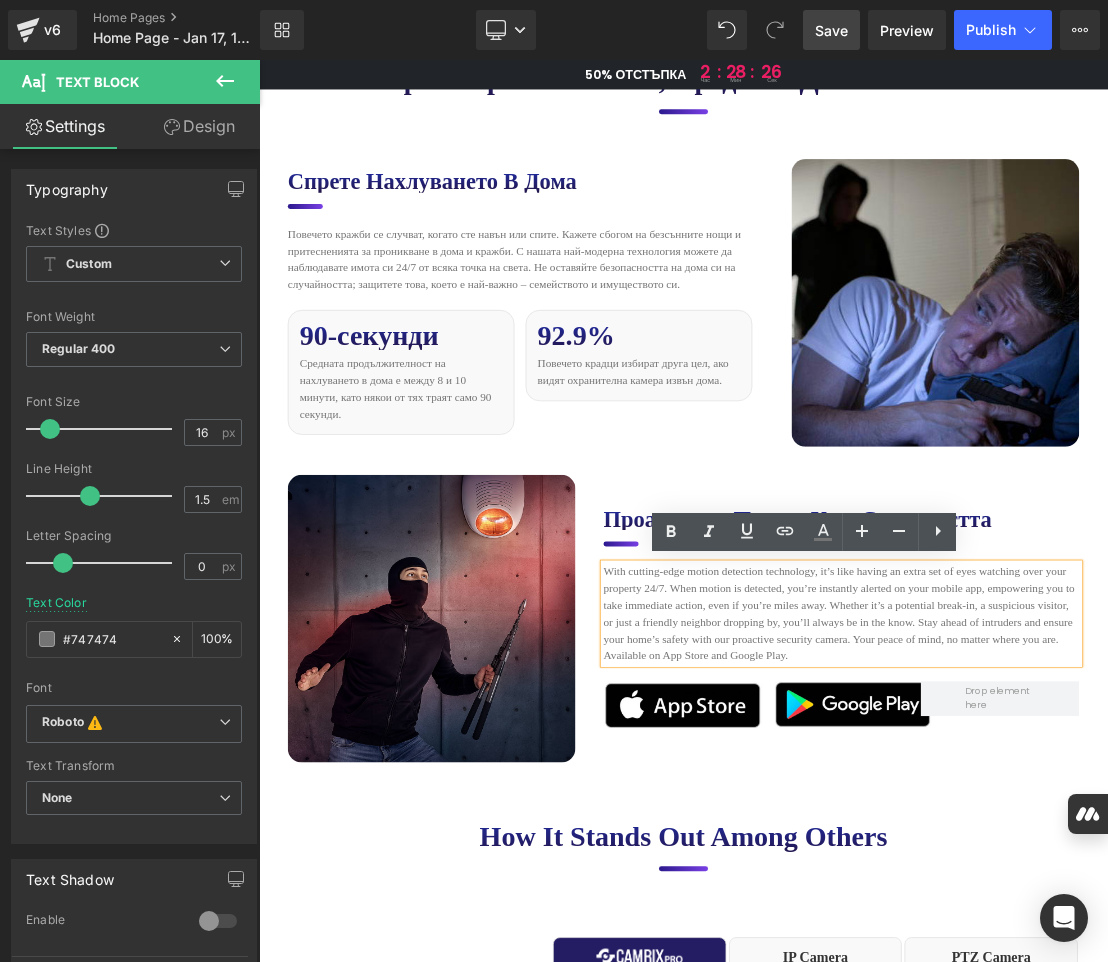 click on "With cutting-edge motion detection technology, it’s like having an extra set of eyes watching over your property 24/7. When motion is detected, you’re instantly alerted on your mobile app, empowering you to take immediate action, even if you’re miles away. Whether it’s a potential break-in, a suspicious visitor, or just a friendly neighbor dropping by, you’ll always be in the know. Stay ahead of intruders and ensure your home’s safety with our proactive security camera. Your peace of mind, no matter where you are. Available on App Store and Google Play." at bounding box center (1089, 849) 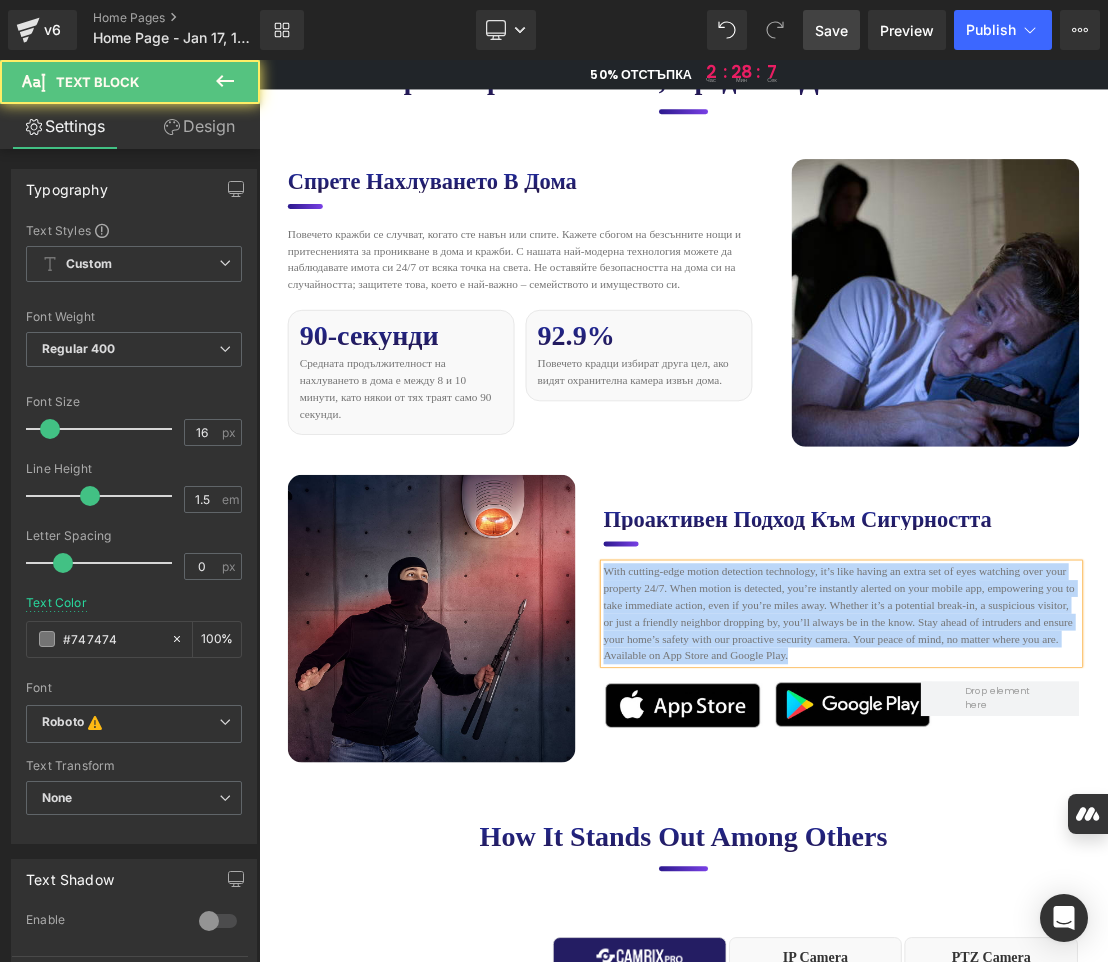 click on "With cutting-edge motion detection technology, it’s like having an extra set of eyes watching over your property 24/7. When motion is detected, you’re instantly alerted on your mobile app, empowering you to take immediate action, even if you’re miles away. Whether it’s a potential break-in, a suspicious visitor, or just a friendly neighbor dropping by, you’ll always be in the know. Stay ahead of intruders and ensure your home’s safety with our proactive security camera. Your peace of mind, no matter where you are. Available on App Store and Google Play." at bounding box center [1089, 849] 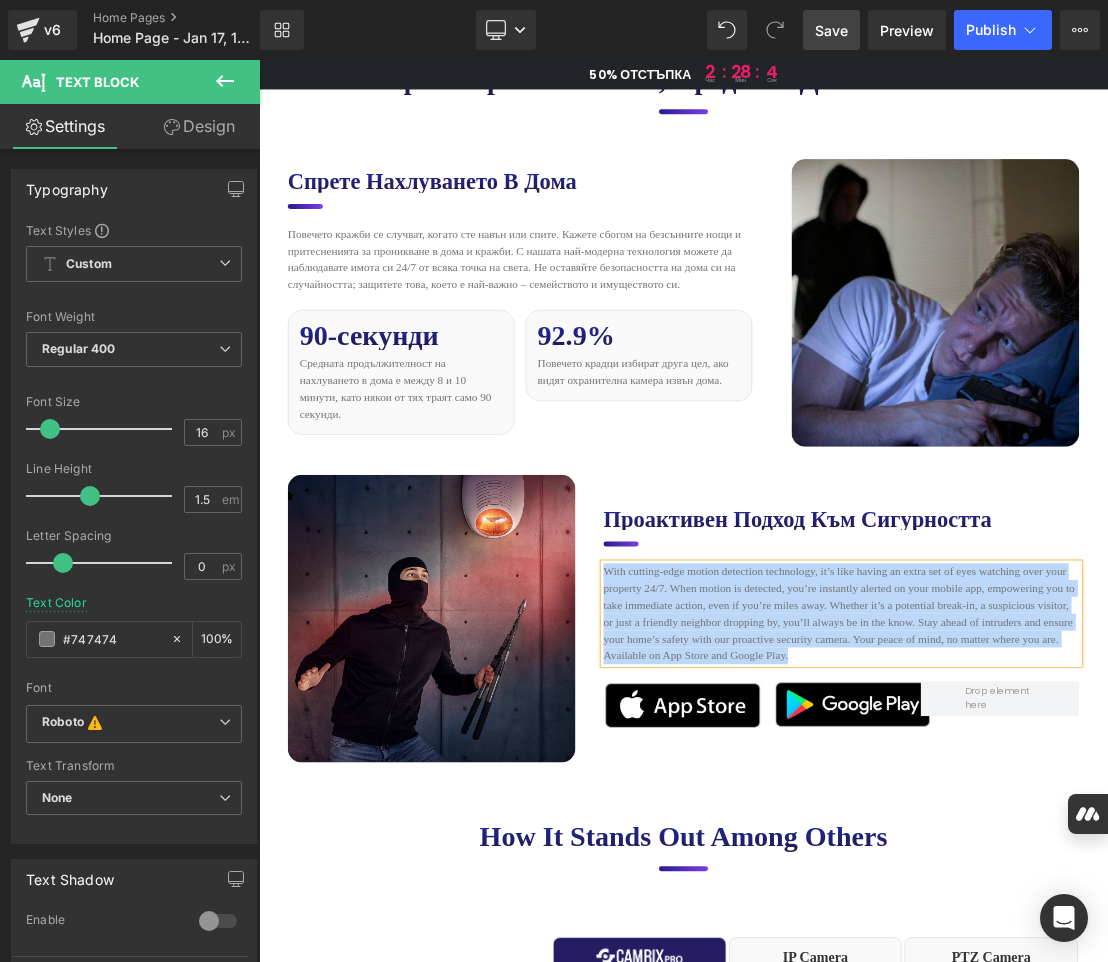 paste 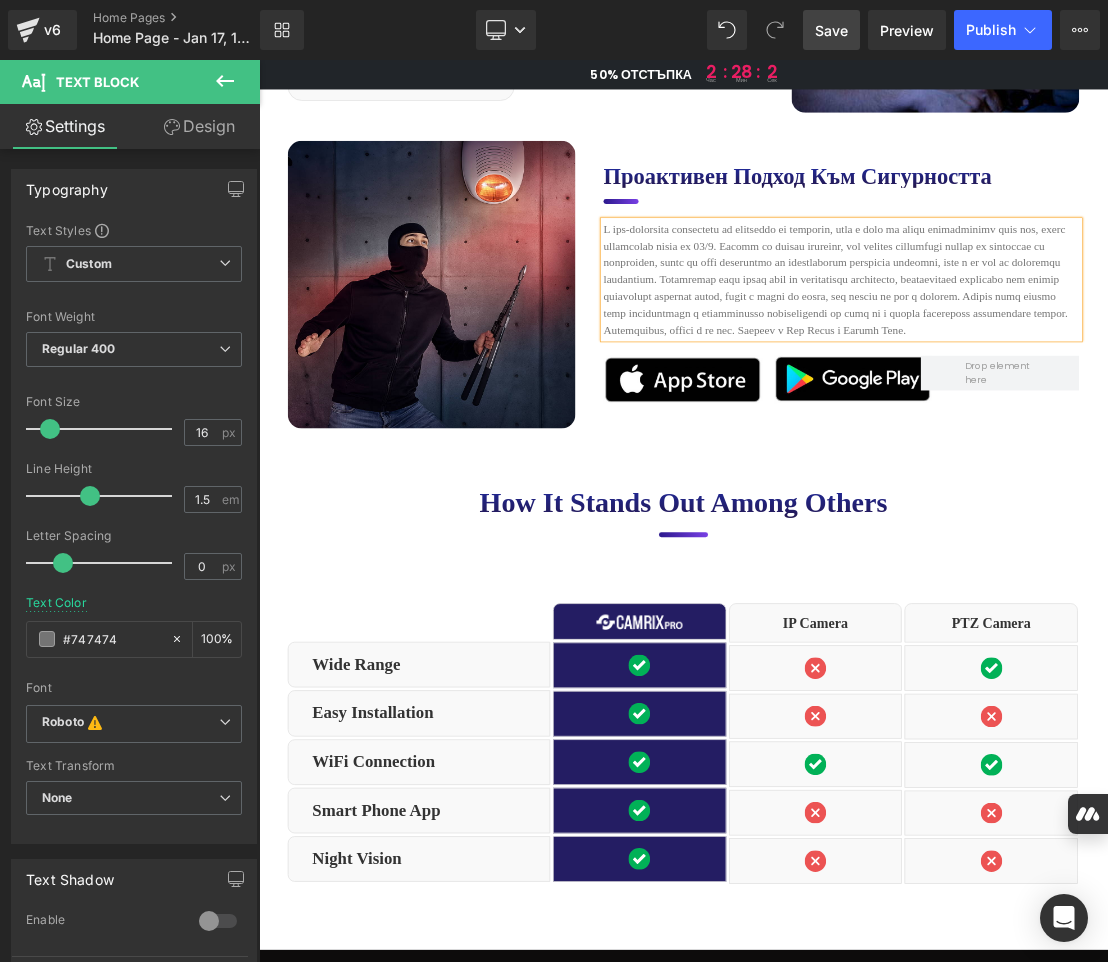 scroll, scrollTop: 6464, scrollLeft: 0, axis: vertical 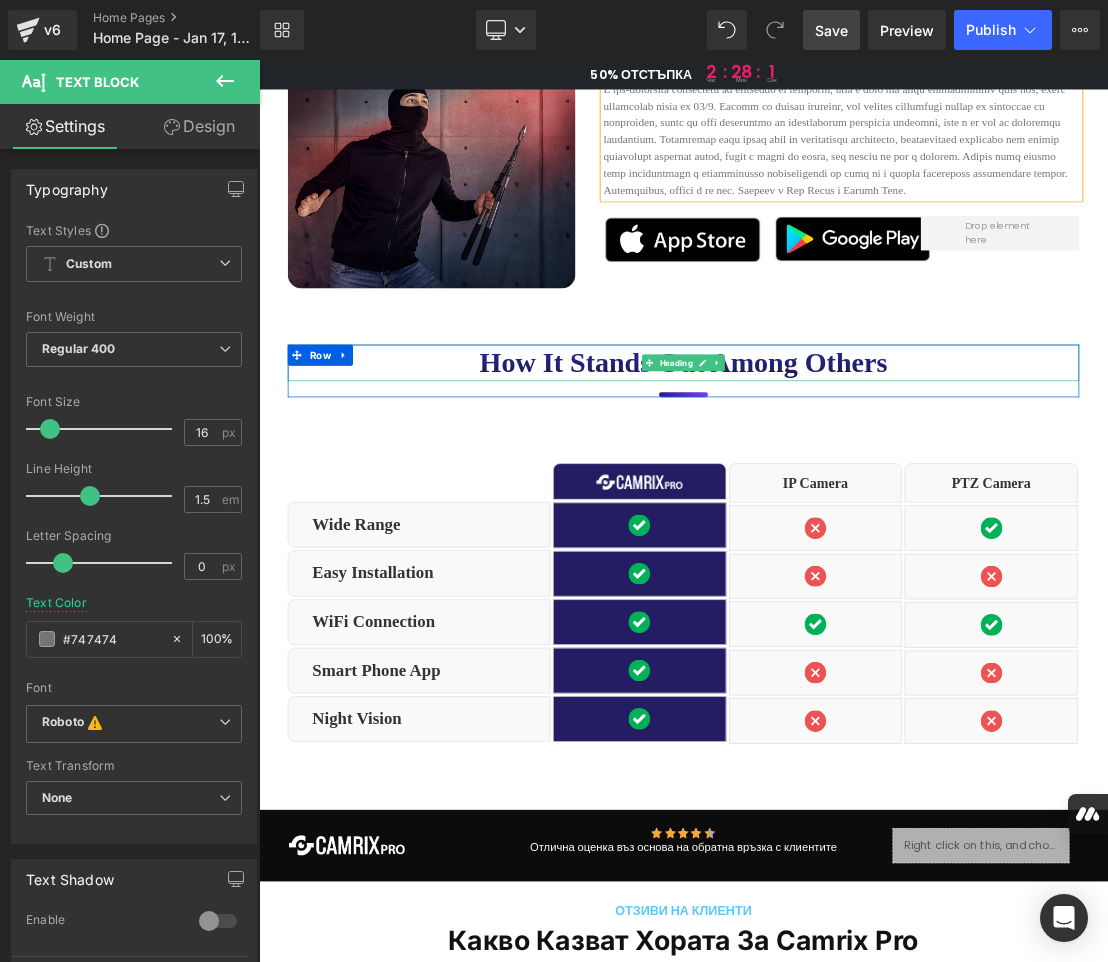 click on "How it stands out among others" at bounding box center [864, 491] 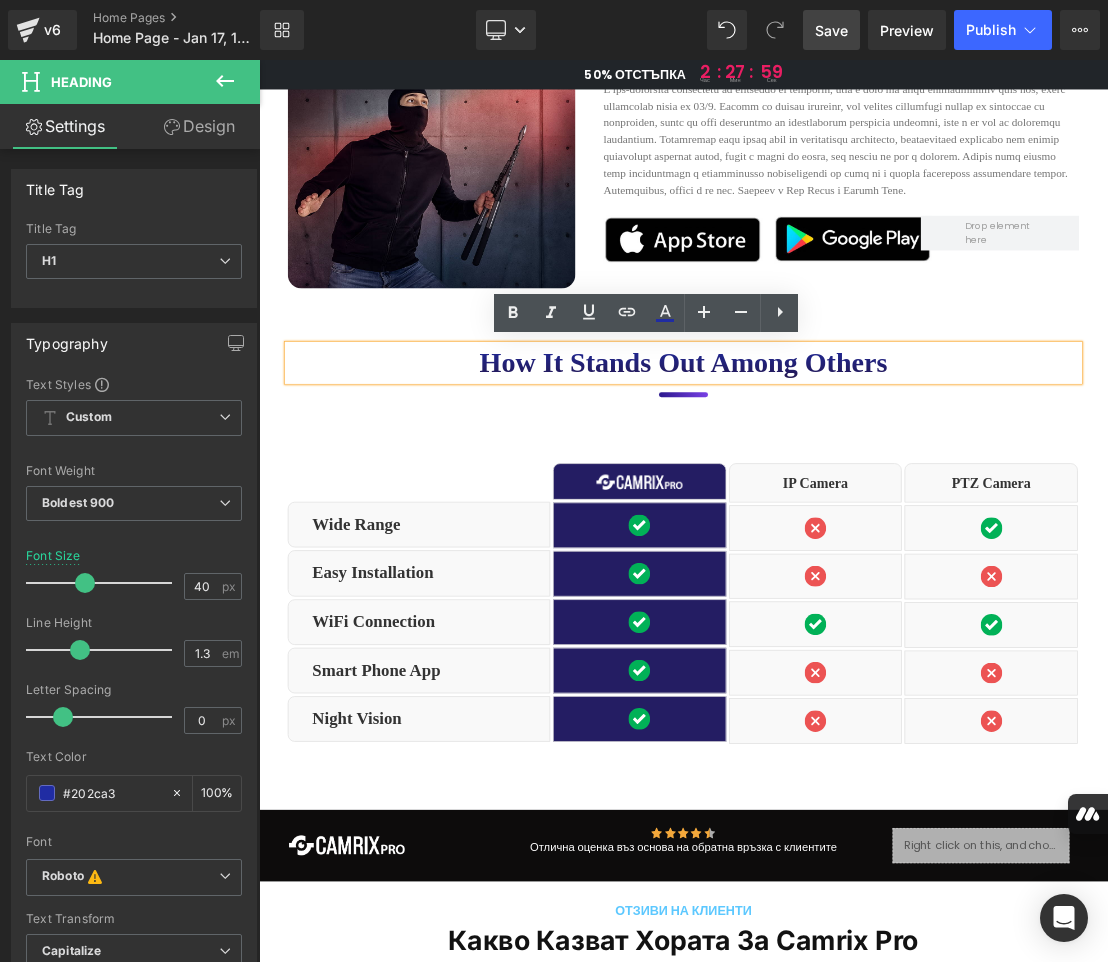click on "How it stands out among others" at bounding box center [864, 491] 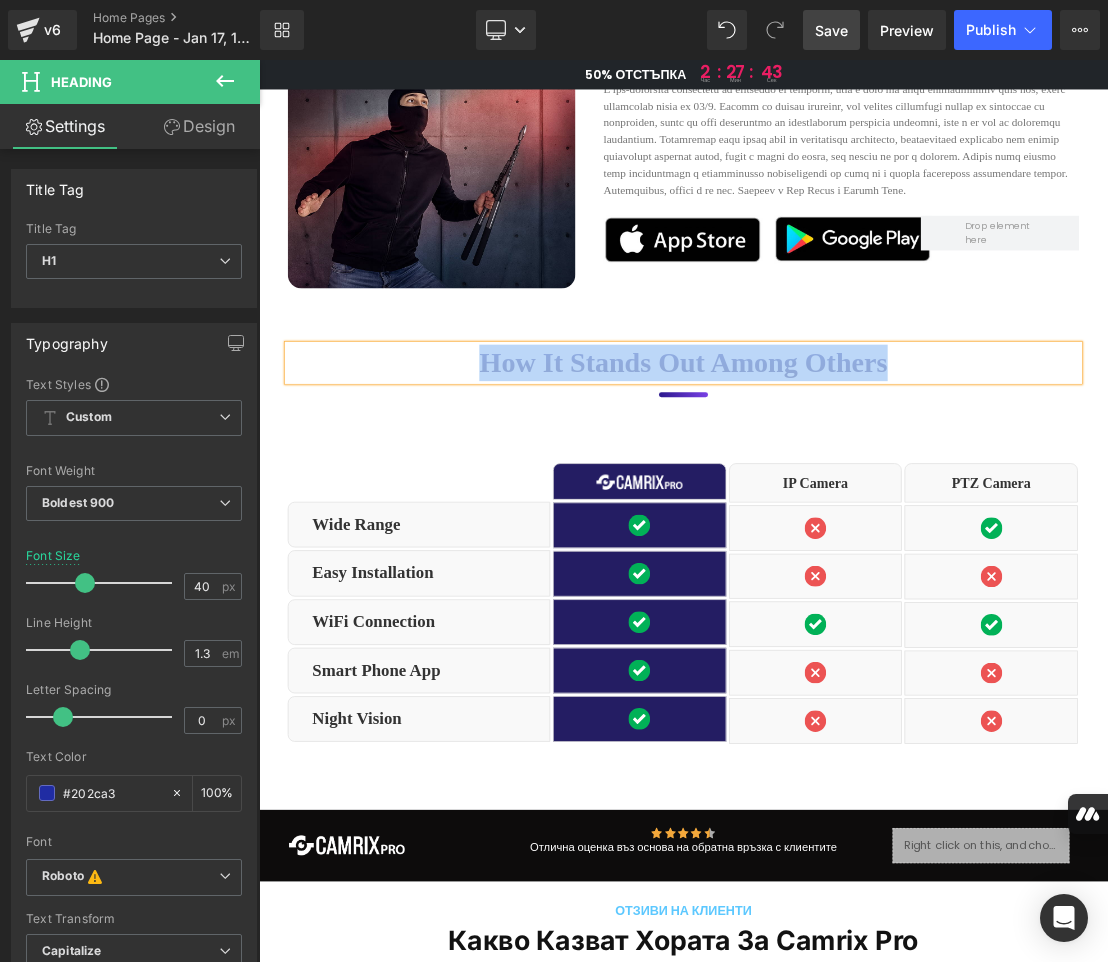 click on "How it stands out among others" at bounding box center [864, 491] 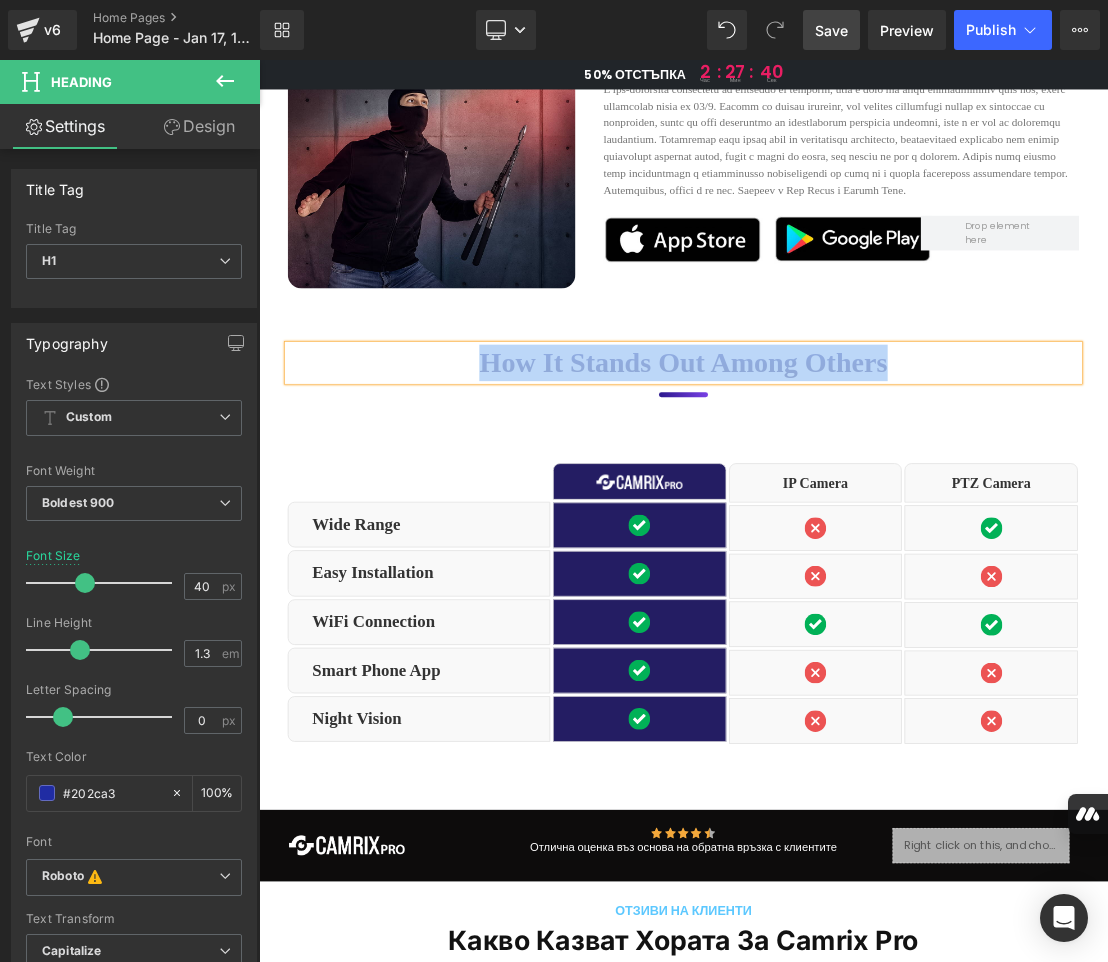 paste 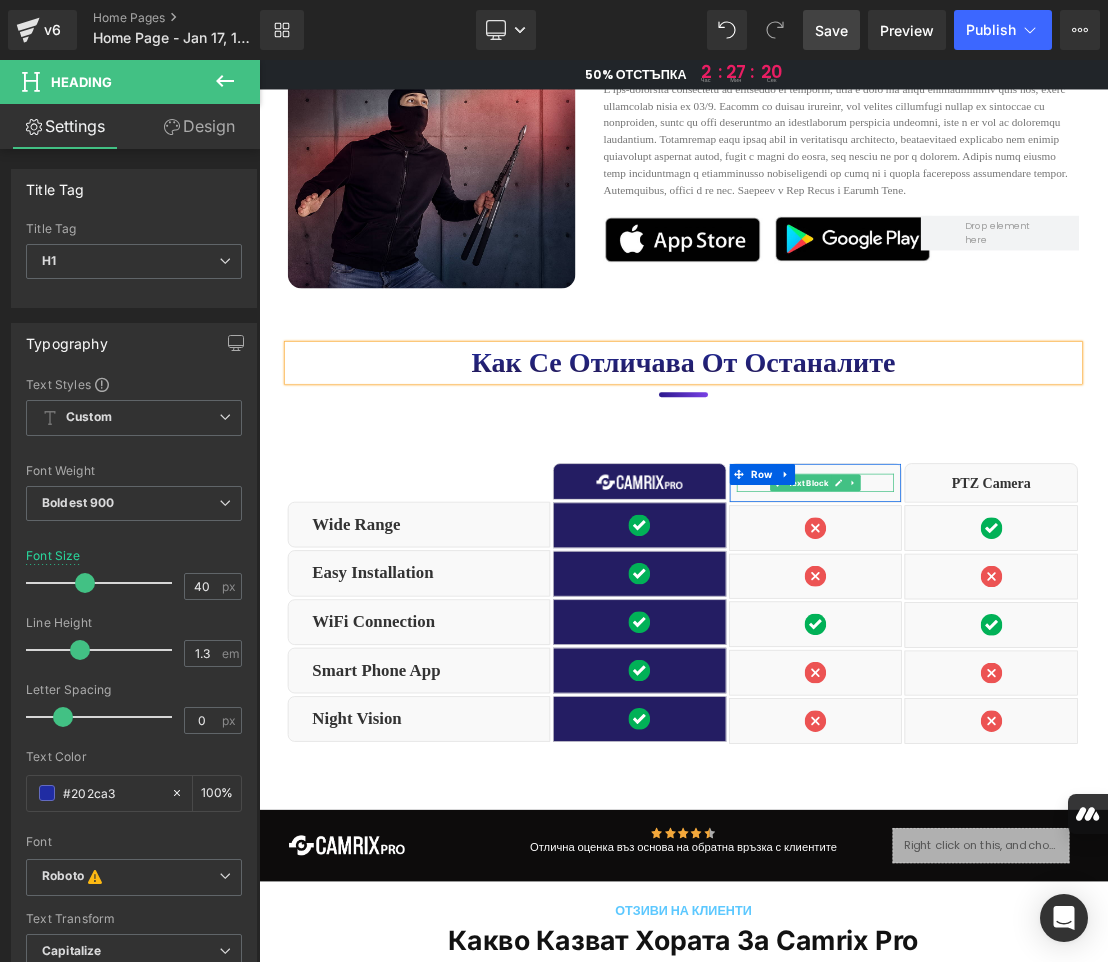 click 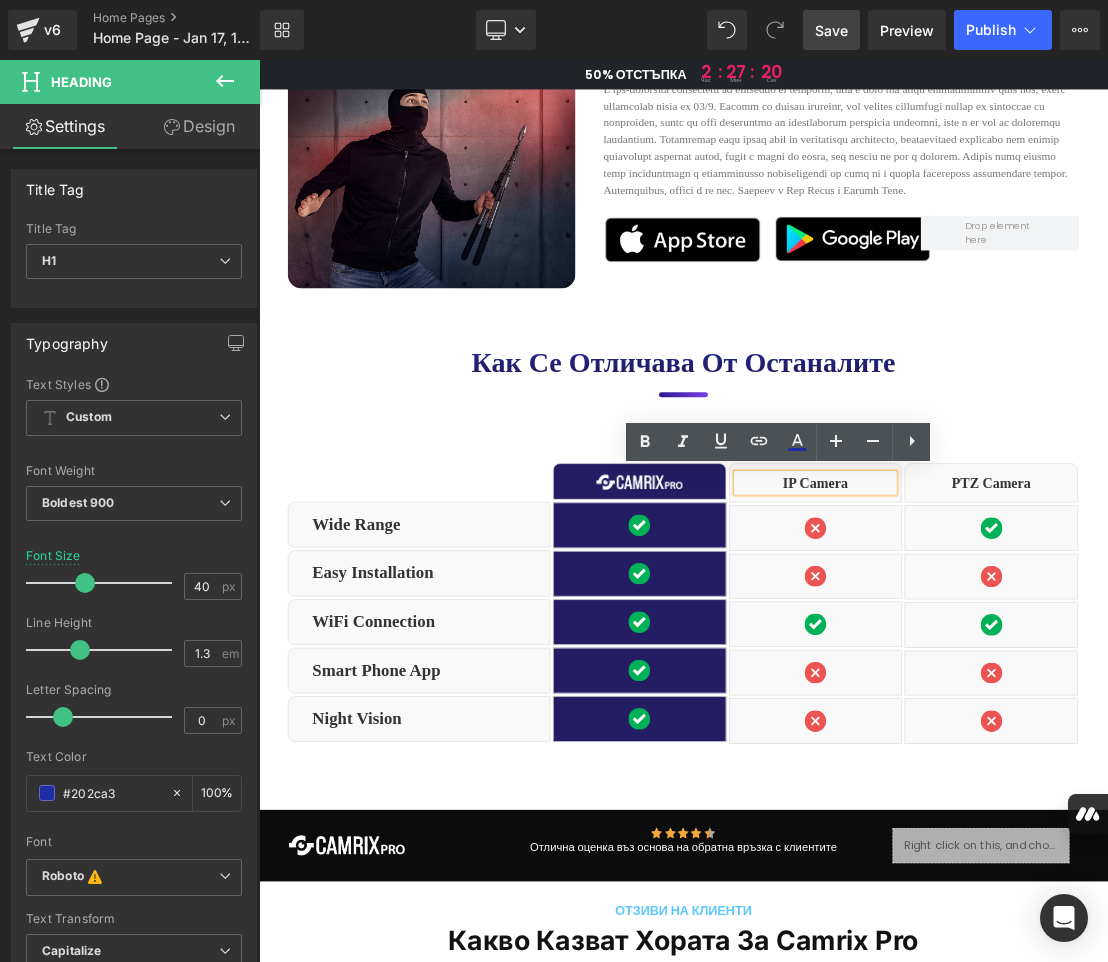 click on "IP Camera" at bounding box center (1052, 662) 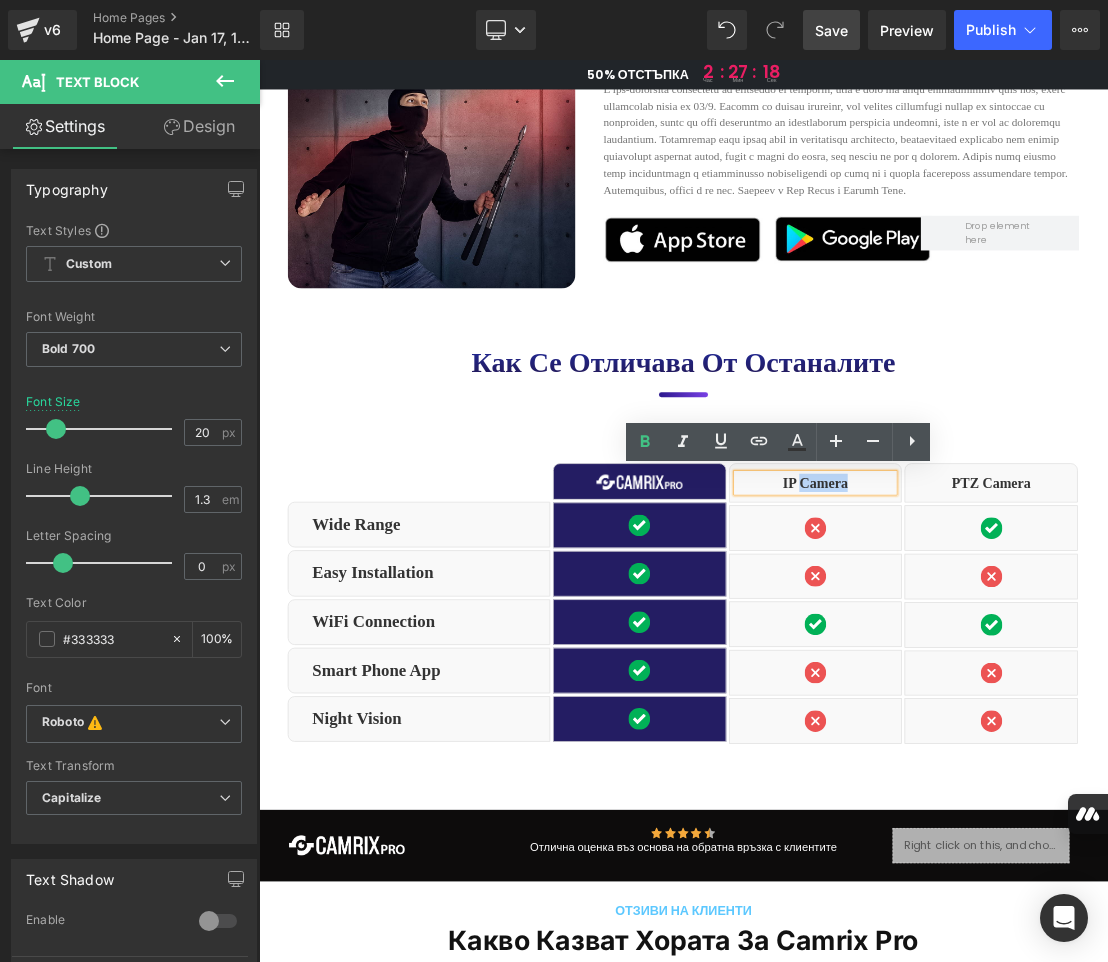 paste 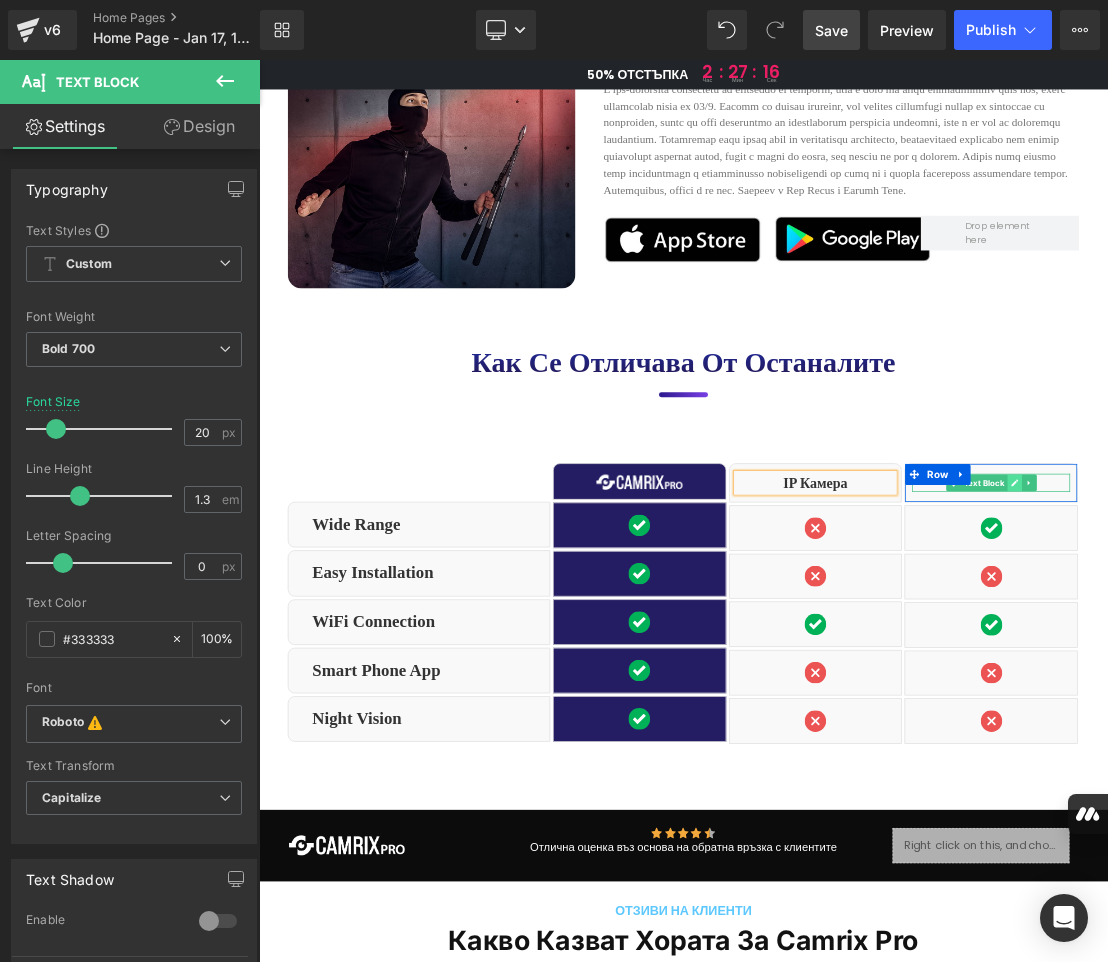 click at bounding box center (1335, 662) 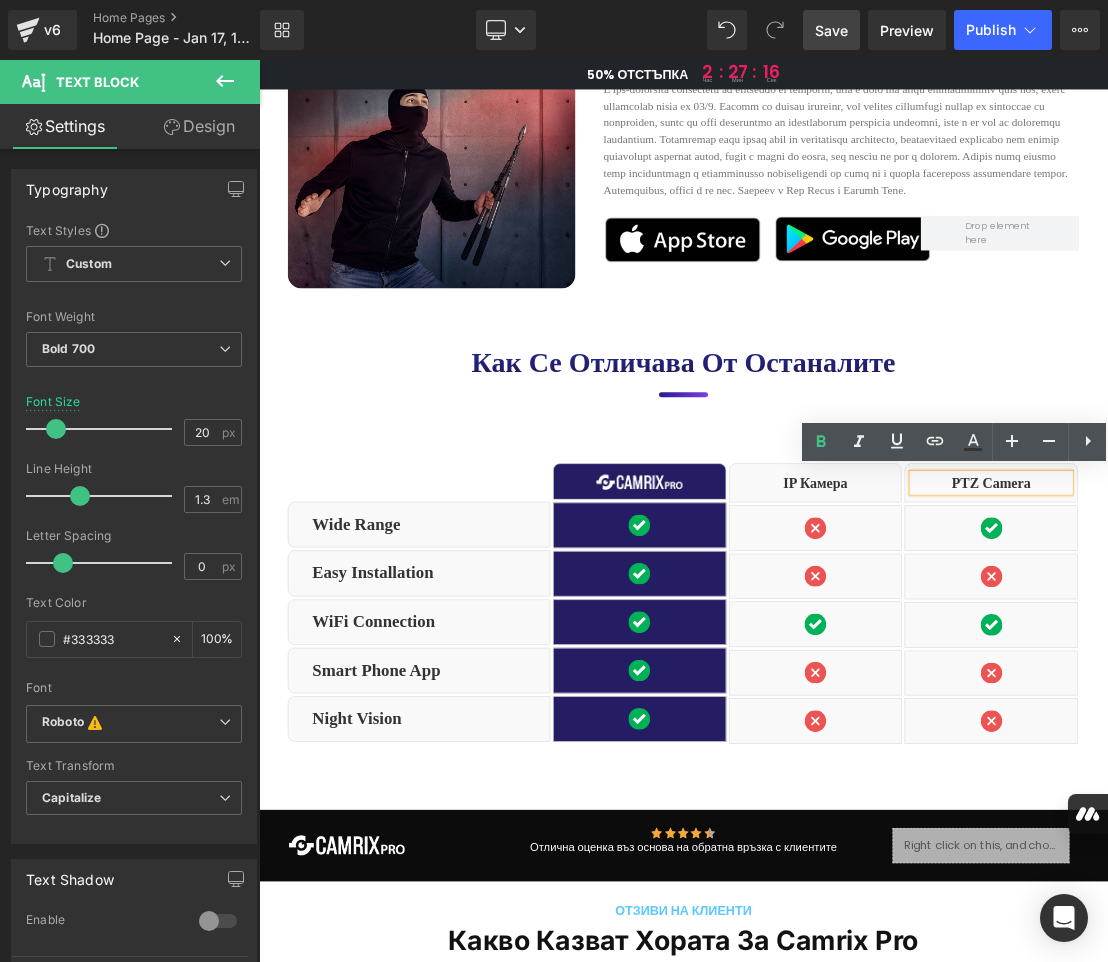 click on "PTZ Camera" at bounding box center (1302, 662) 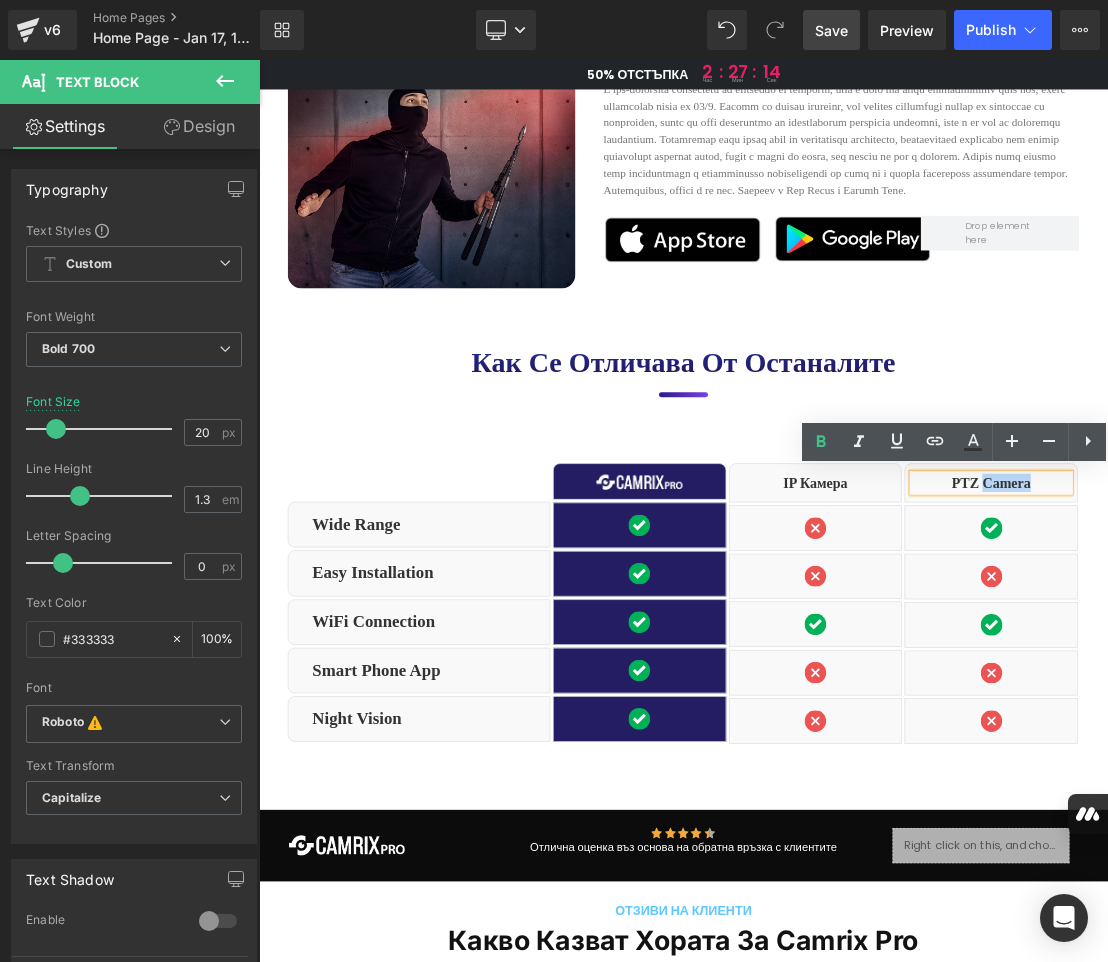 paste 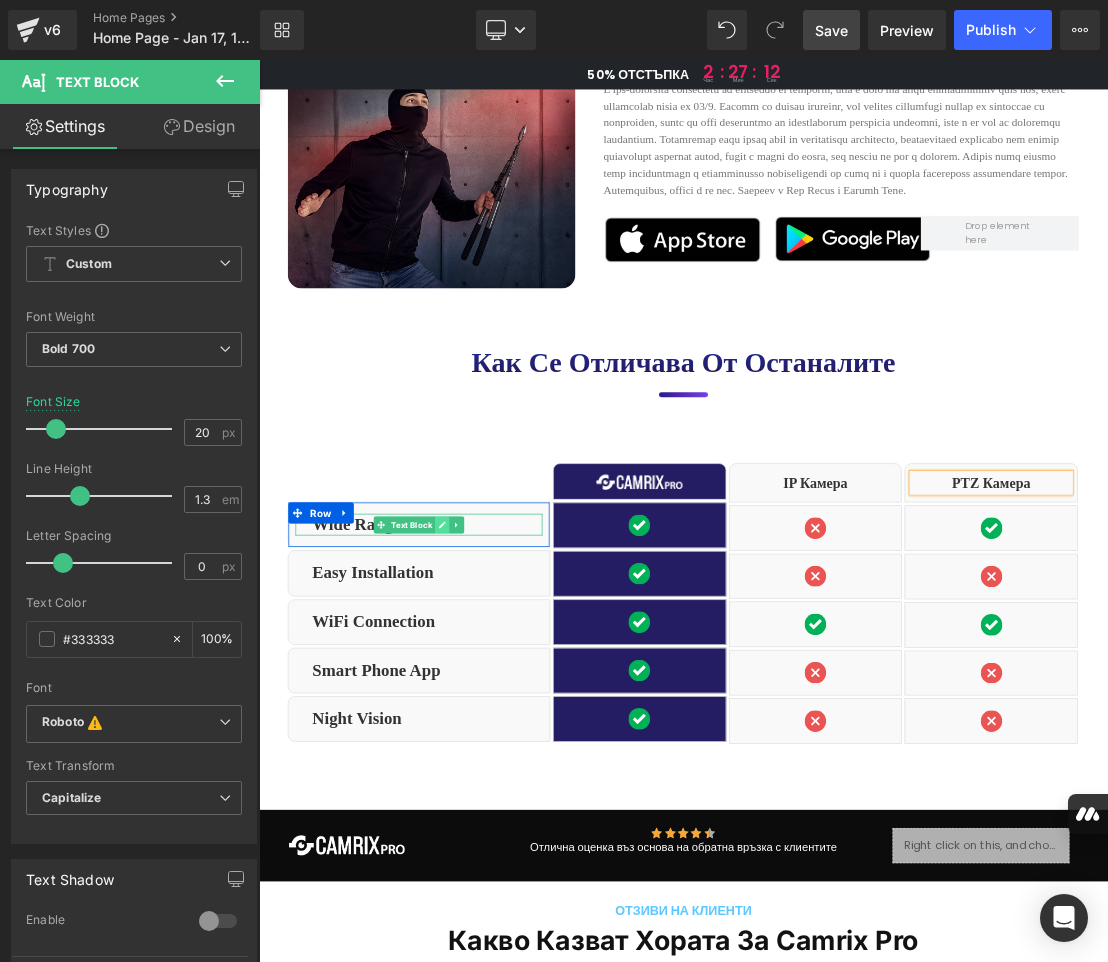 click 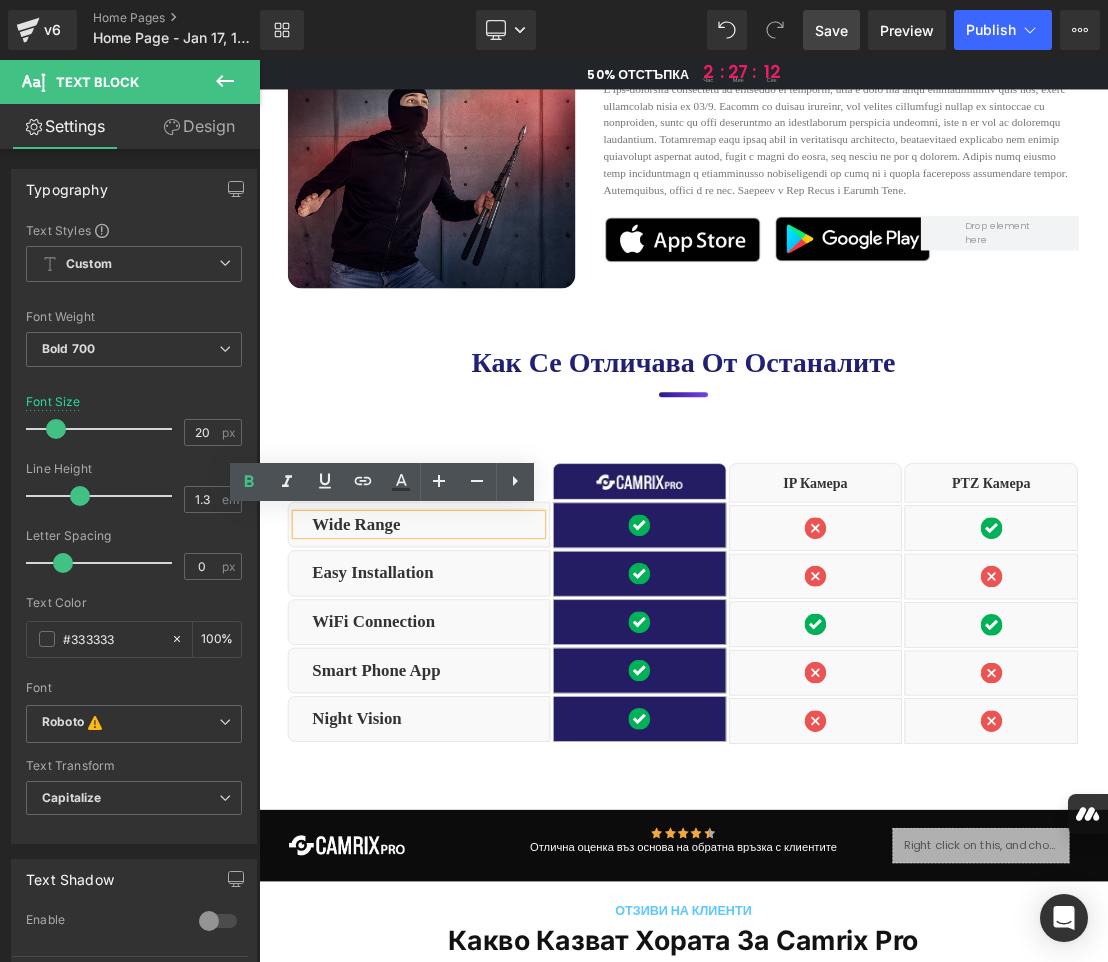 click on "Wide Range" at bounding box center (499, 721) 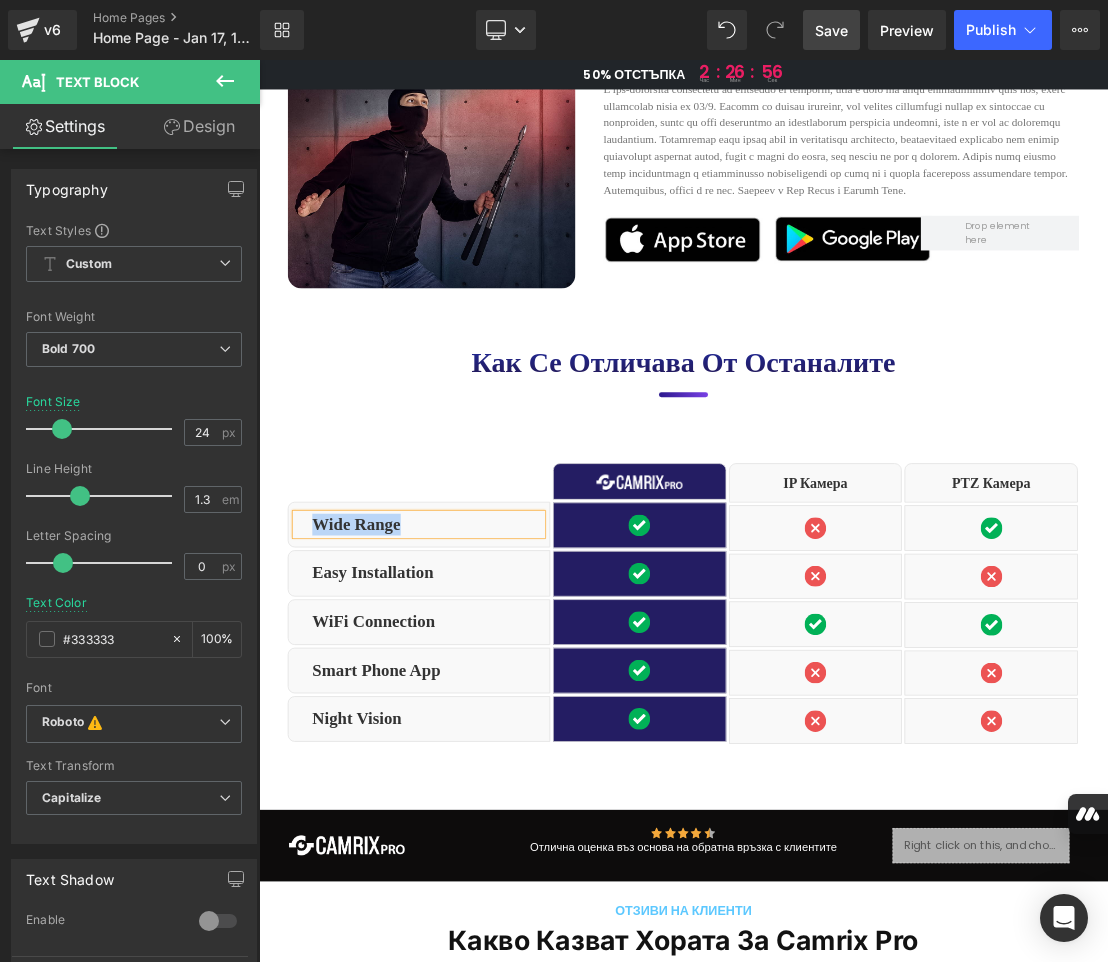 click on "Wide Range" at bounding box center (499, 721) 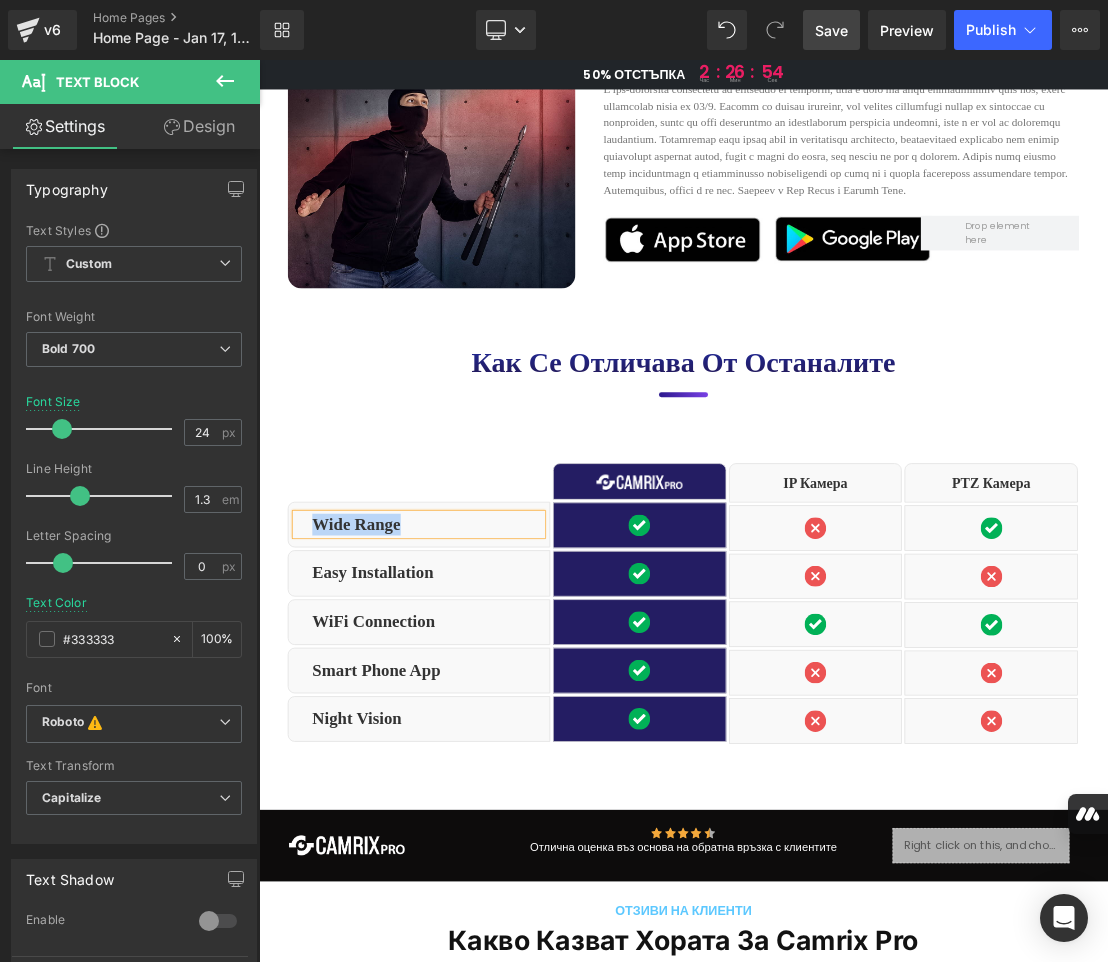 paste 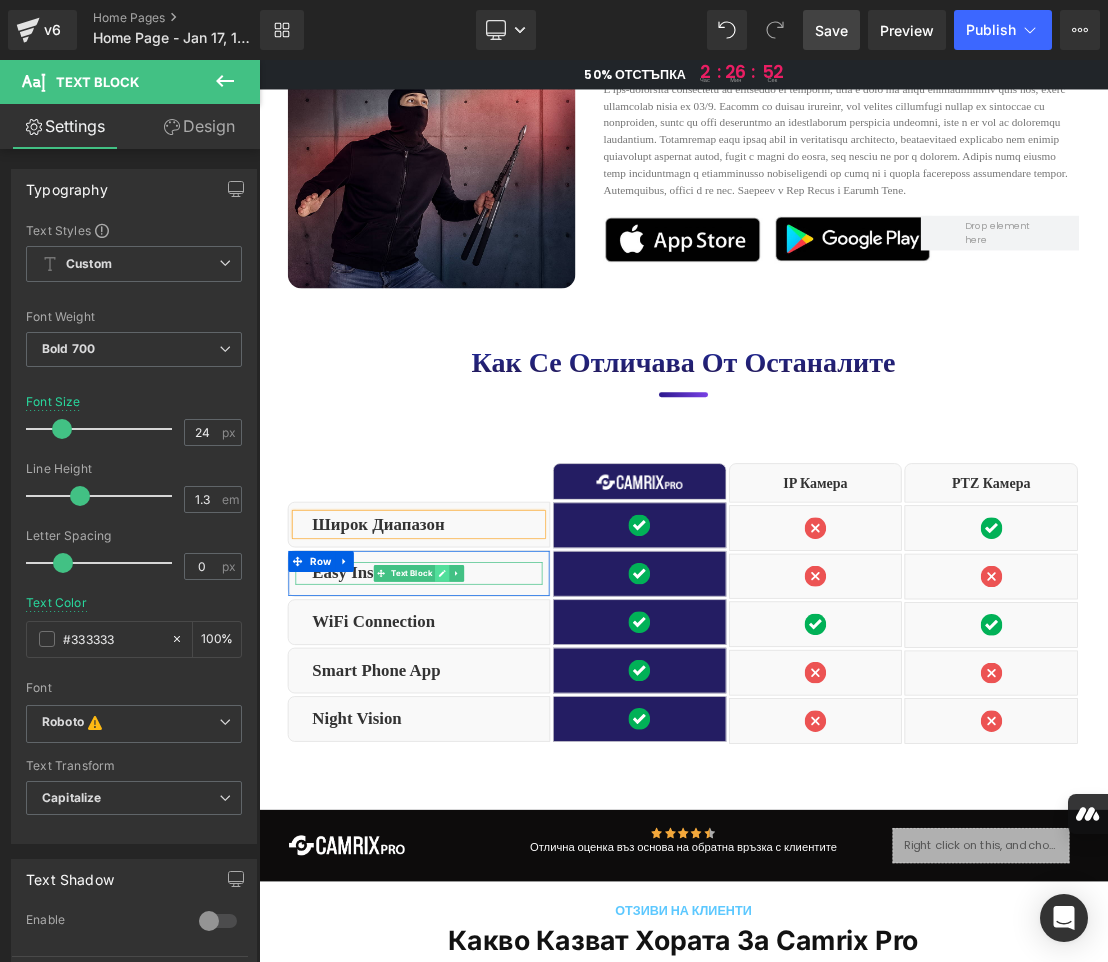 click 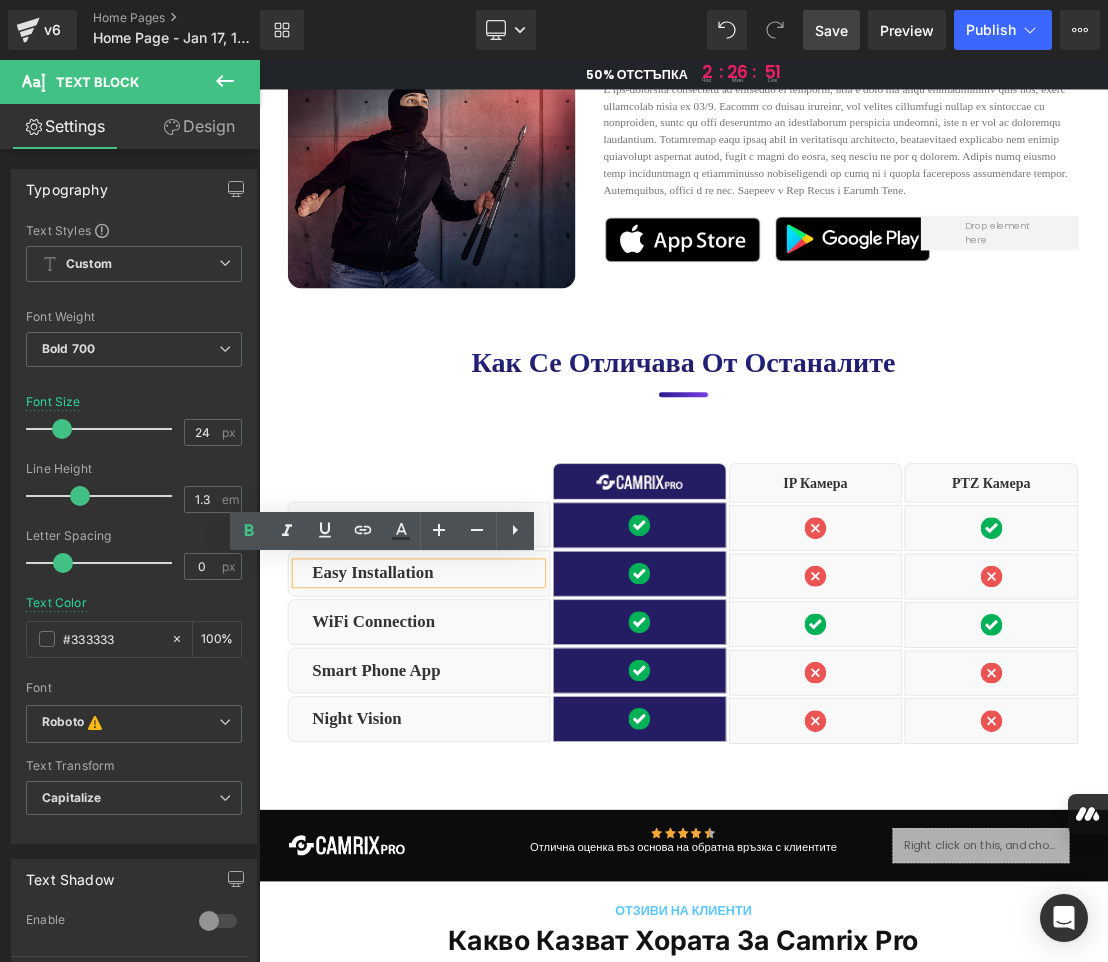click on "Easy Installation" at bounding box center (499, 790) 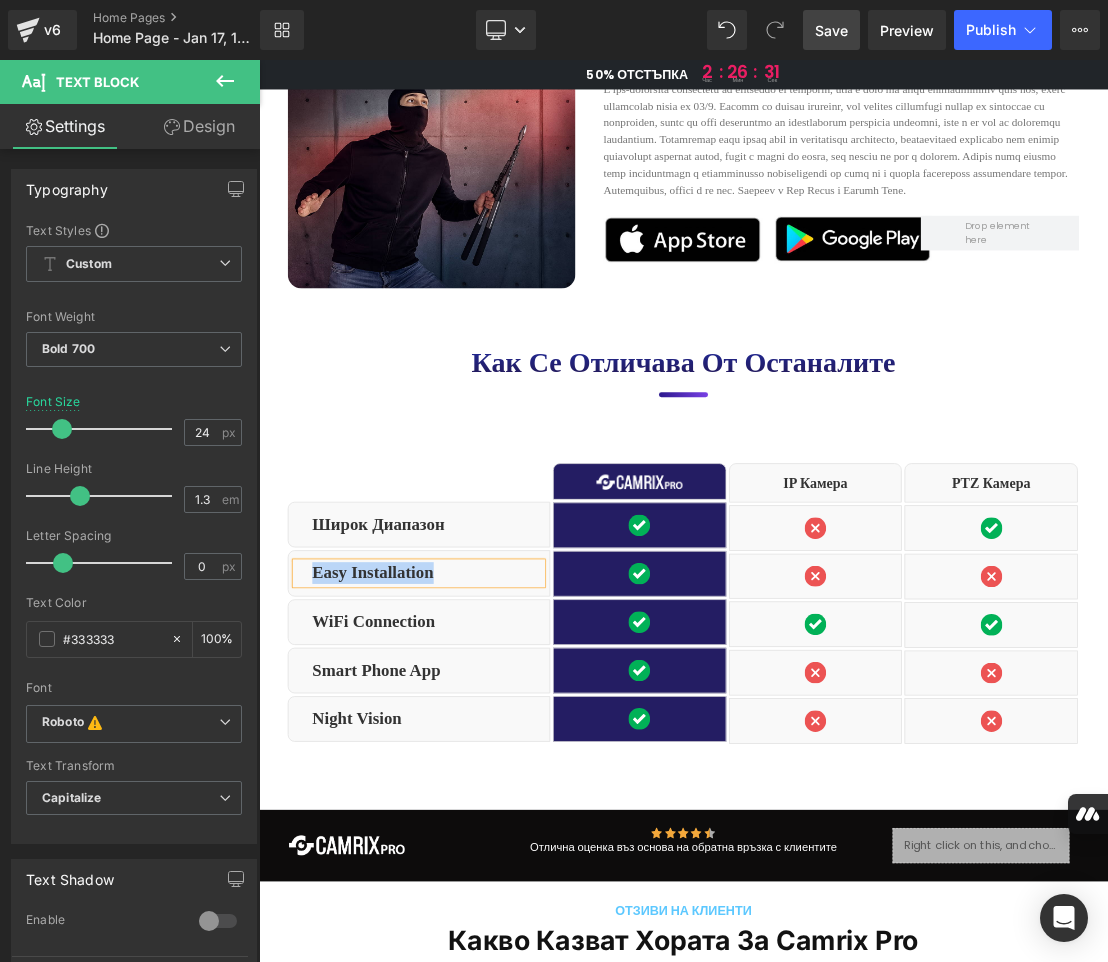click on "Easy Installation" at bounding box center [499, 790] 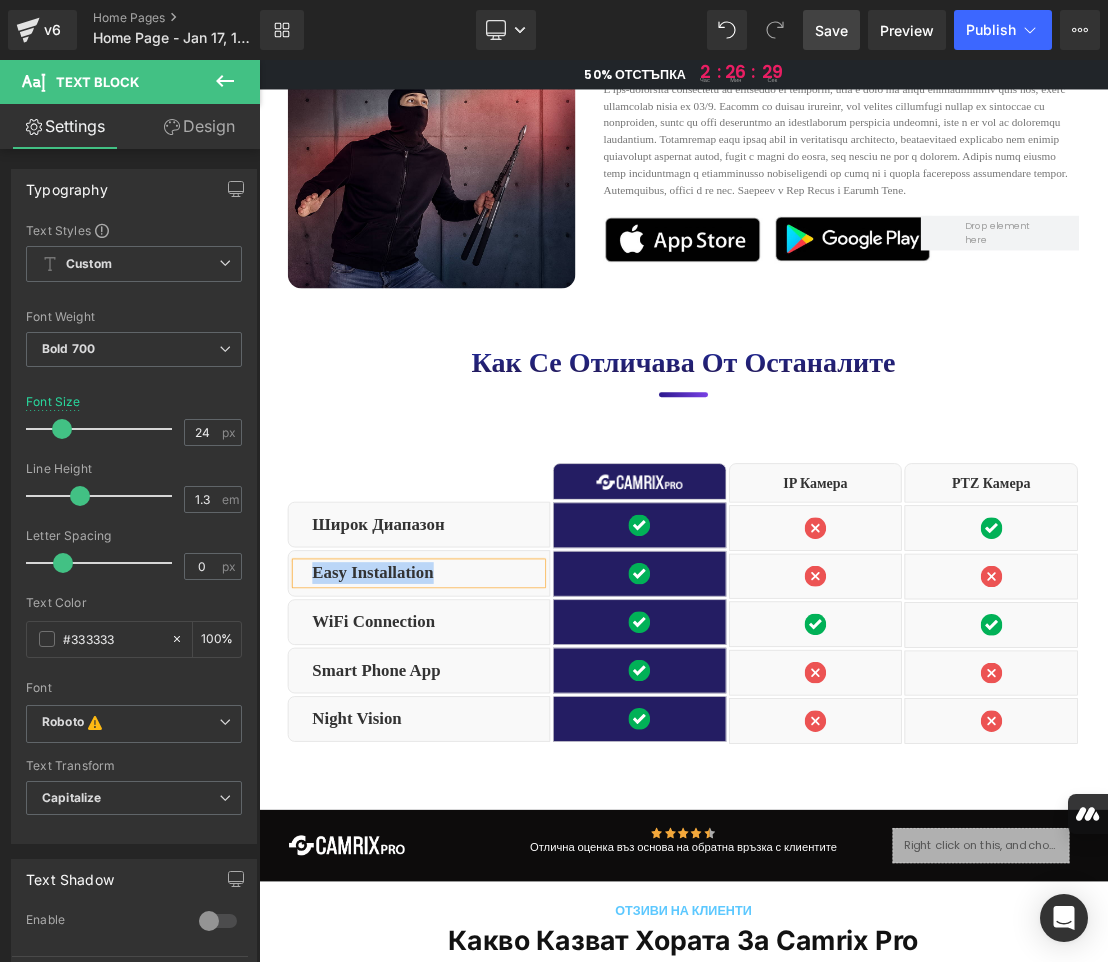 paste 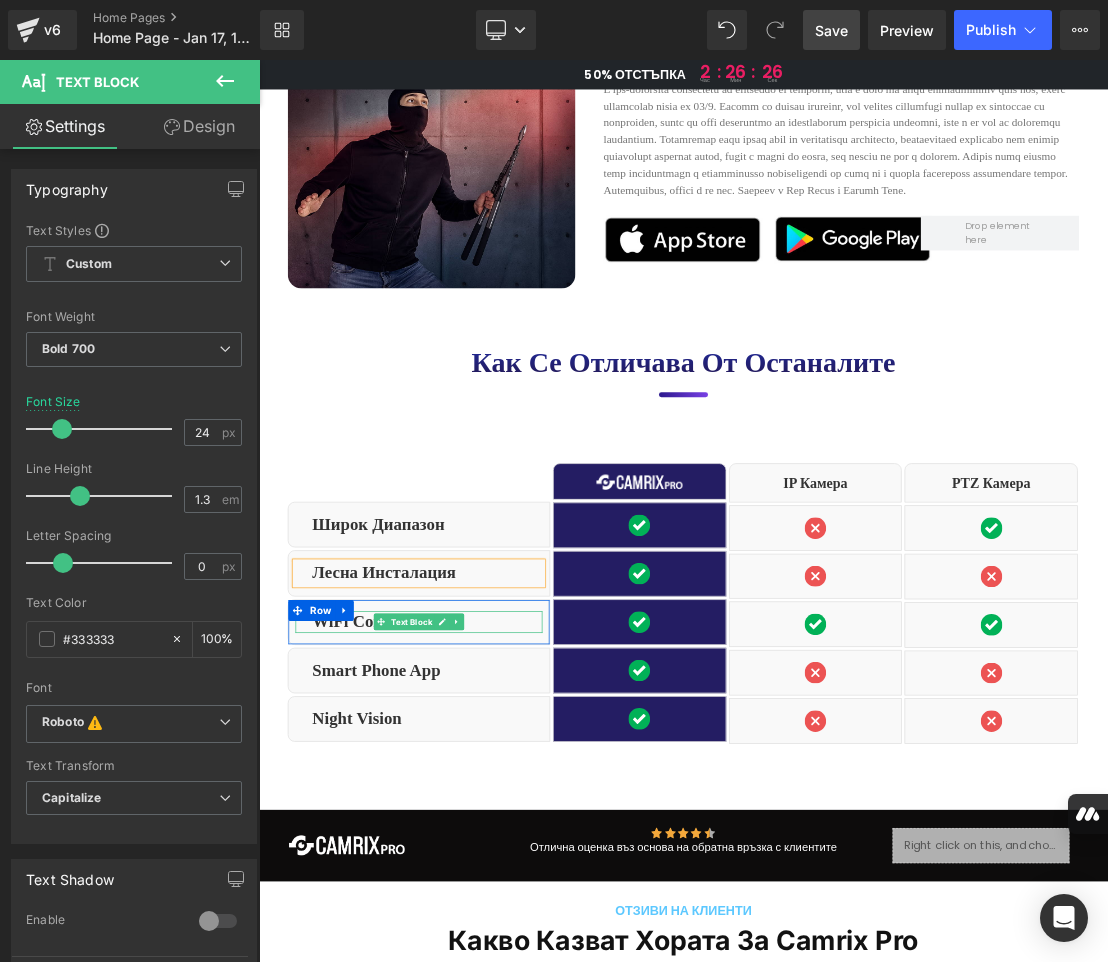 click on "WiFi Connection" at bounding box center (499, 860) 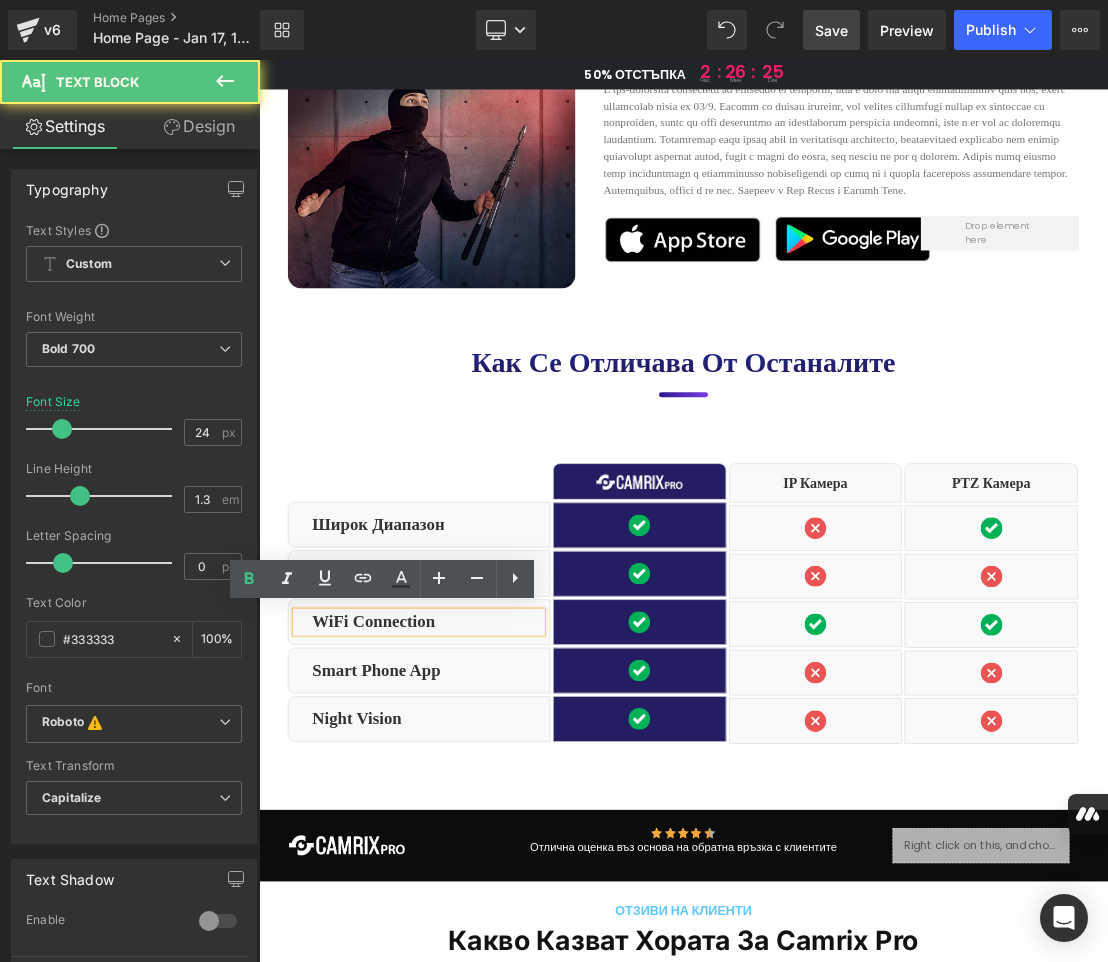 click on "WiFi Connection" at bounding box center (499, 860) 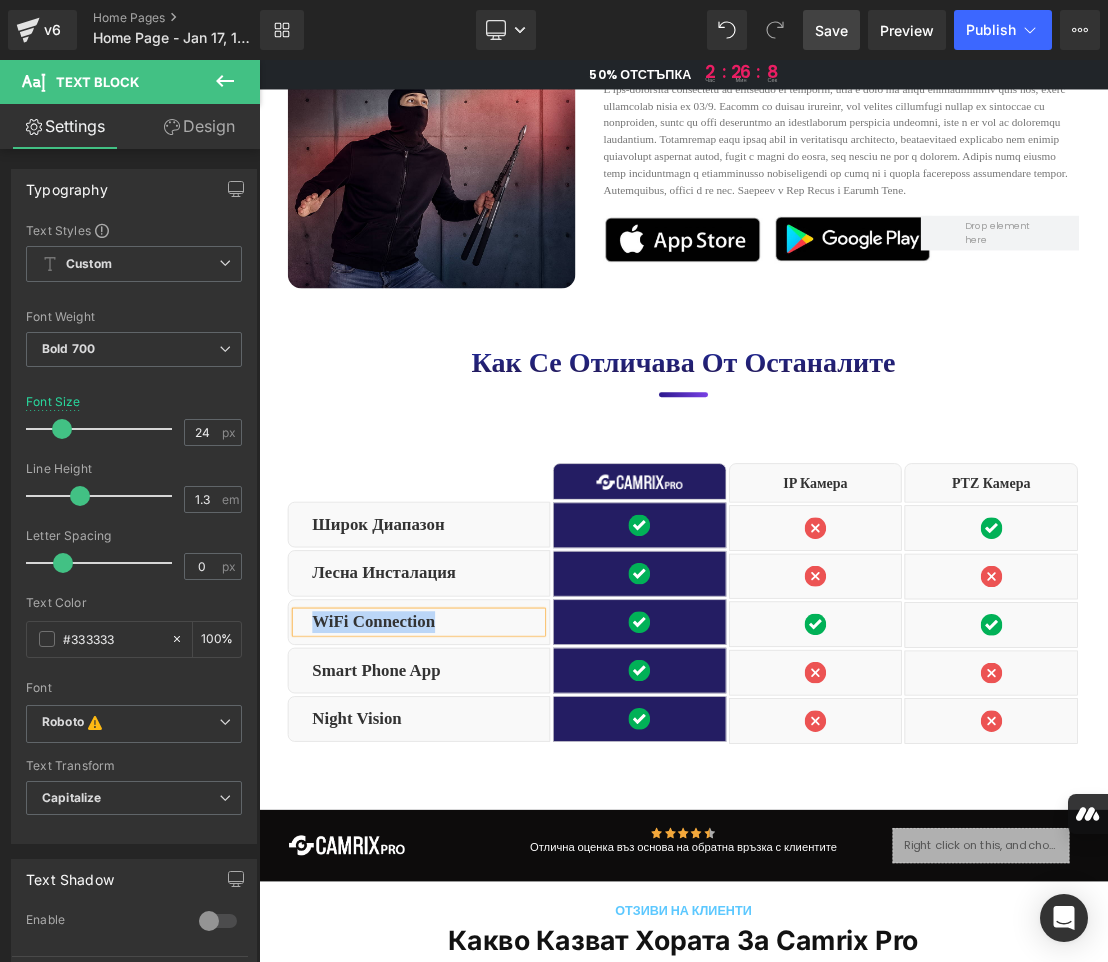 click on "WiFi Connection" at bounding box center (499, 860) 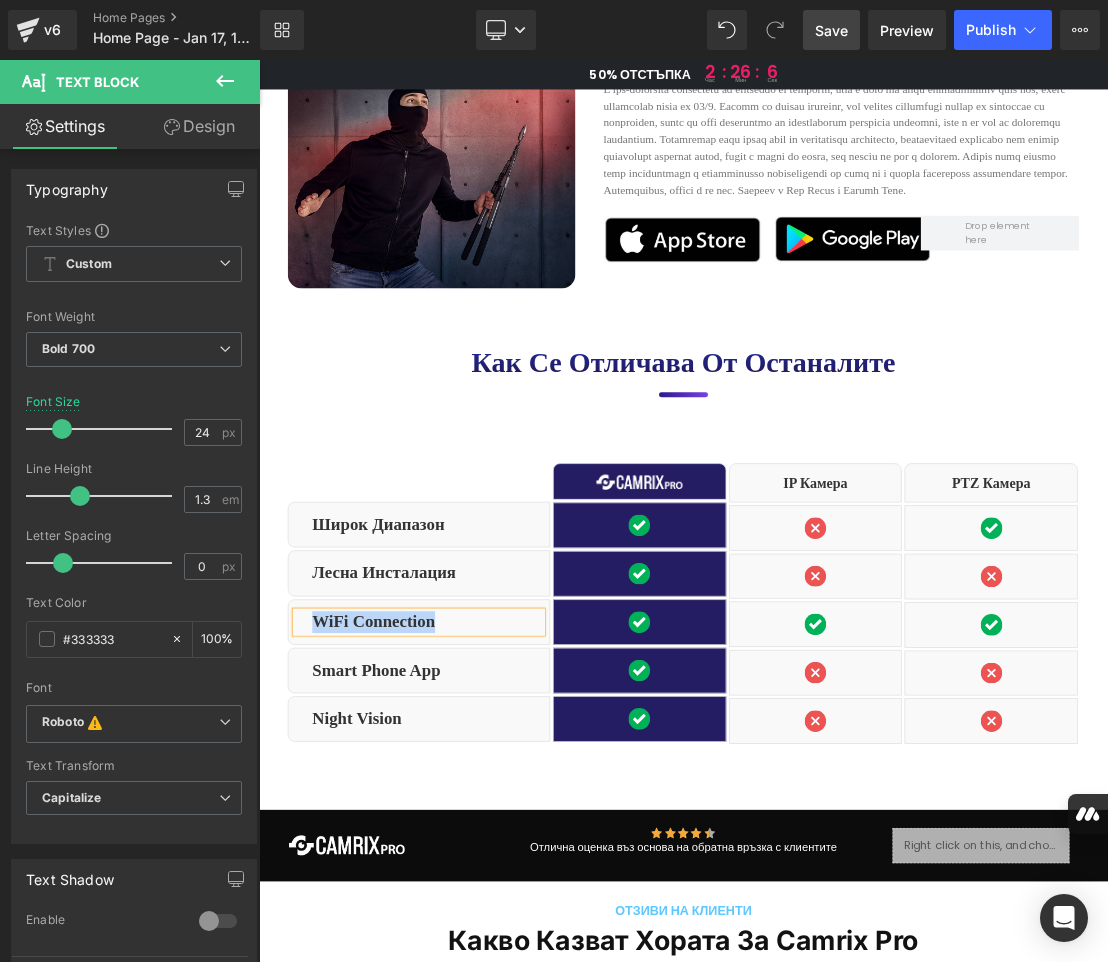 paste 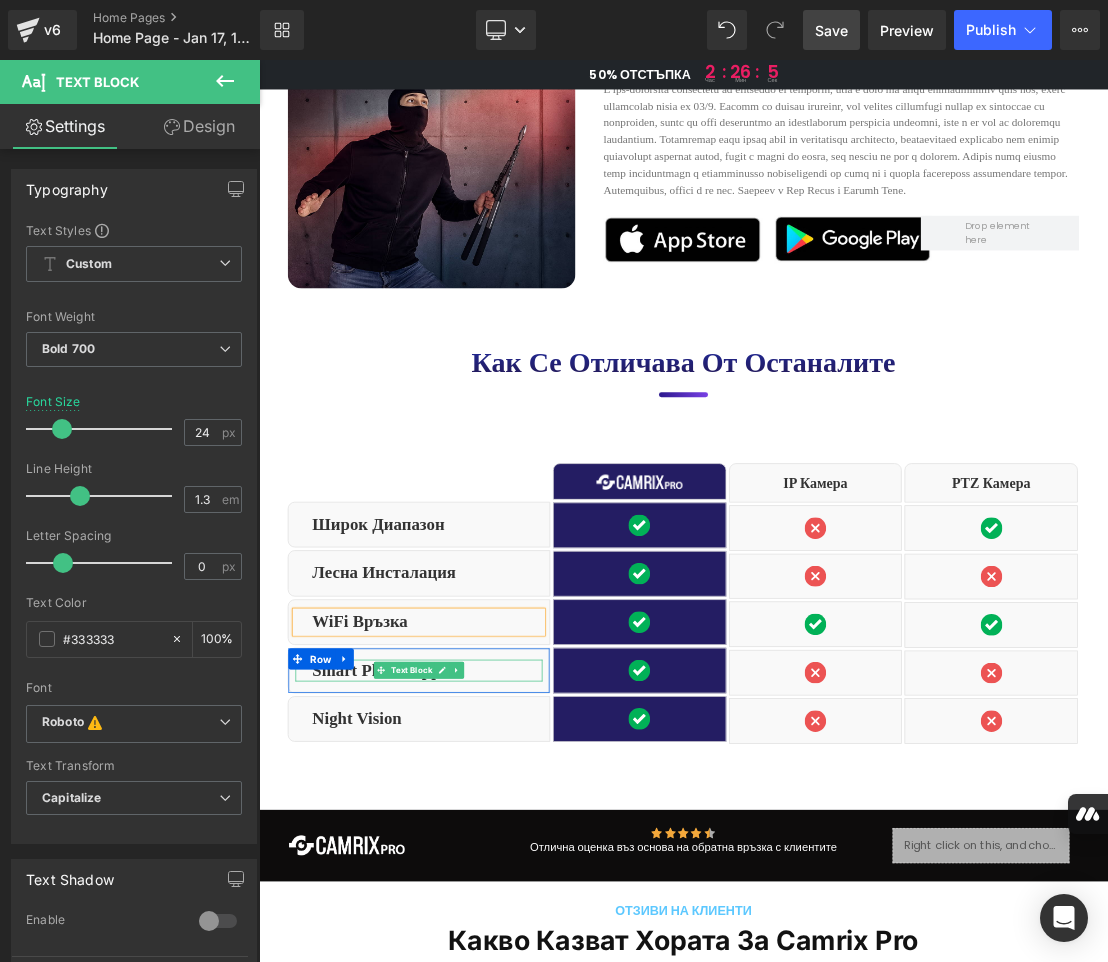 click on "Smart Phone App" at bounding box center (499, 929) 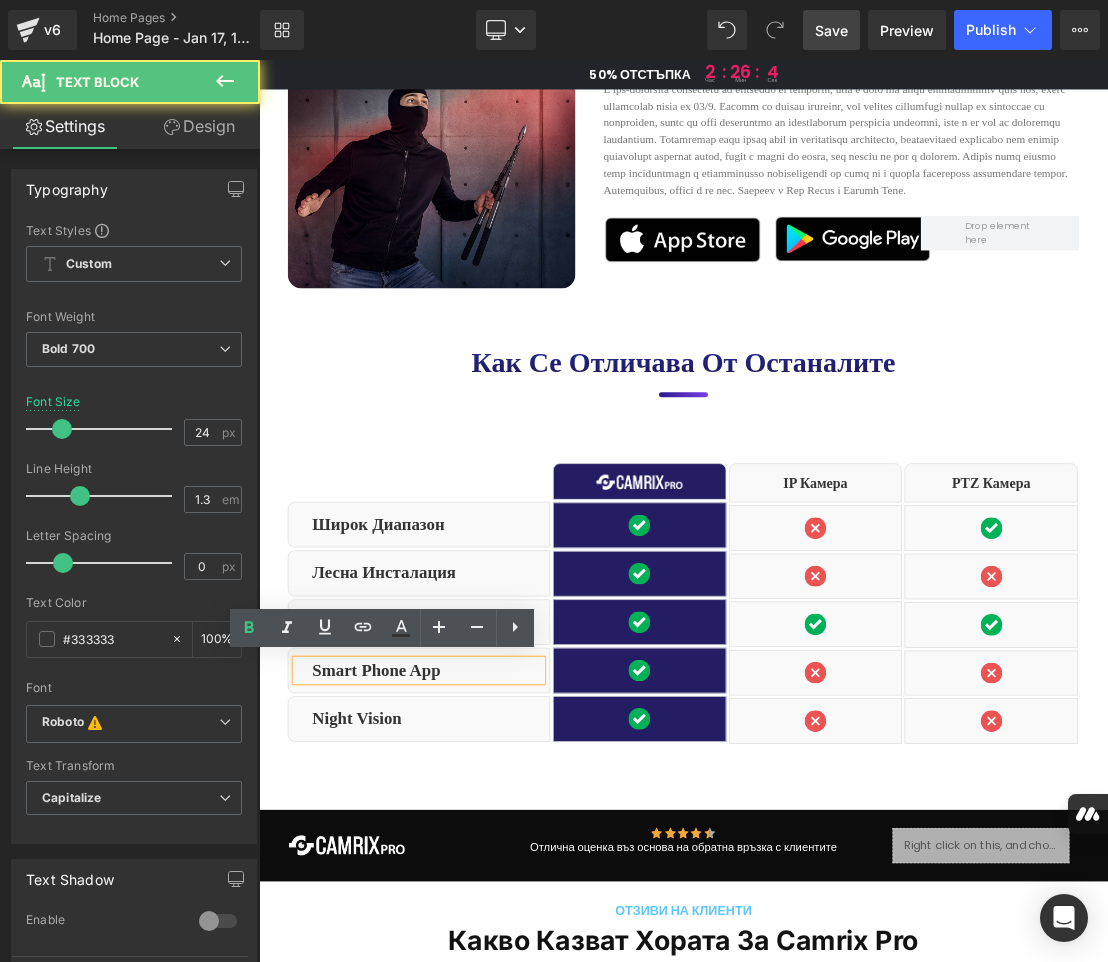 click on "Smart Phone App" at bounding box center (499, 929) 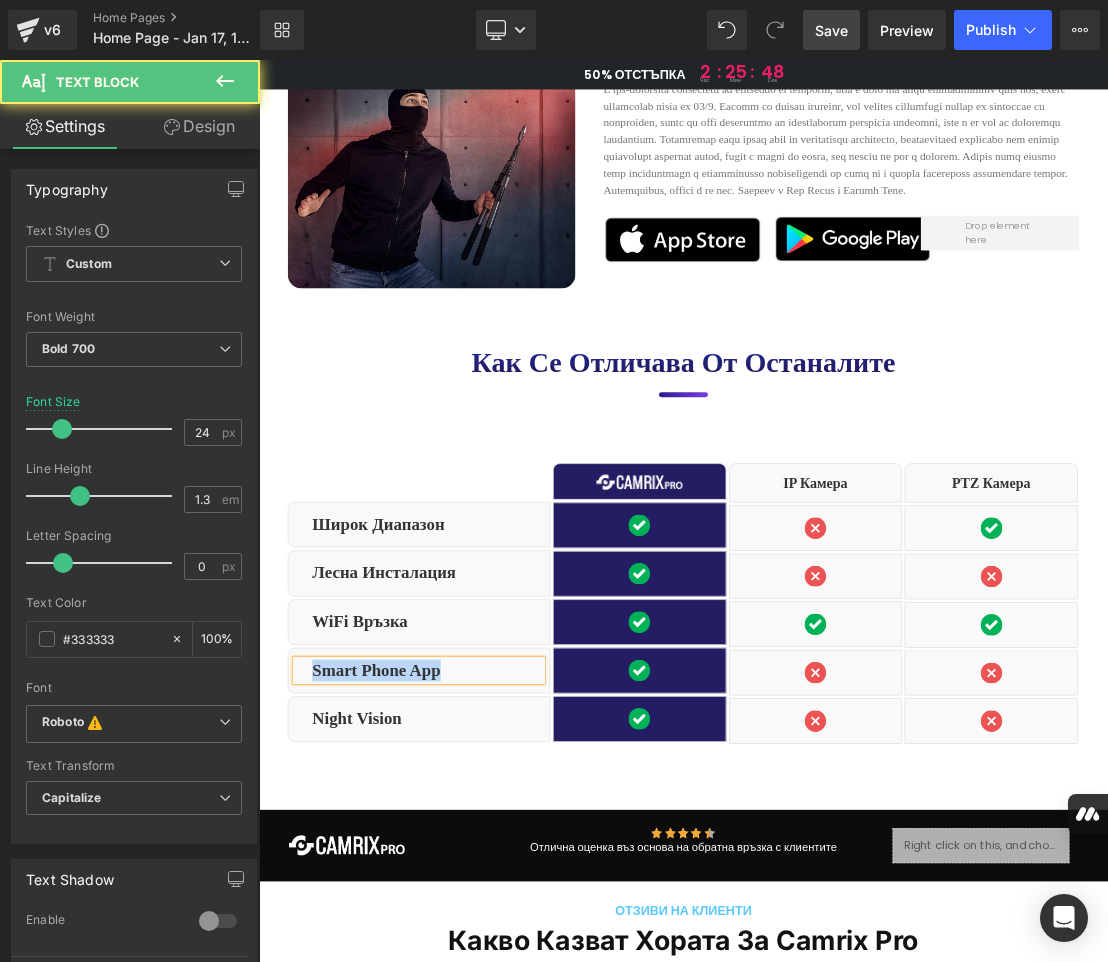 click on "Smart Phone App" at bounding box center (499, 929) 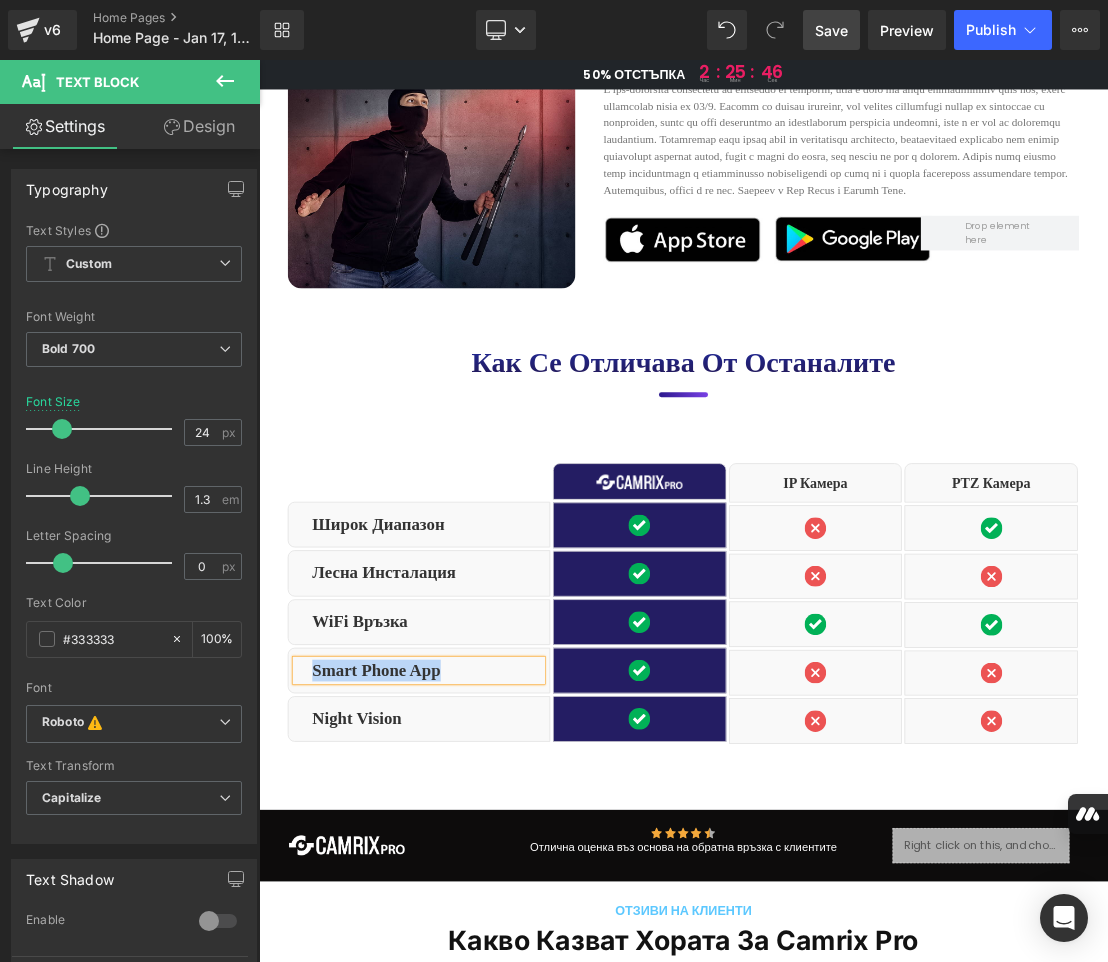 paste 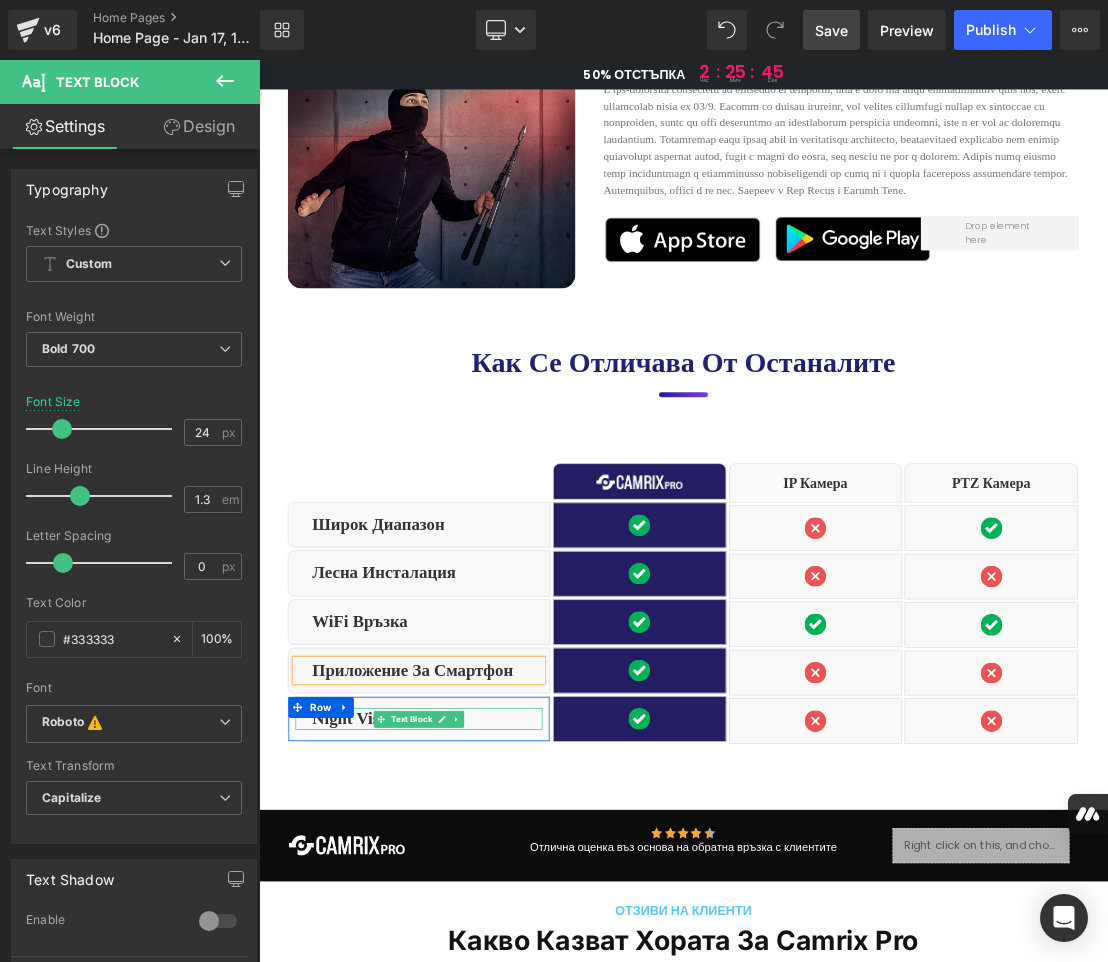 click on "Night Vision" at bounding box center [499, 998] 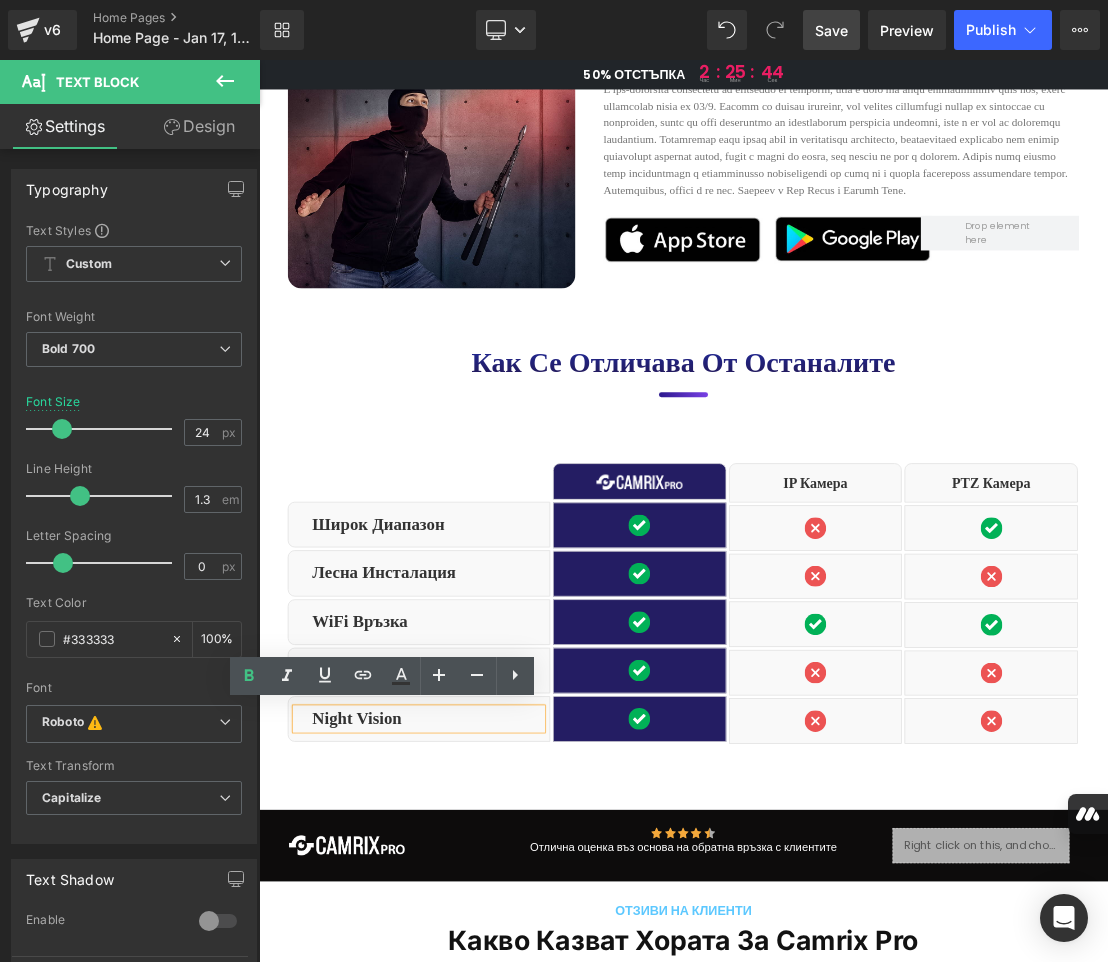 click on "Night Vision" at bounding box center (499, 998) 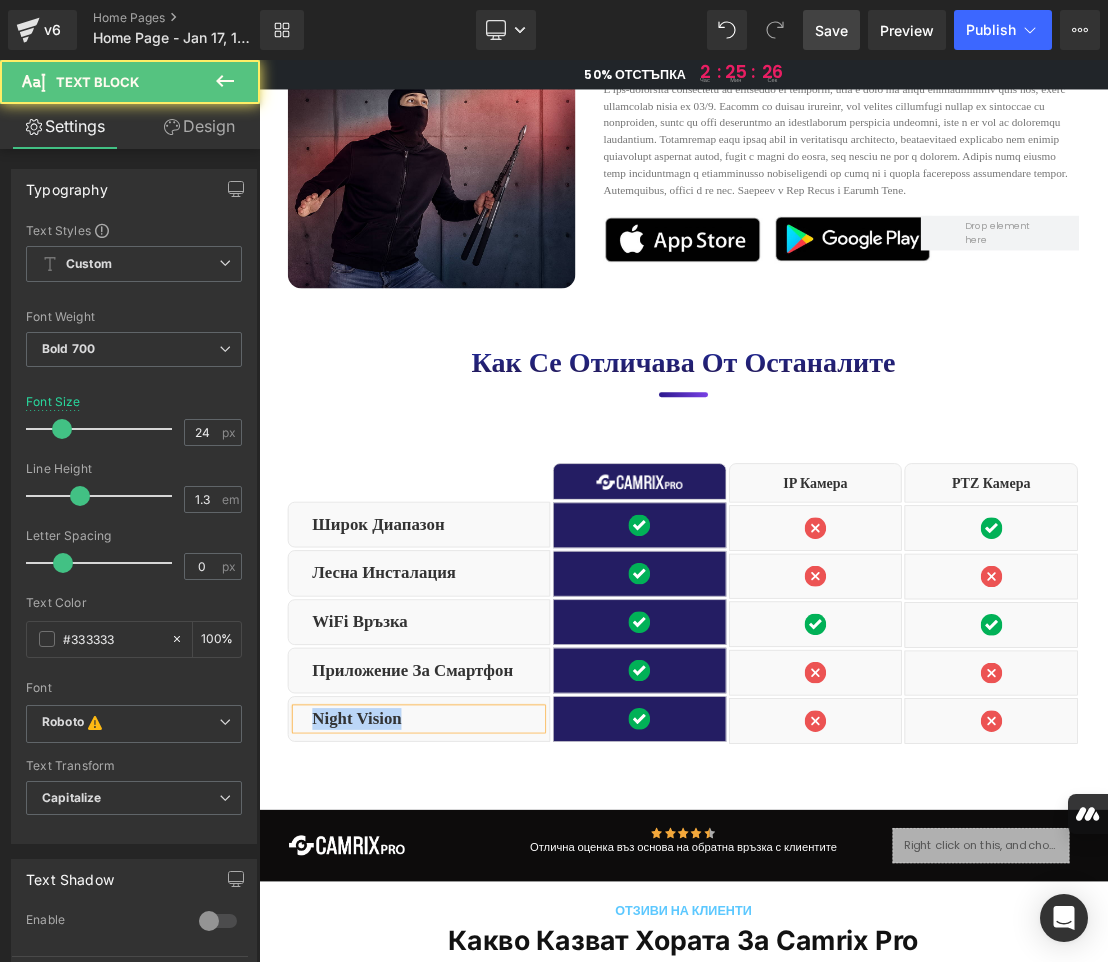 click on "Night Vision" at bounding box center (499, 998) 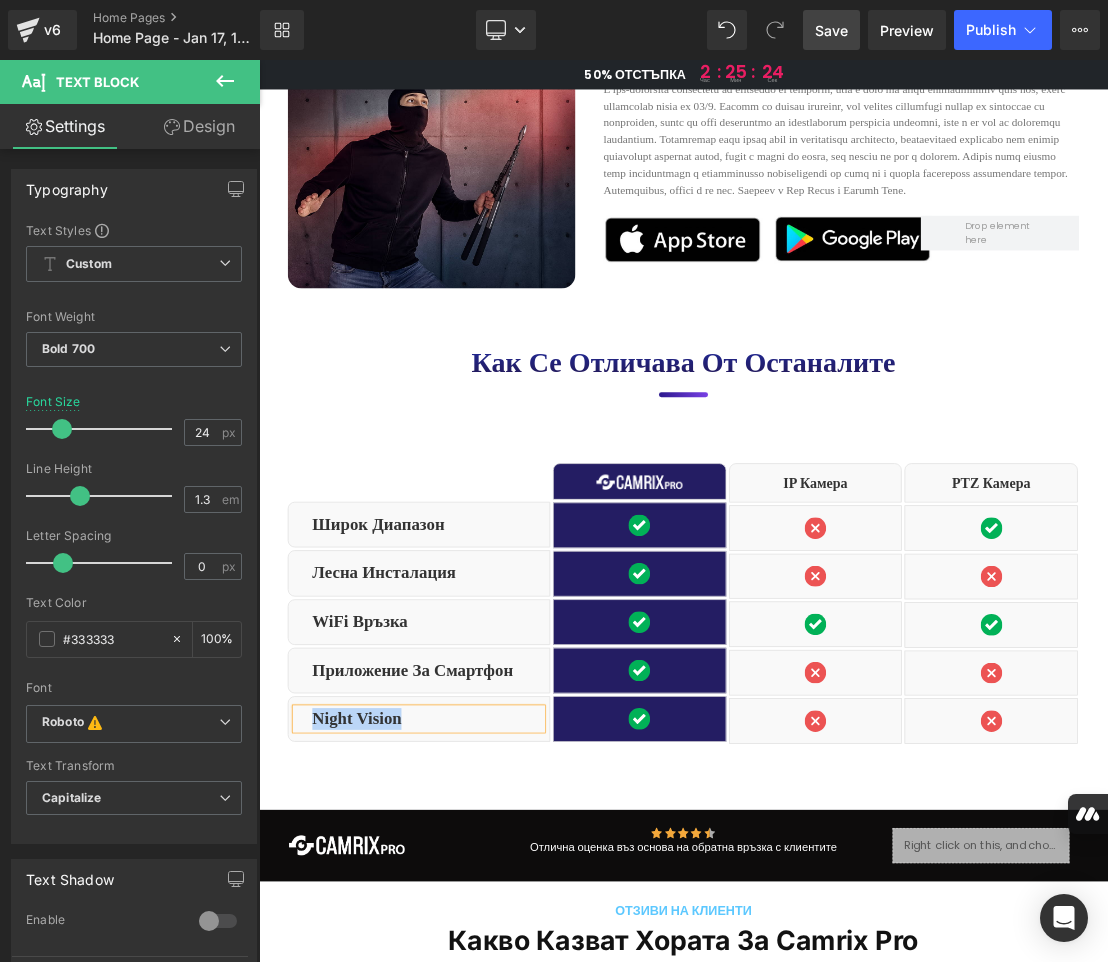 paste 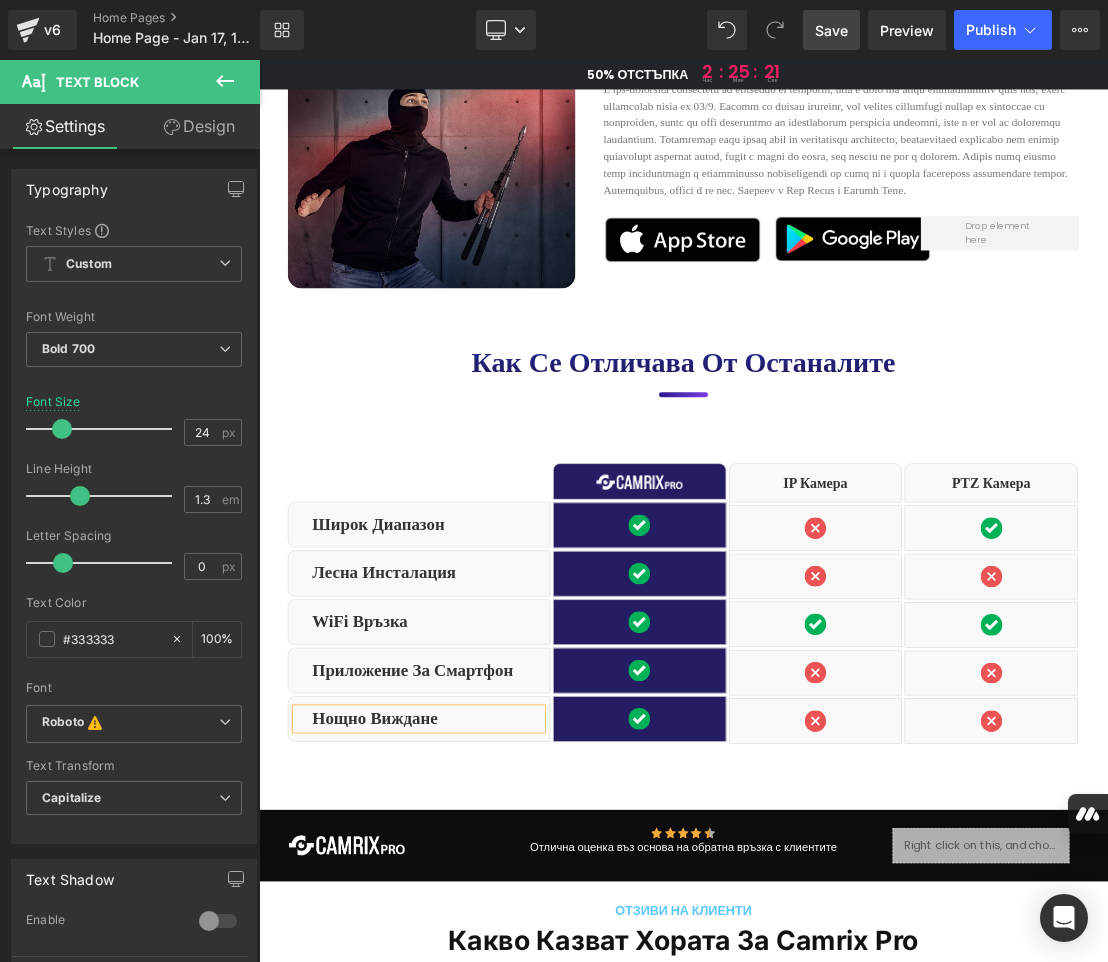 click on "Save" at bounding box center (831, 30) 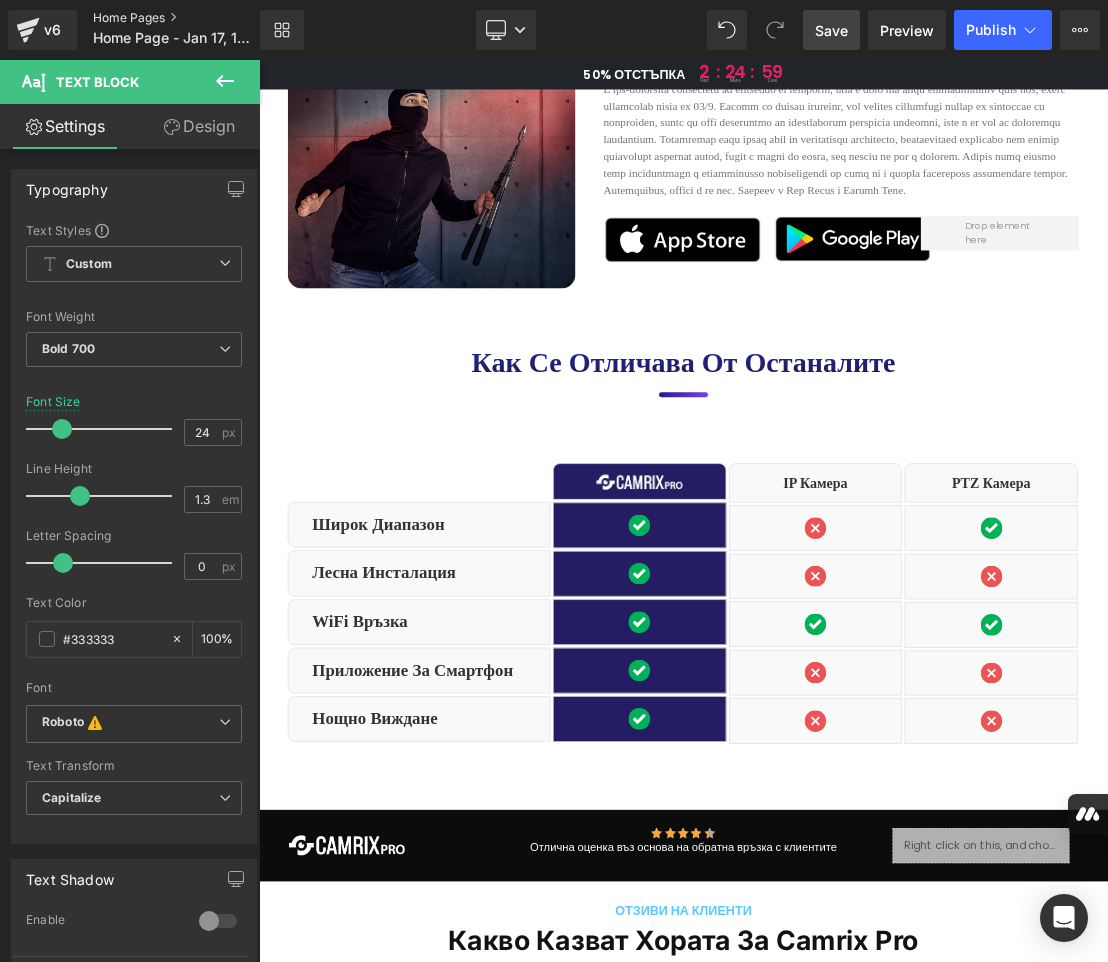 click on "Home Pages" at bounding box center (193, 18) 